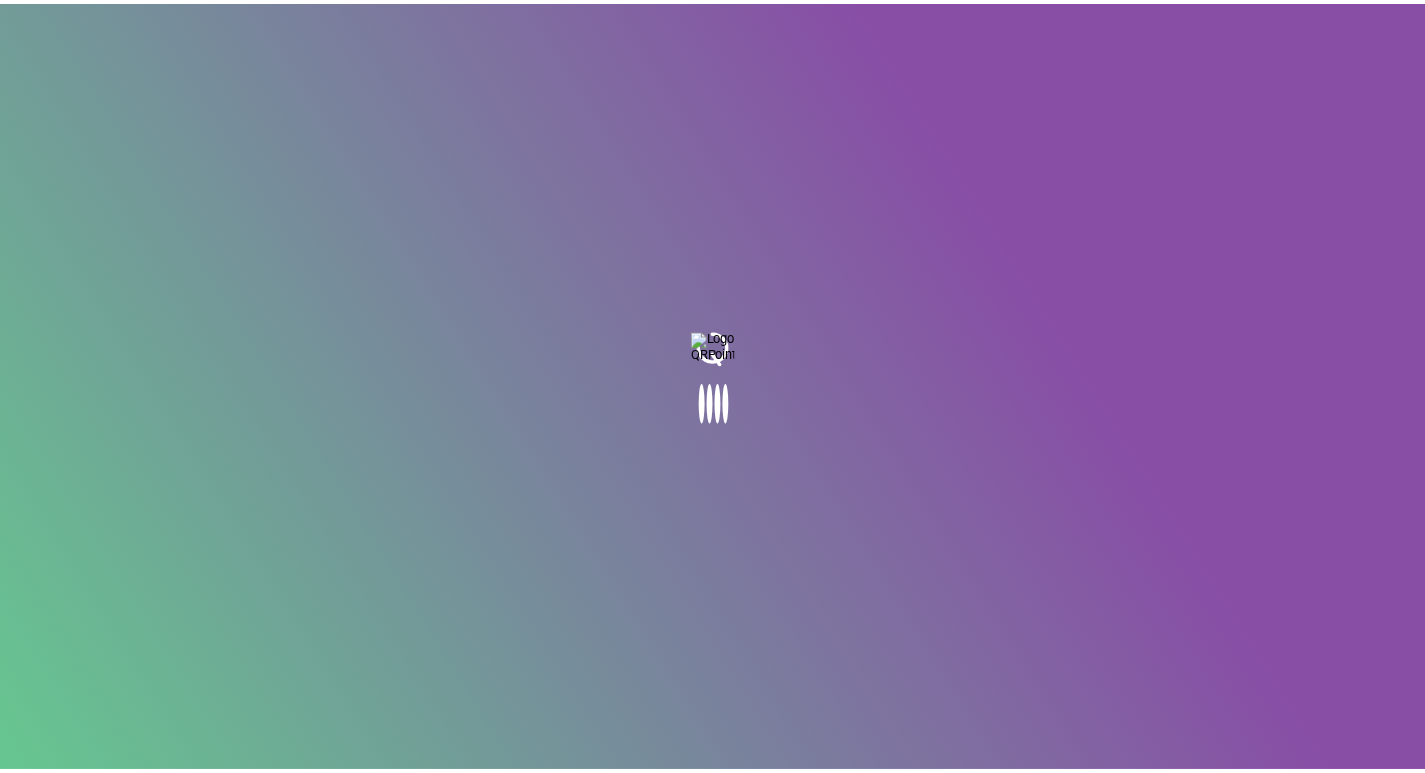scroll, scrollTop: 0, scrollLeft: 0, axis: both 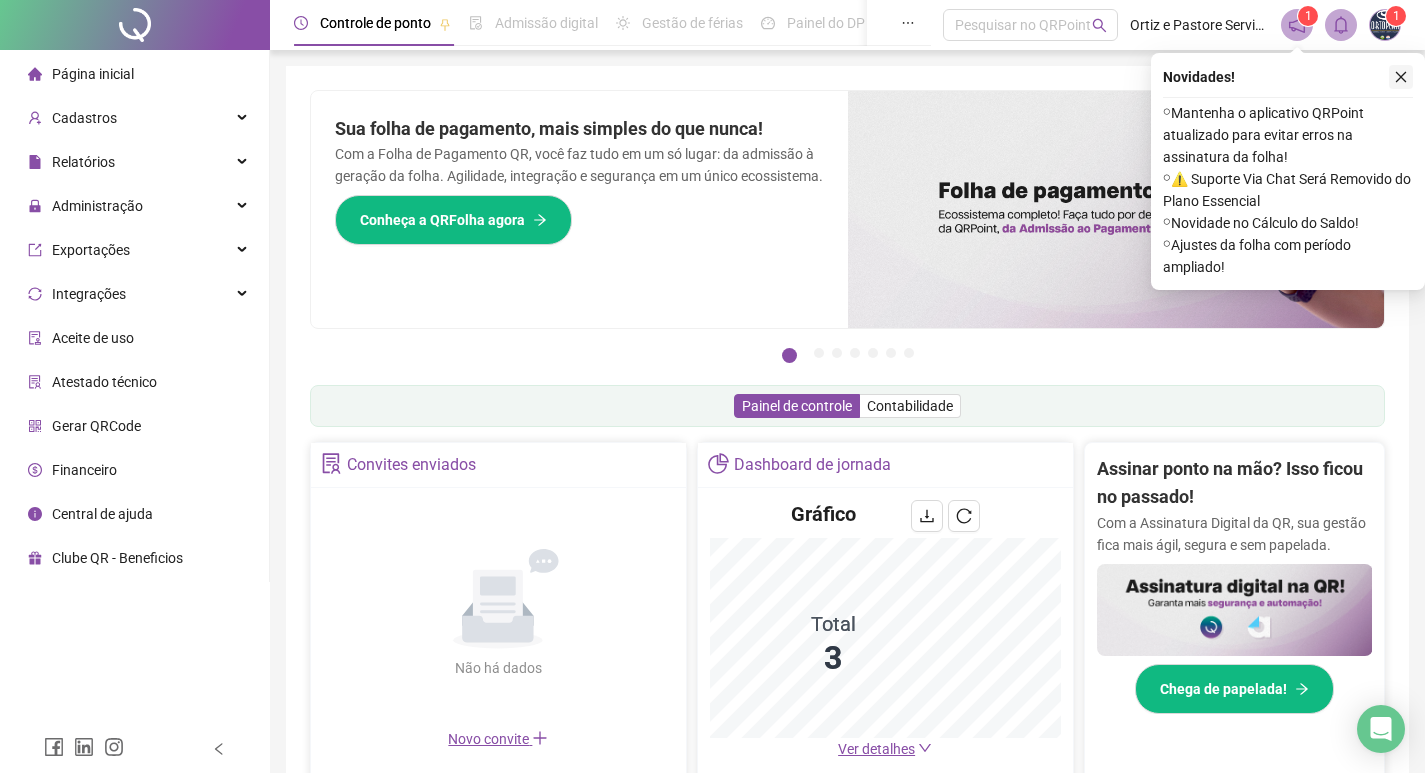 click at bounding box center [1401, 77] 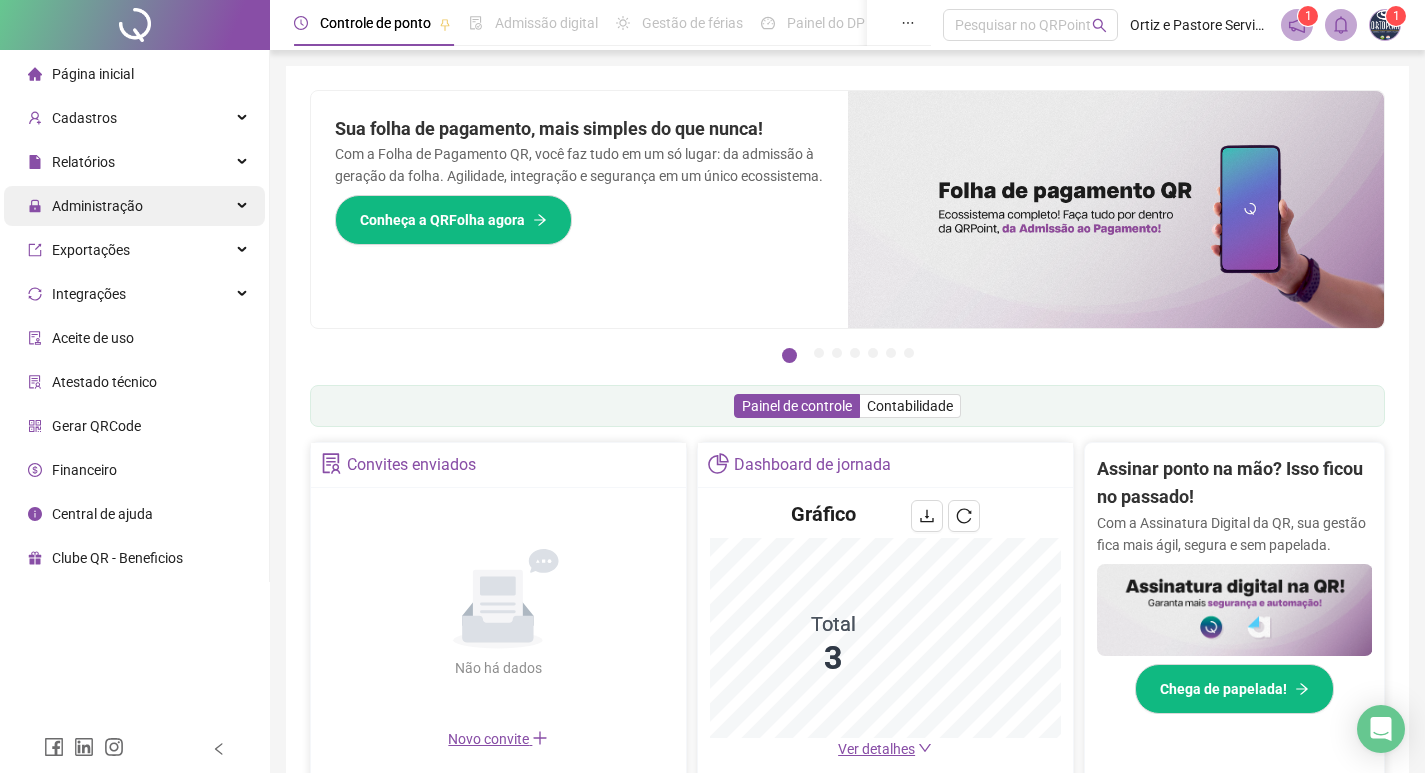 click on "Administração" at bounding box center [134, 206] 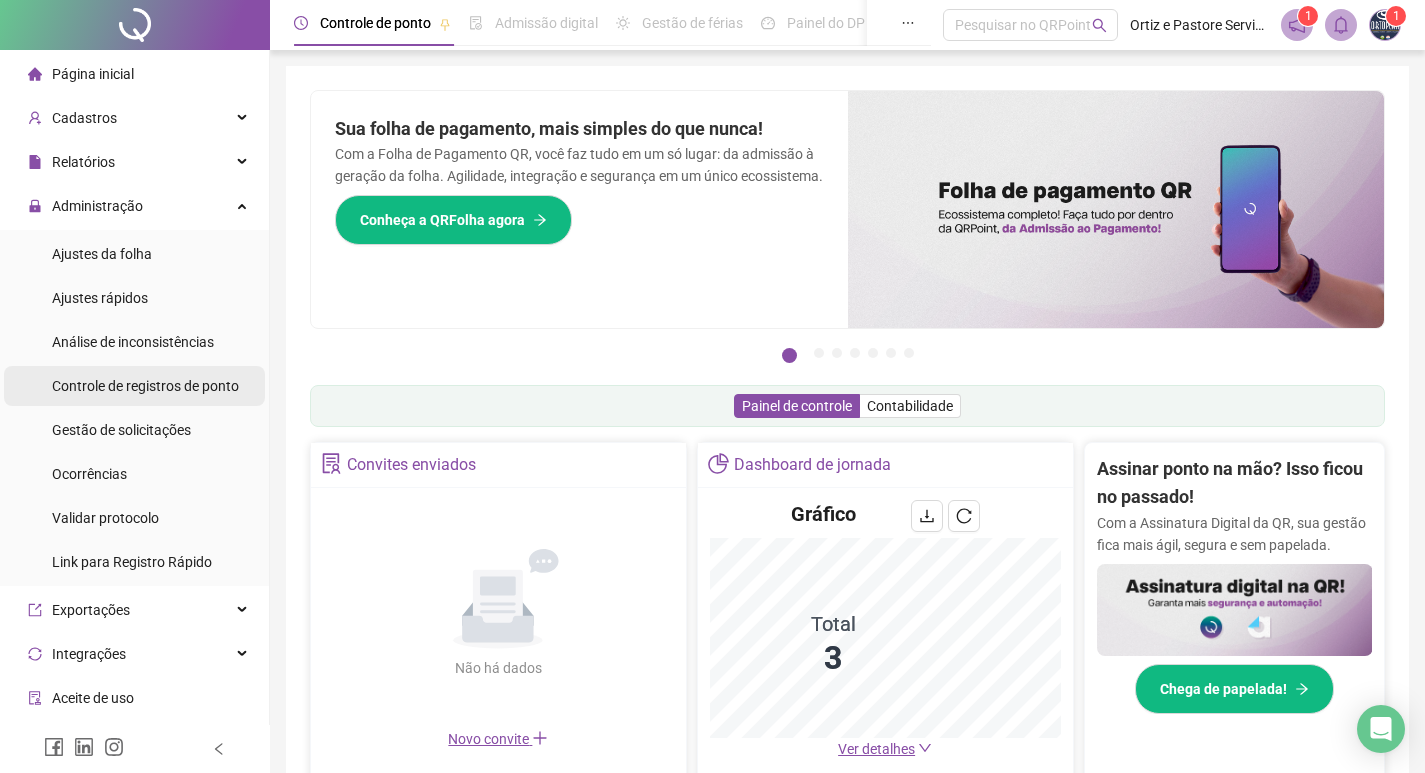 click on "Controle de registros de ponto" at bounding box center (145, 386) 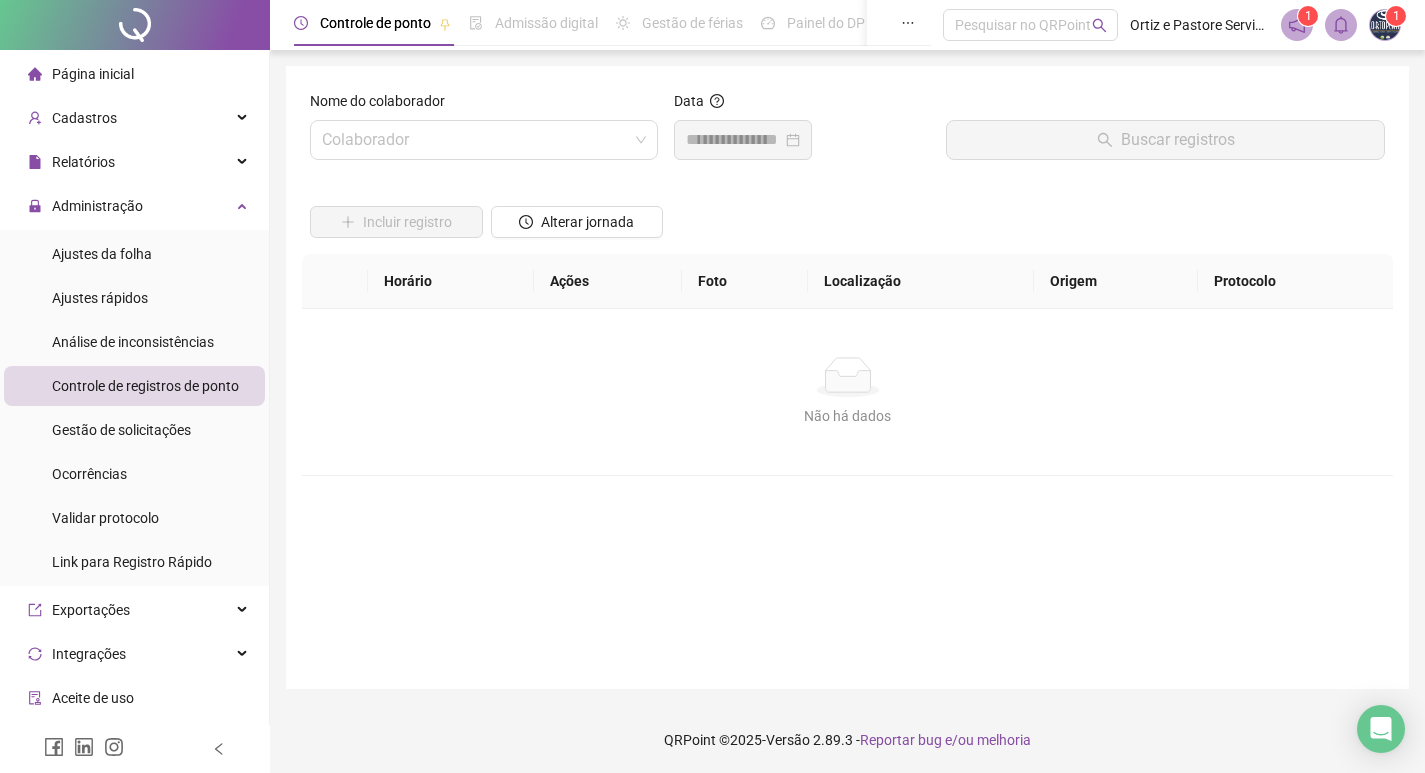 scroll, scrollTop: 2, scrollLeft: 0, axis: vertical 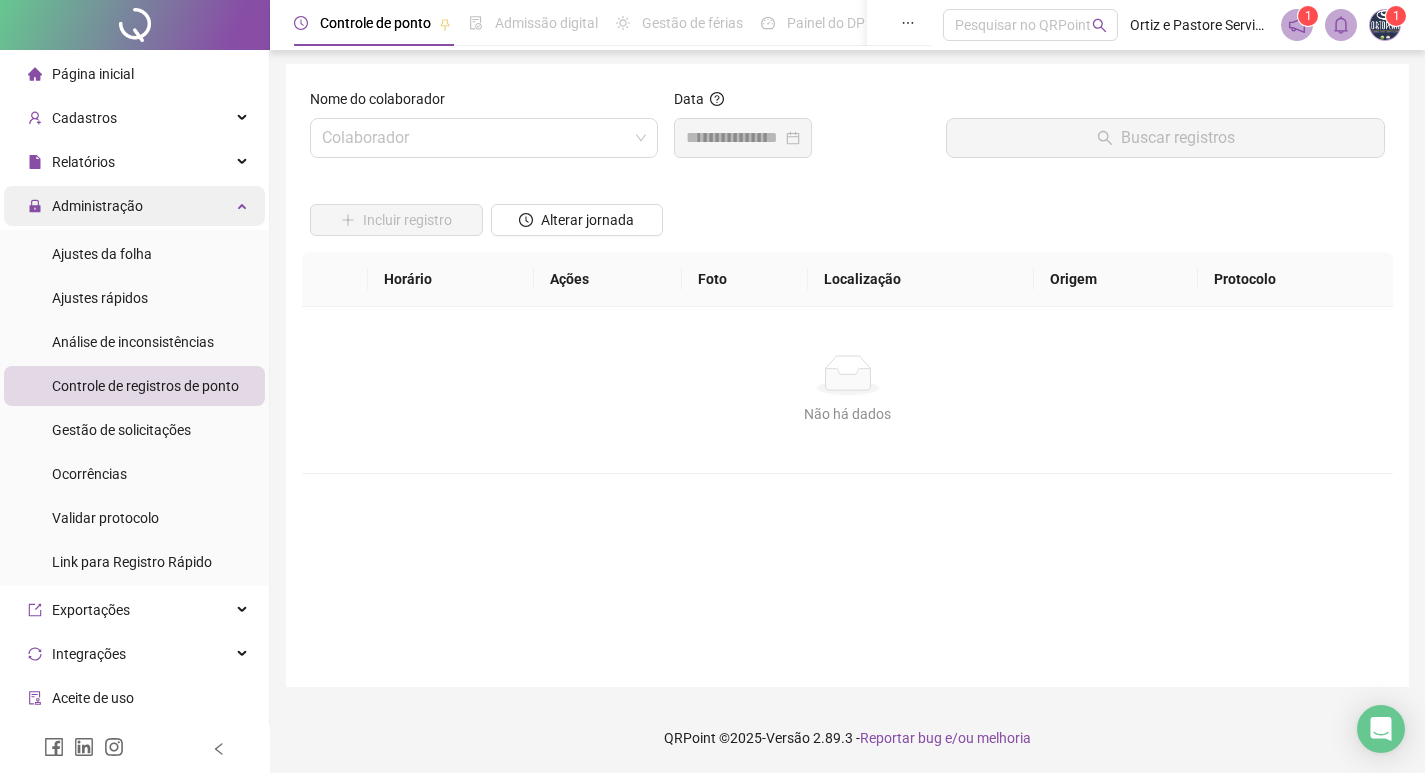 click on "Administração" at bounding box center [134, 206] 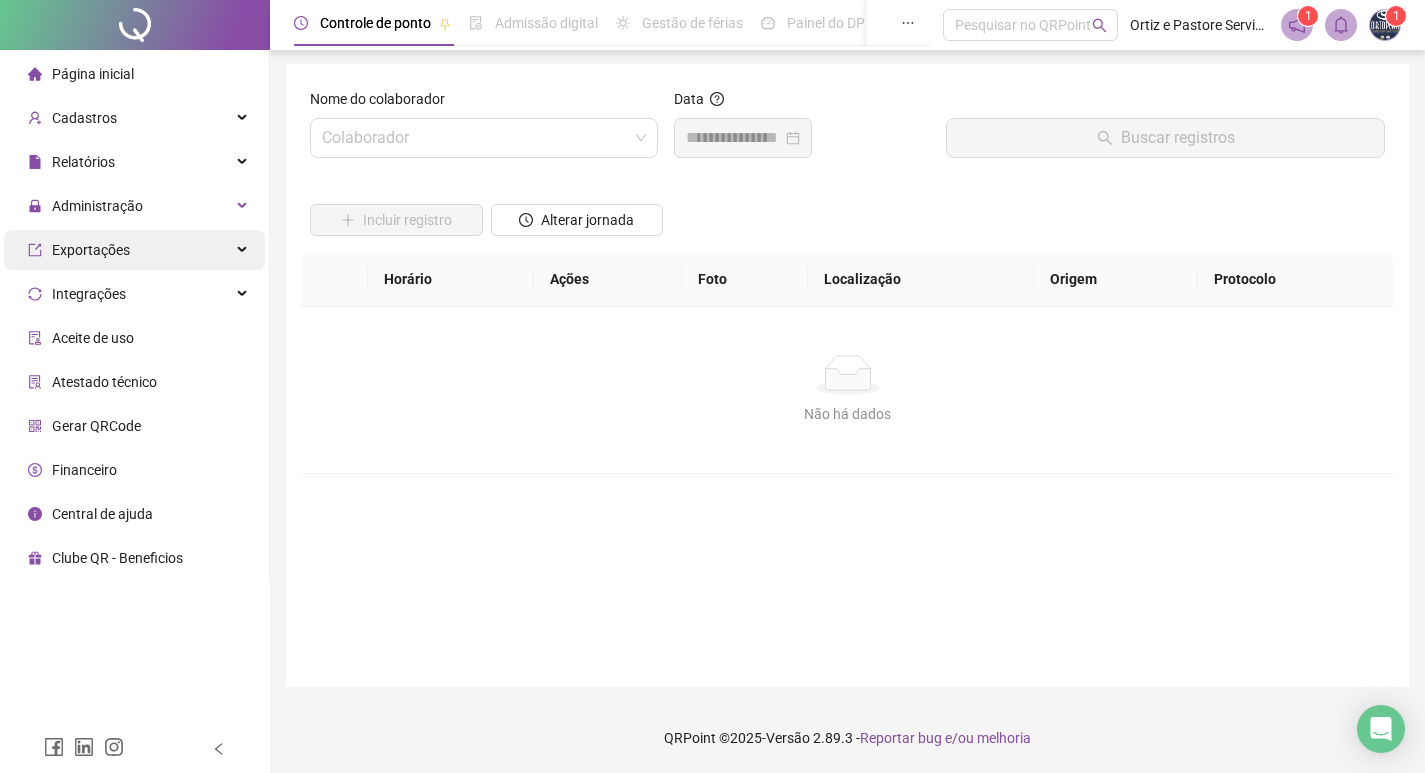 click on "Exportações" at bounding box center (134, 250) 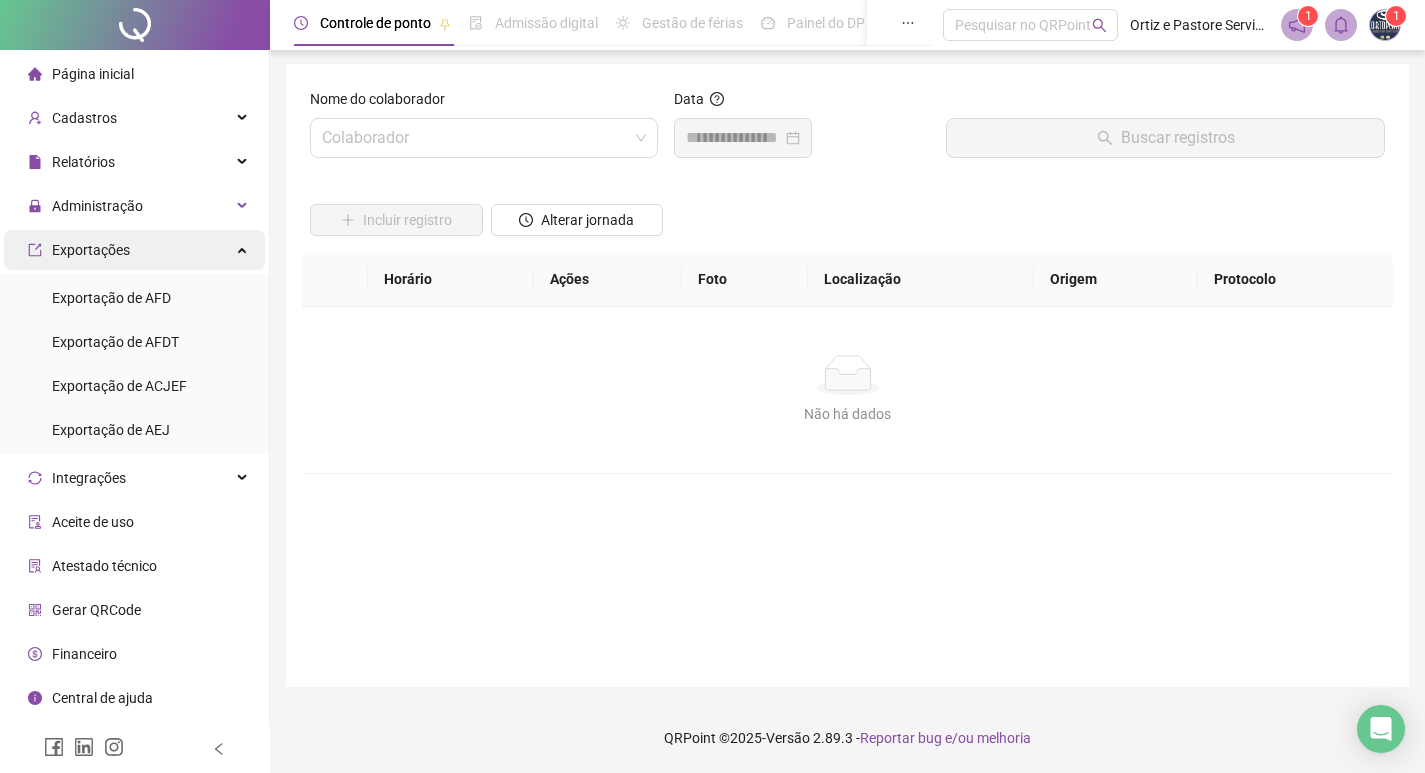 click on "Exportações" at bounding box center (134, 250) 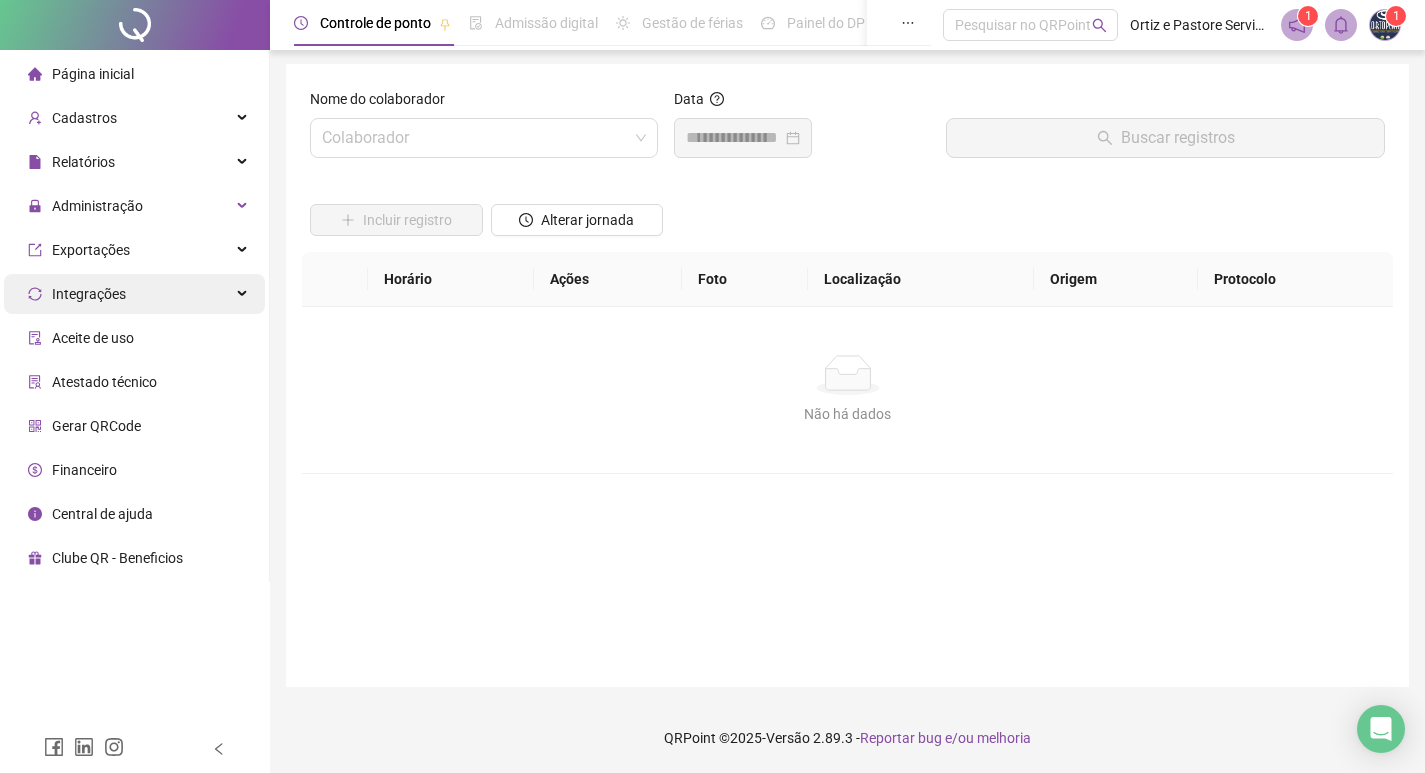 click on "Integrações" at bounding box center [134, 294] 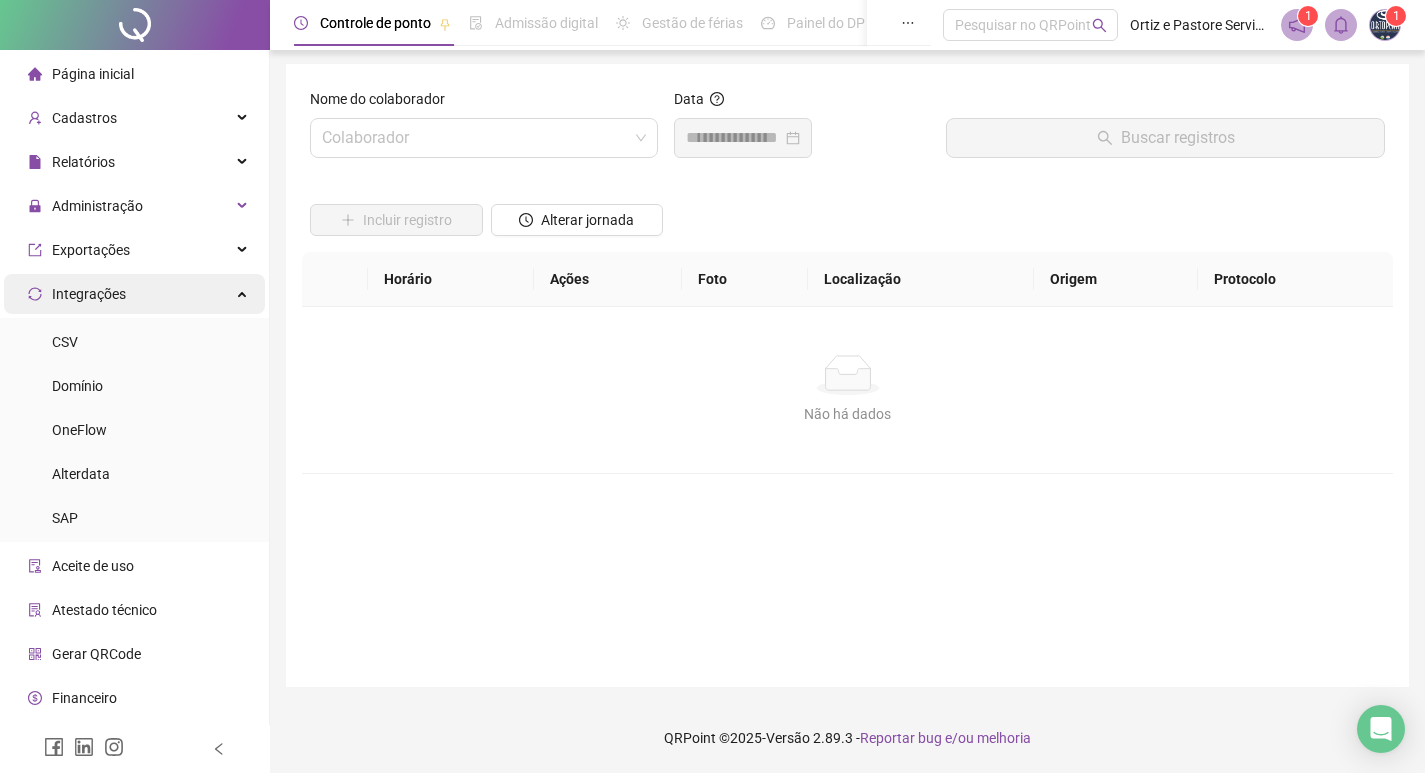 click at bounding box center (244, 292) 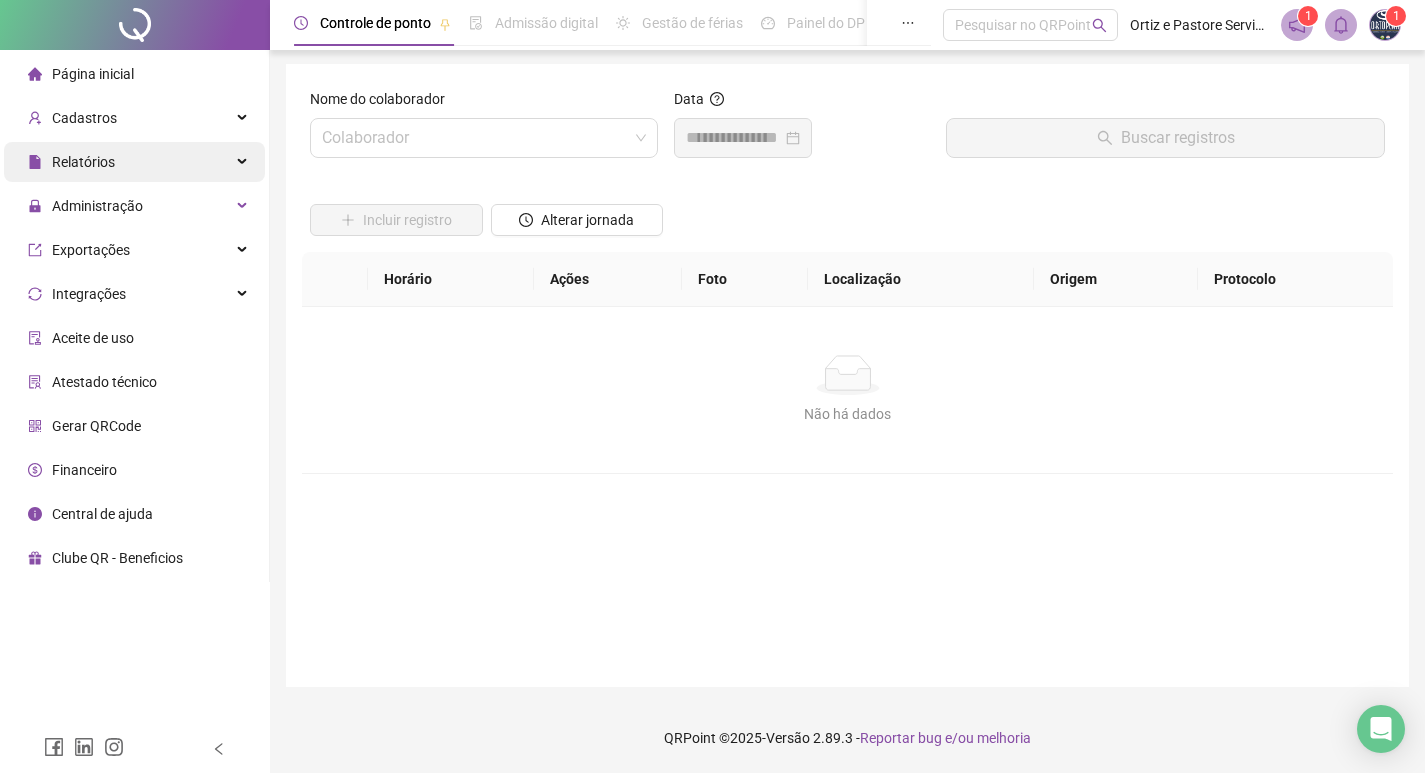 click on "Relatórios" at bounding box center (134, 162) 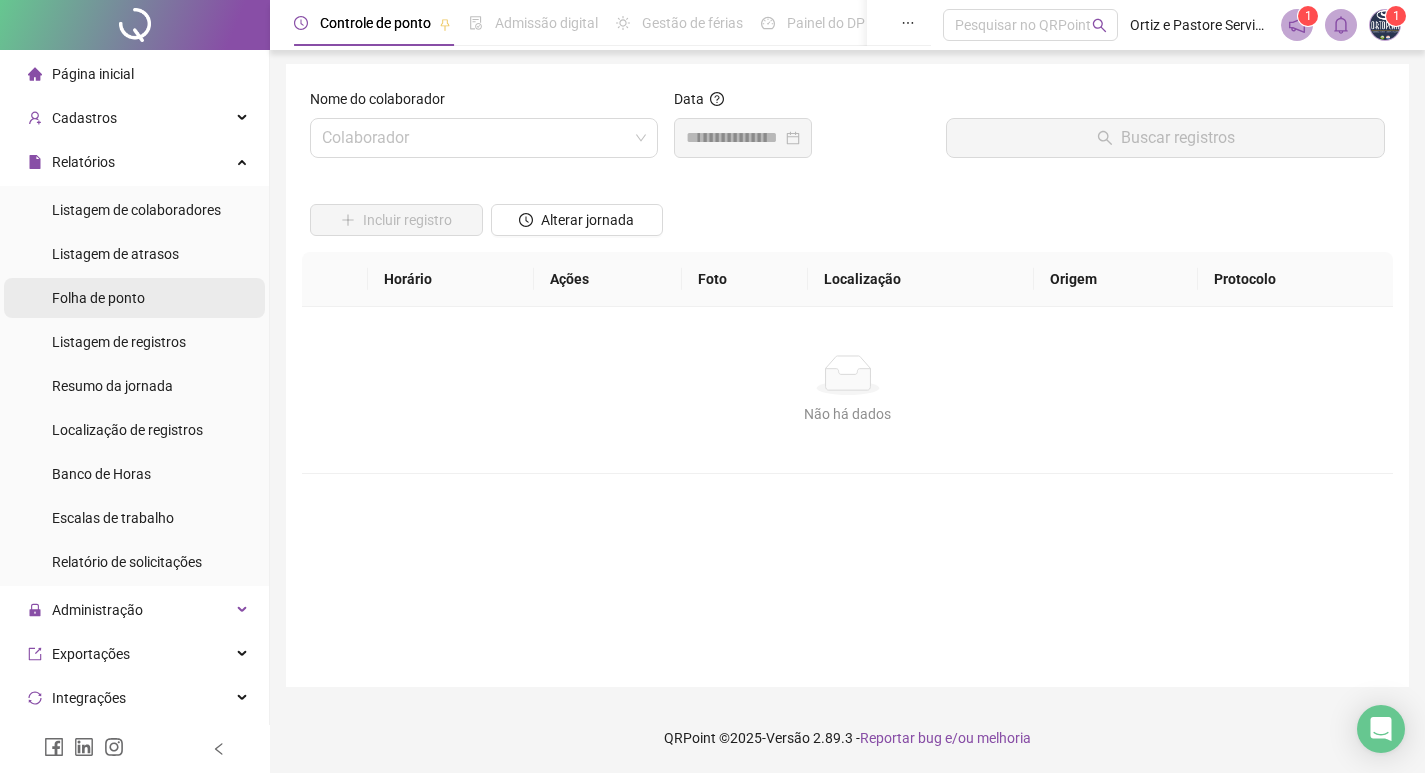 click on "Folha de ponto" at bounding box center [98, 298] 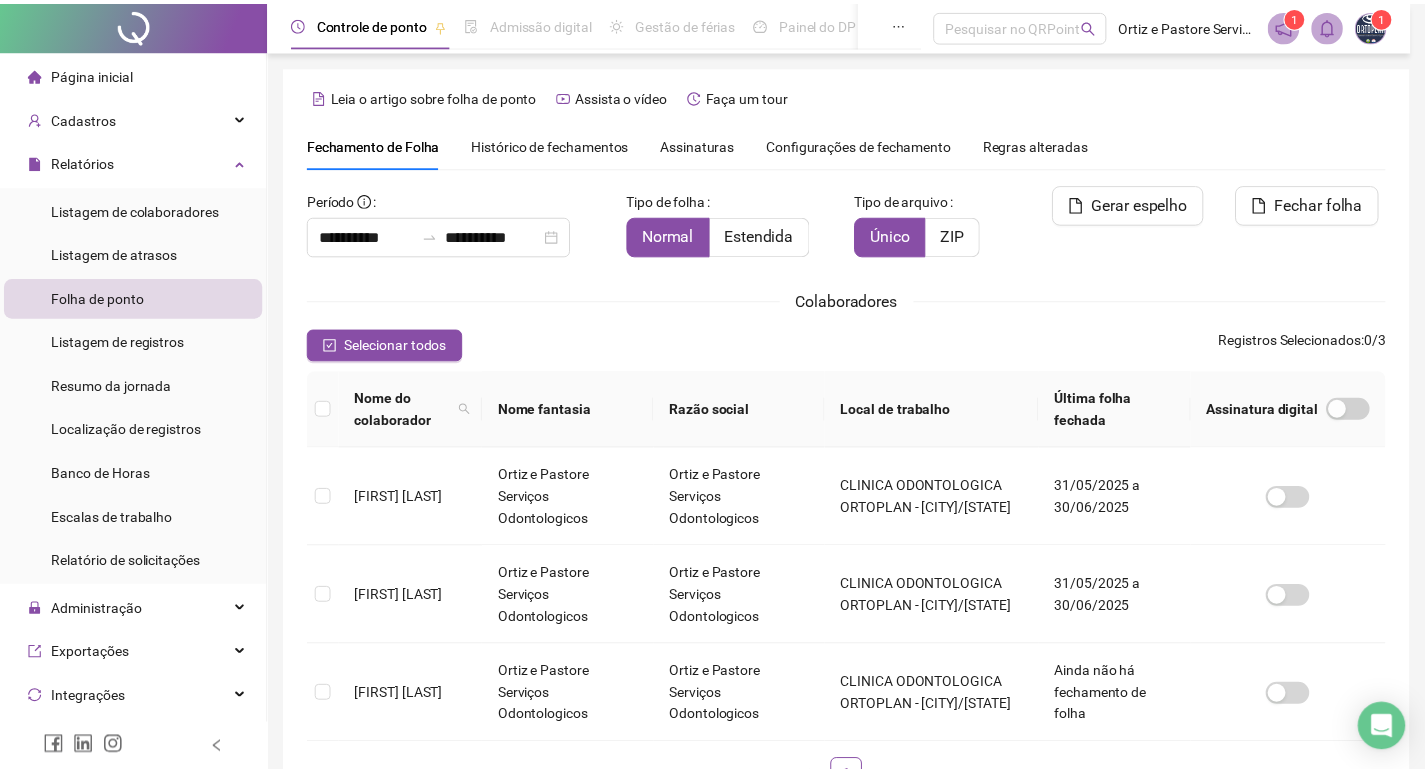 scroll, scrollTop: 23, scrollLeft: 0, axis: vertical 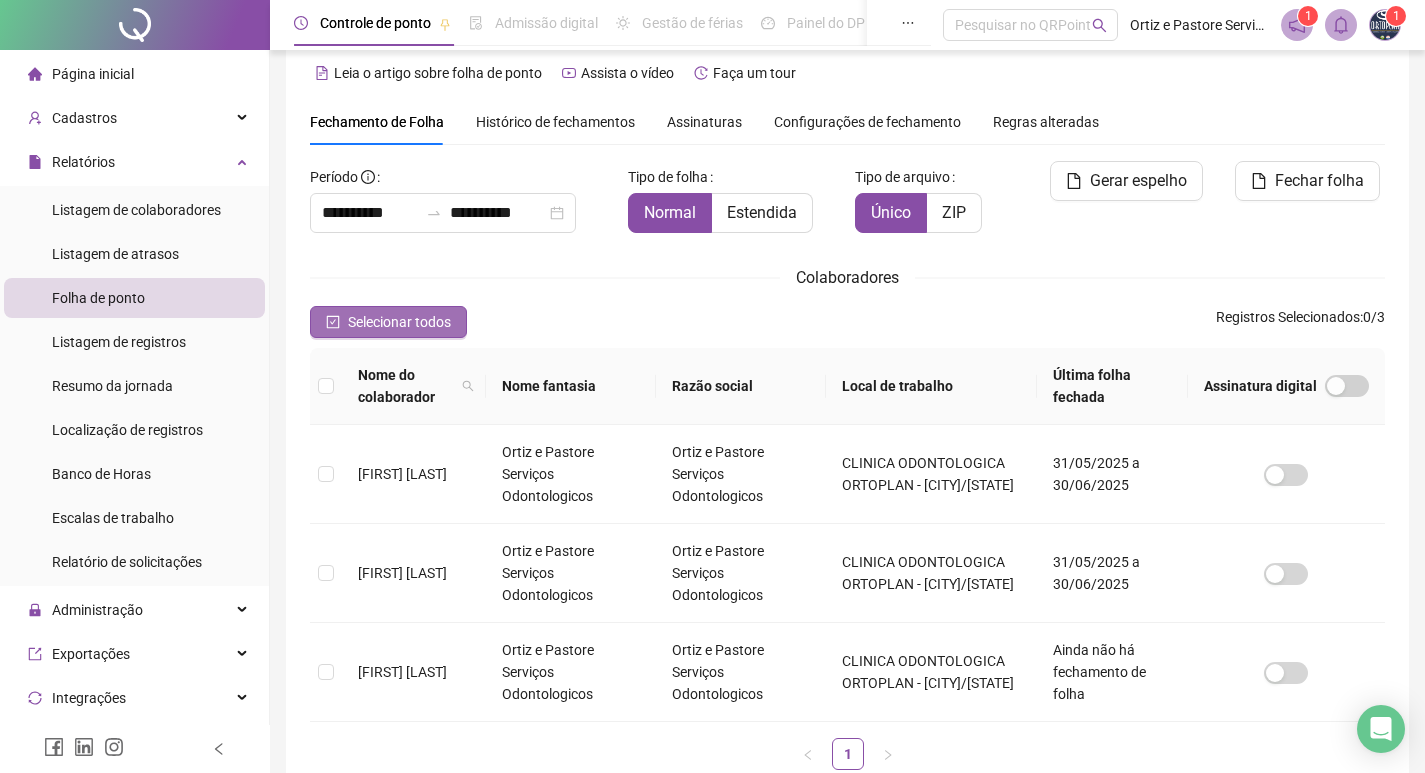click on "Selecionar todos" at bounding box center (399, 322) 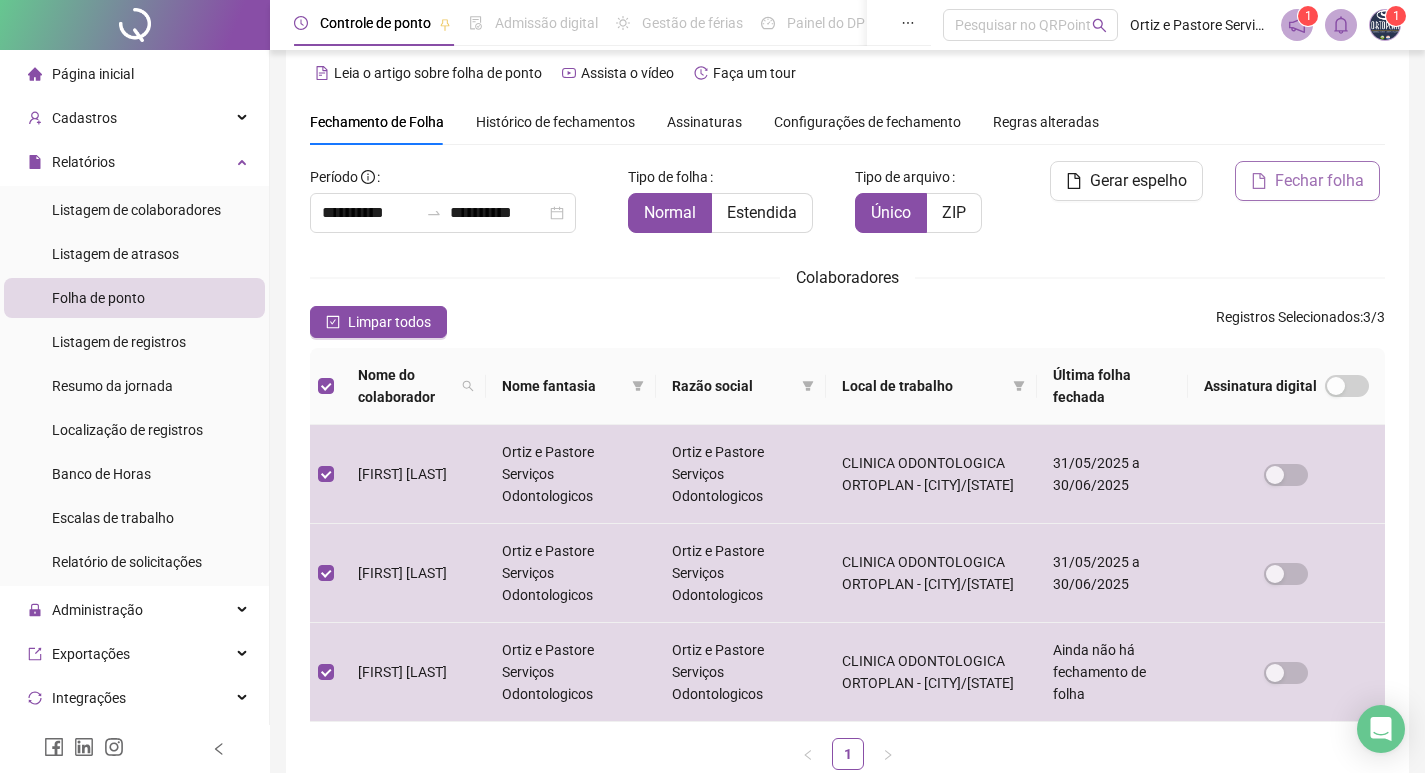 click on "Fechar folha" at bounding box center (1307, 181) 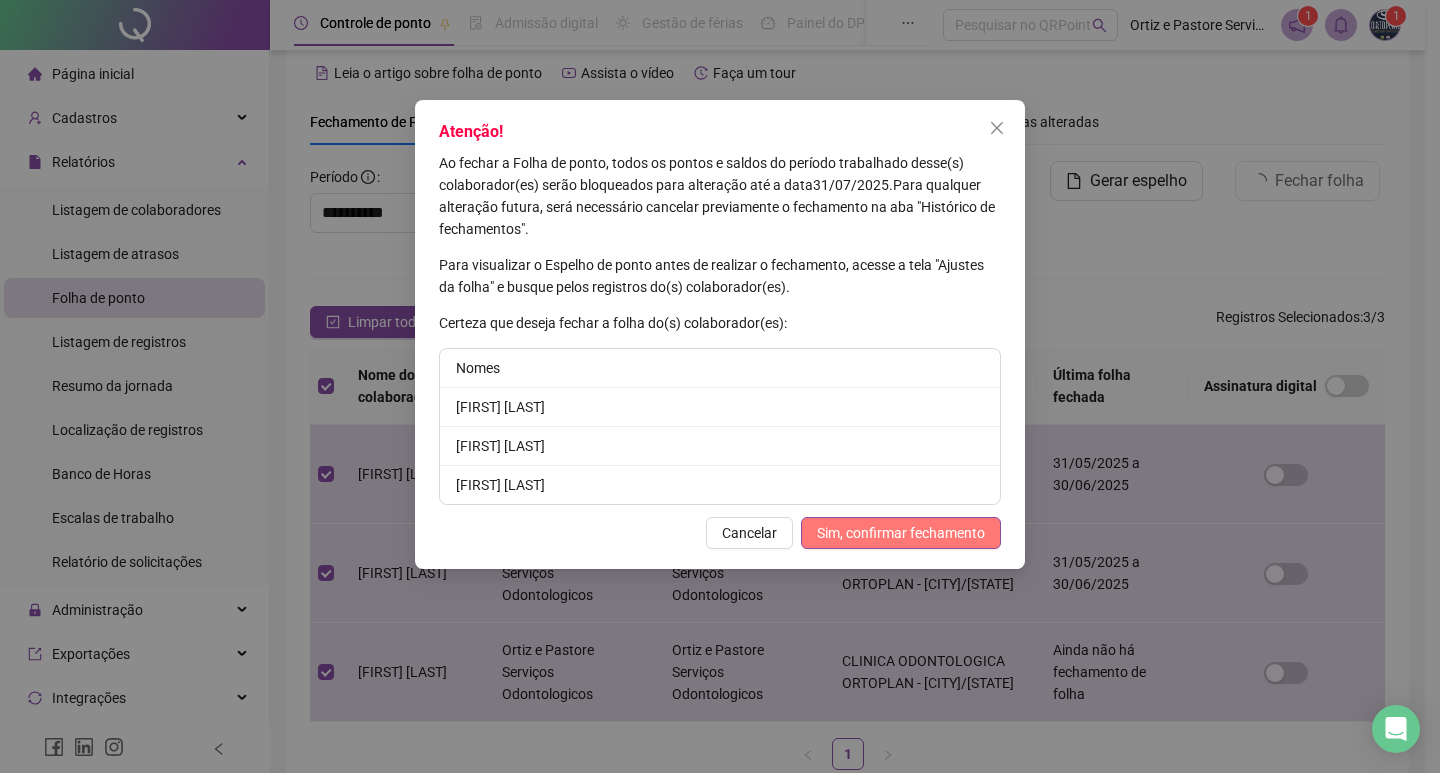 click on "Sim, confirmar fechamento" at bounding box center [901, 533] 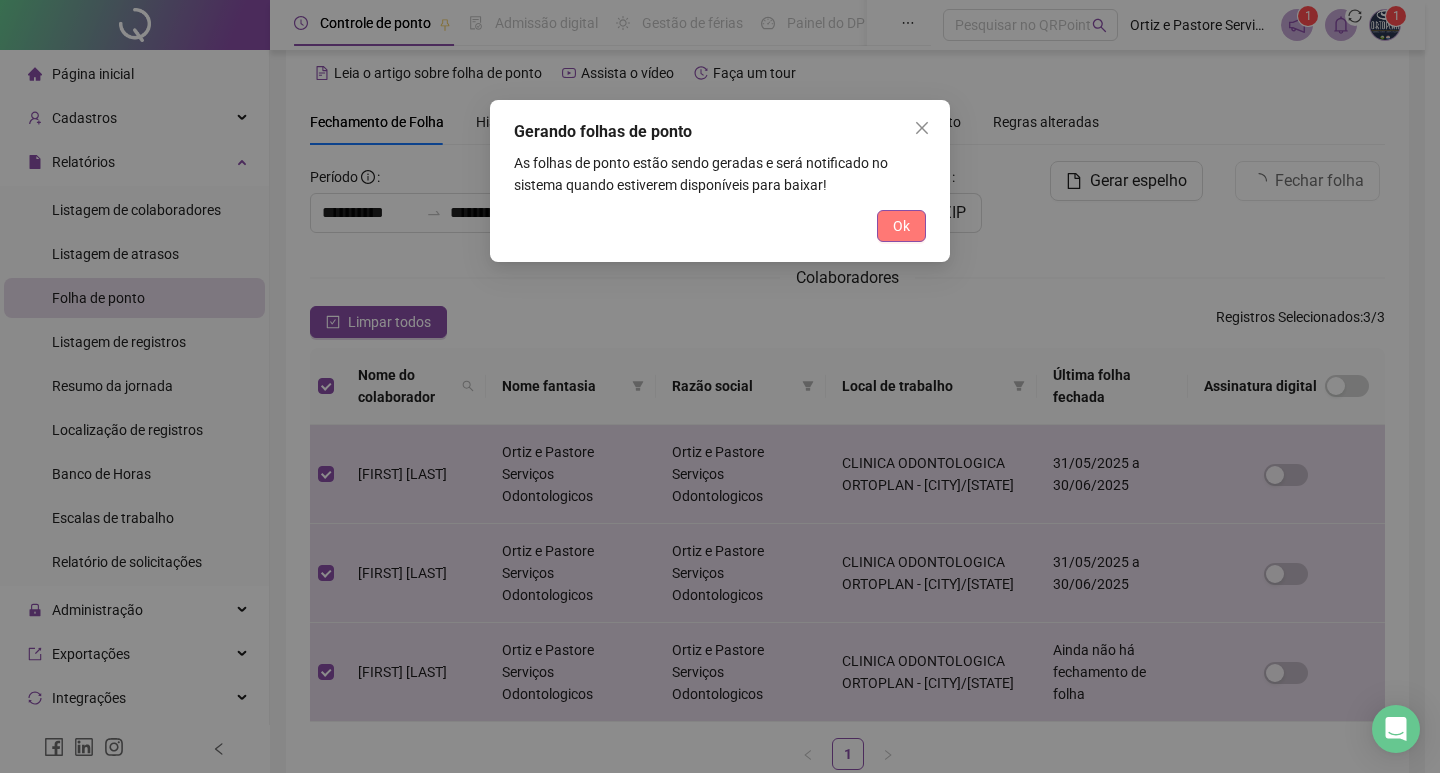 click on "Ok" at bounding box center [901, 226] 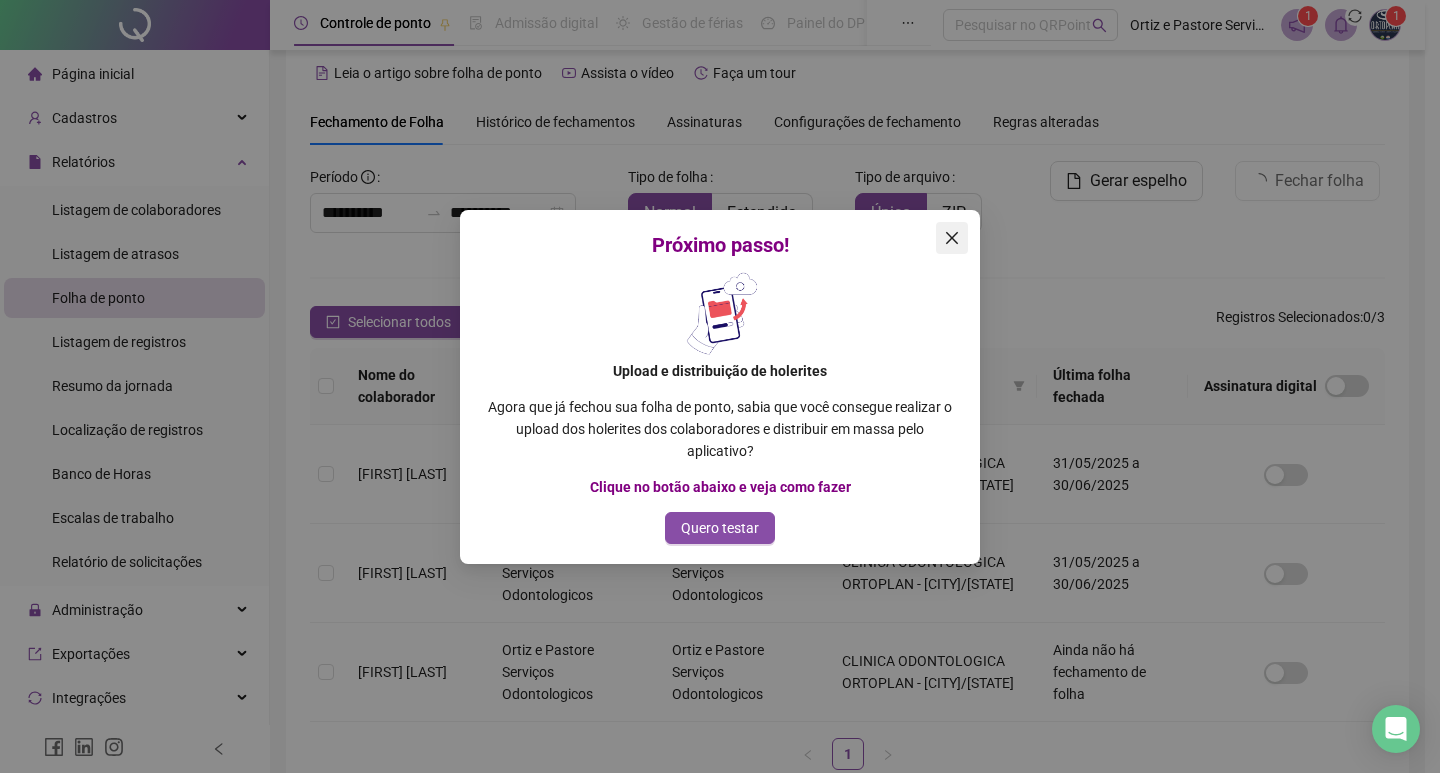 click 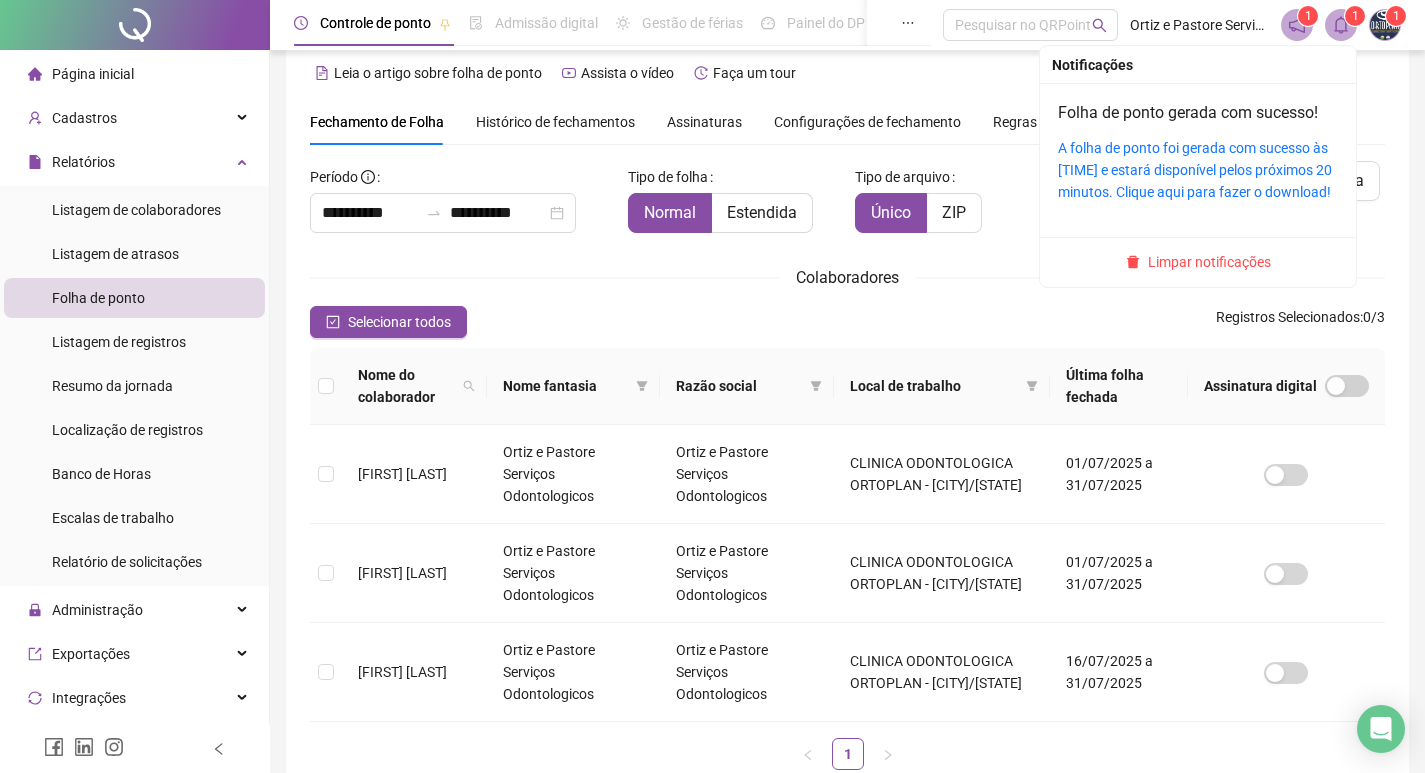 click 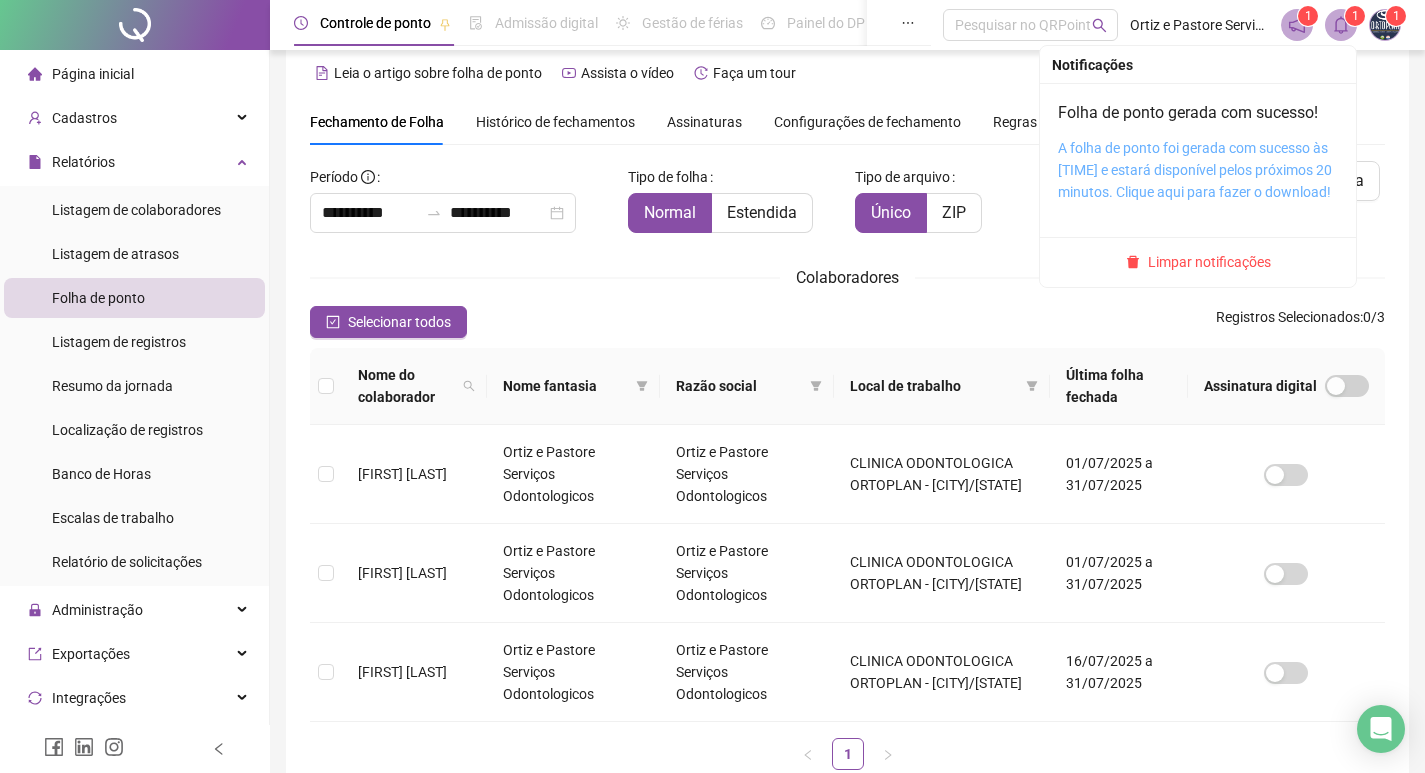 click on "A folha de ponto foi gerada com sucesso às 10:04:45 e estará disponível pelos próximos 20 minutos.
Clique aqui para fazer o download!" at bounding box center [1195, 170] 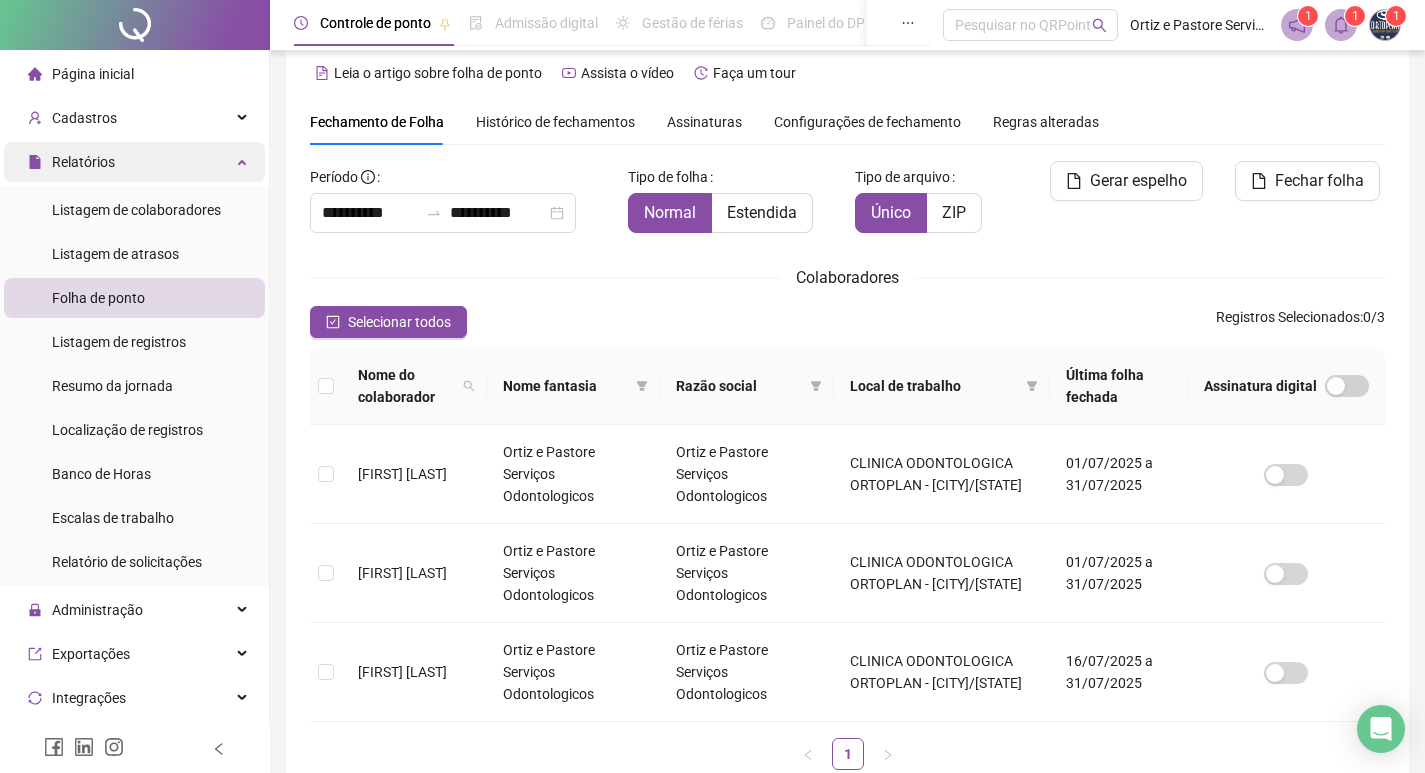 click on "Relatórios" at bounding box center [134, 162] 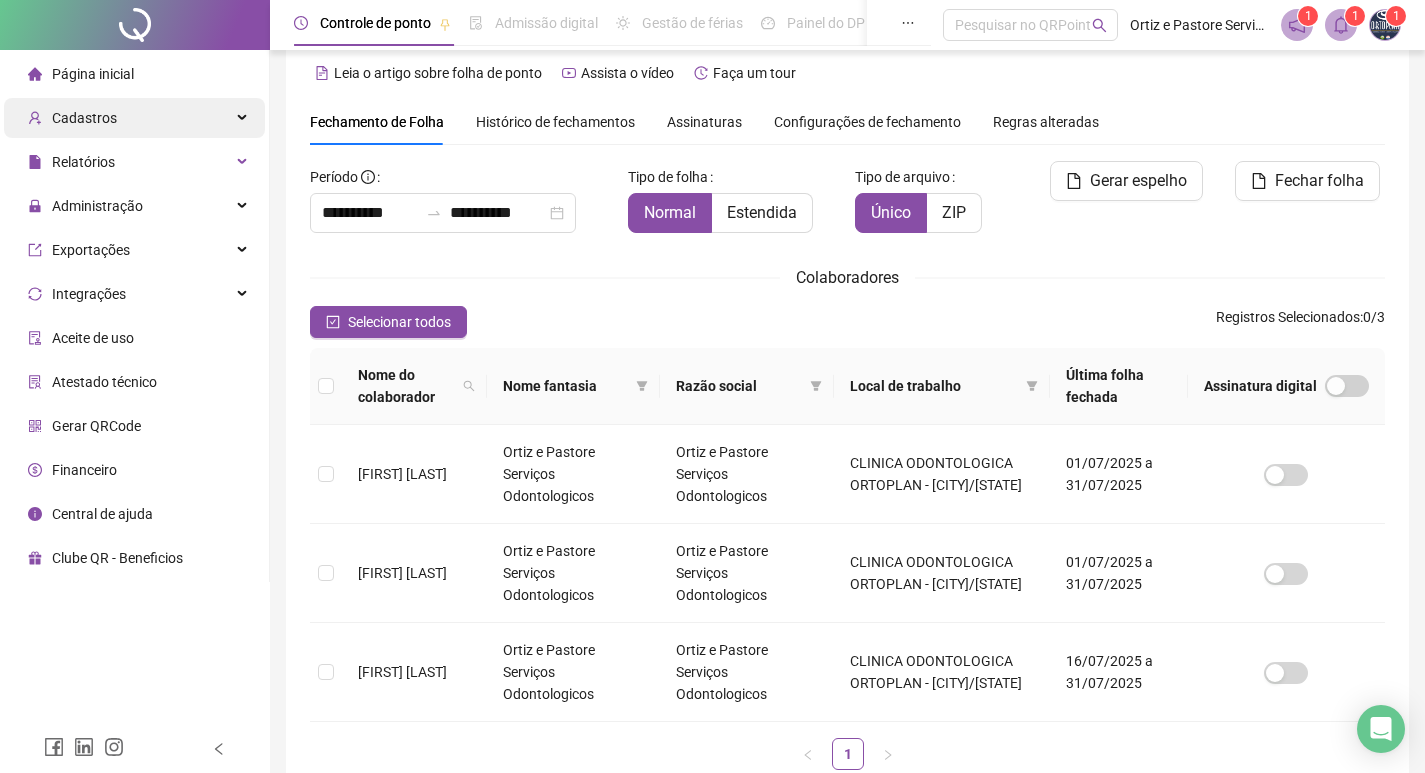 click on "Cadastros" at bounding box center [134, 118] 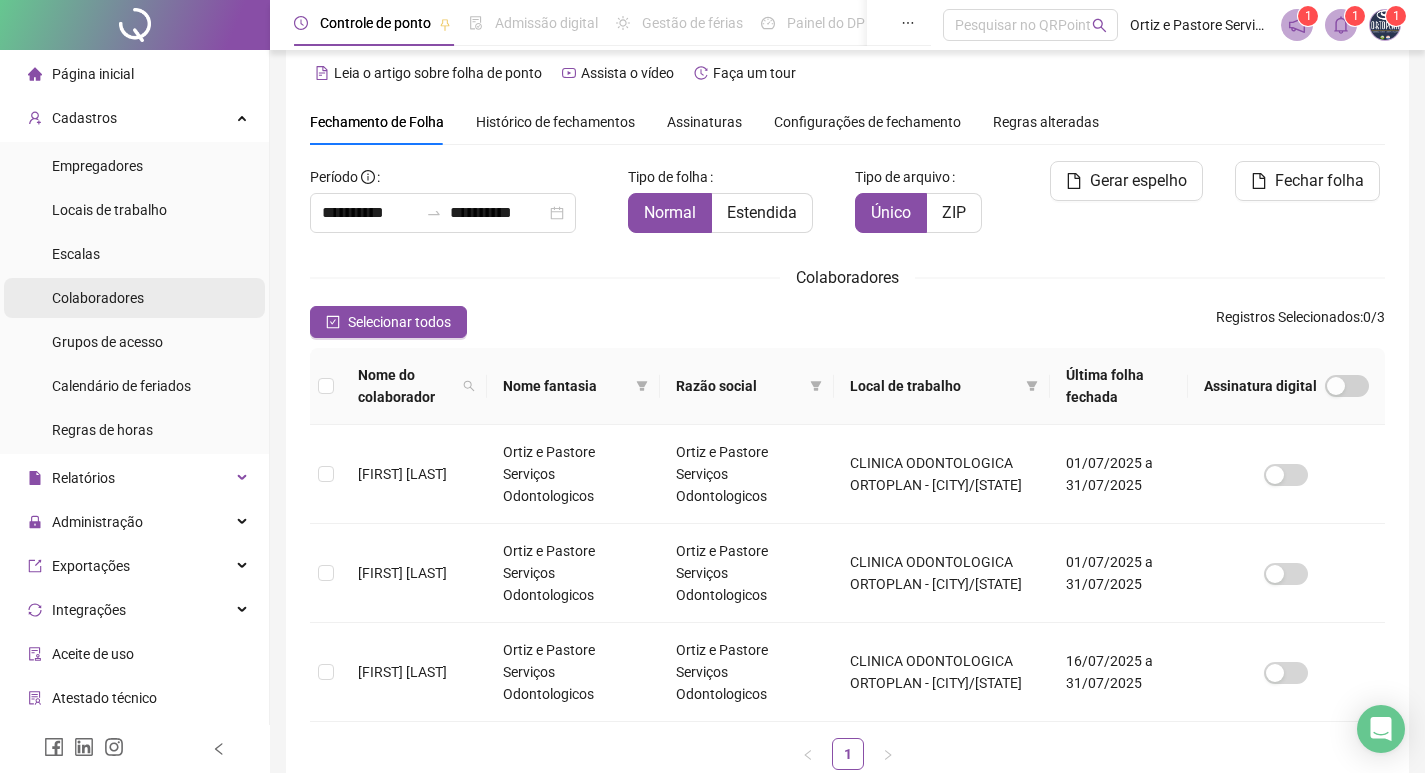 click on "Colaboradores" at bounding box center [98, 298] 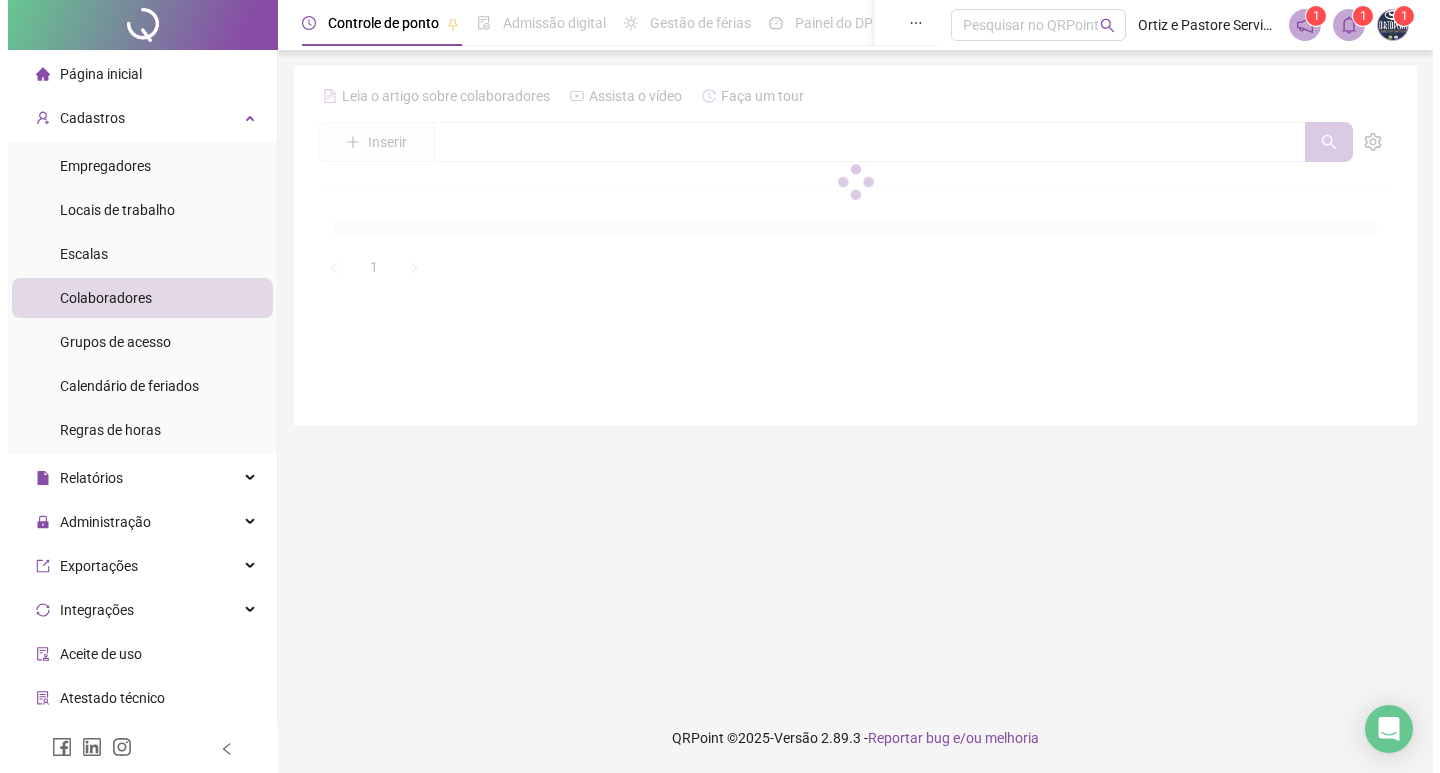 scroll, scrollTop: 0, scrollLeft: 0, axis: both 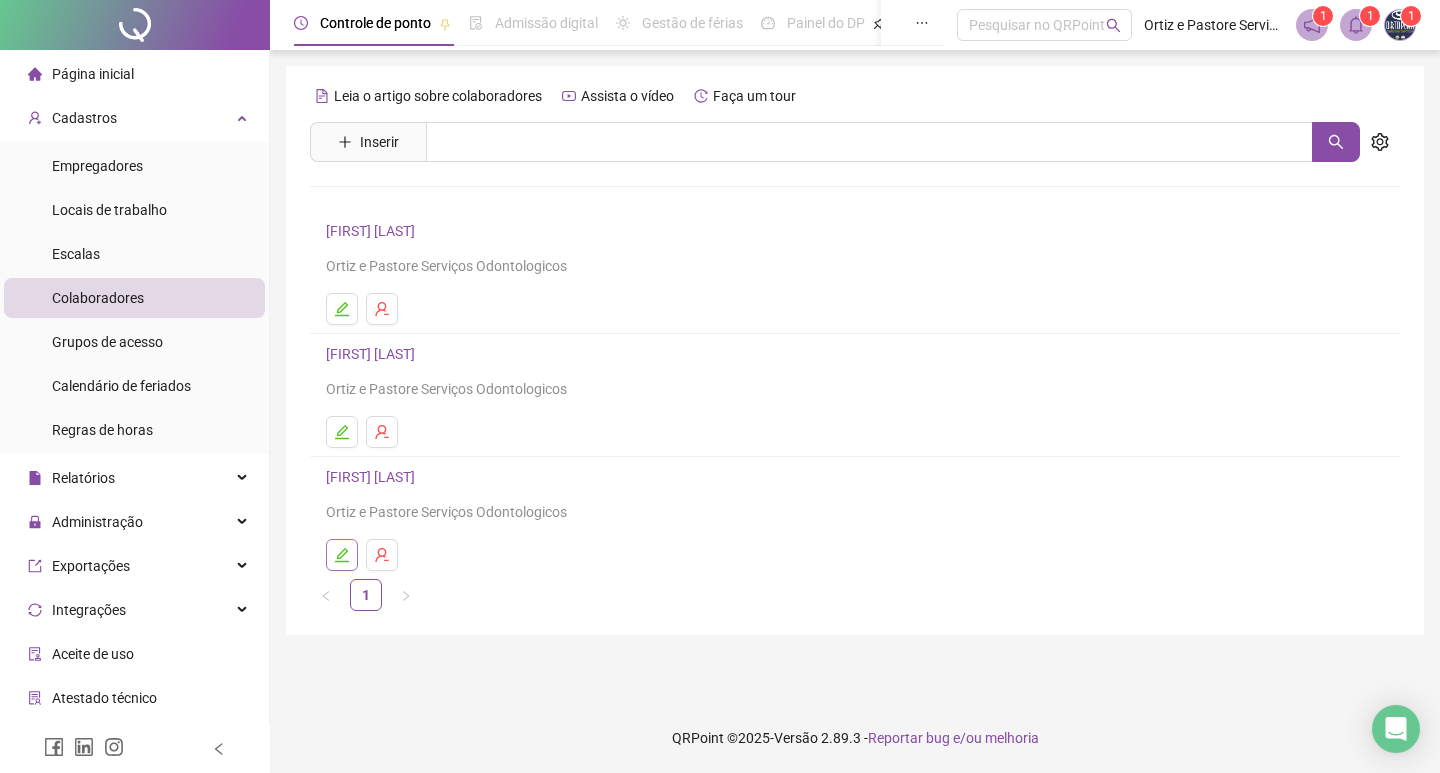 click 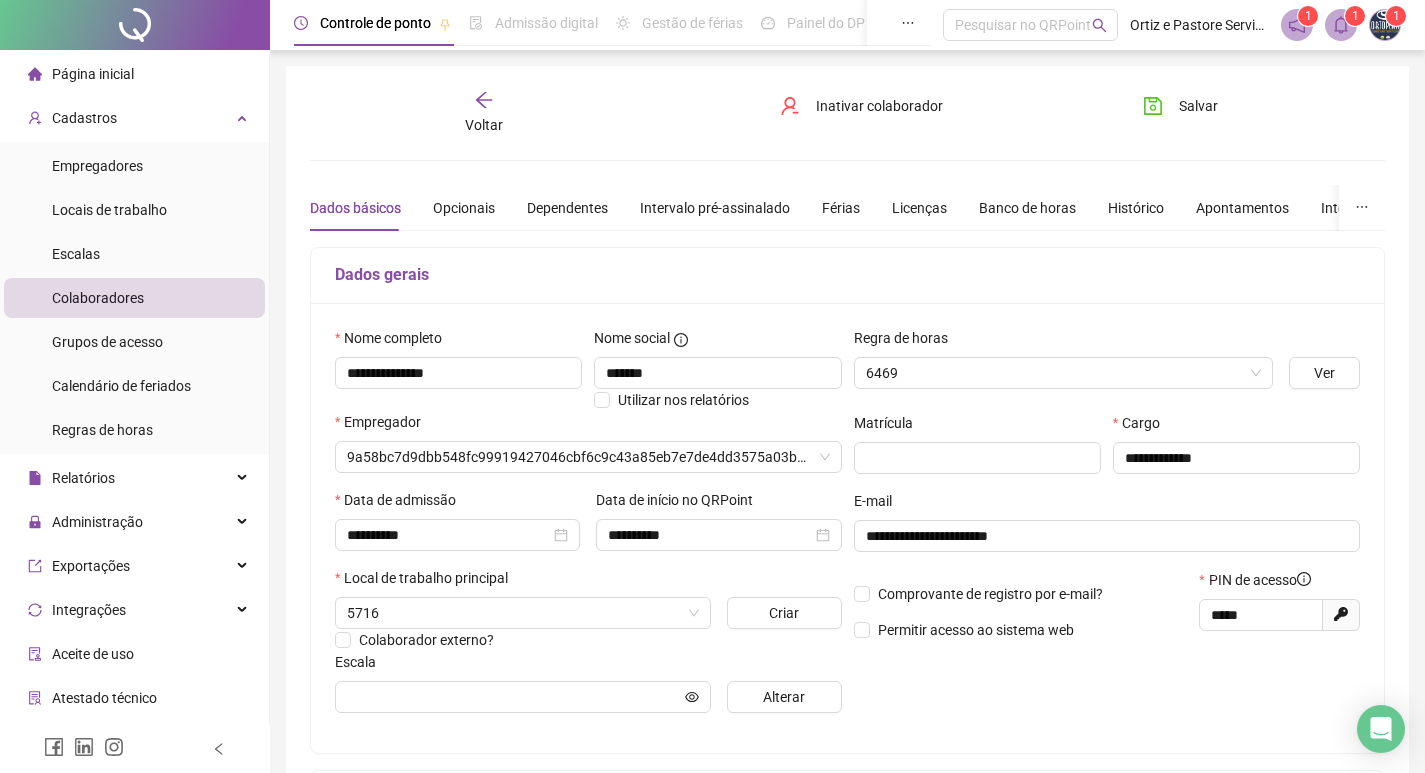 type on "********" 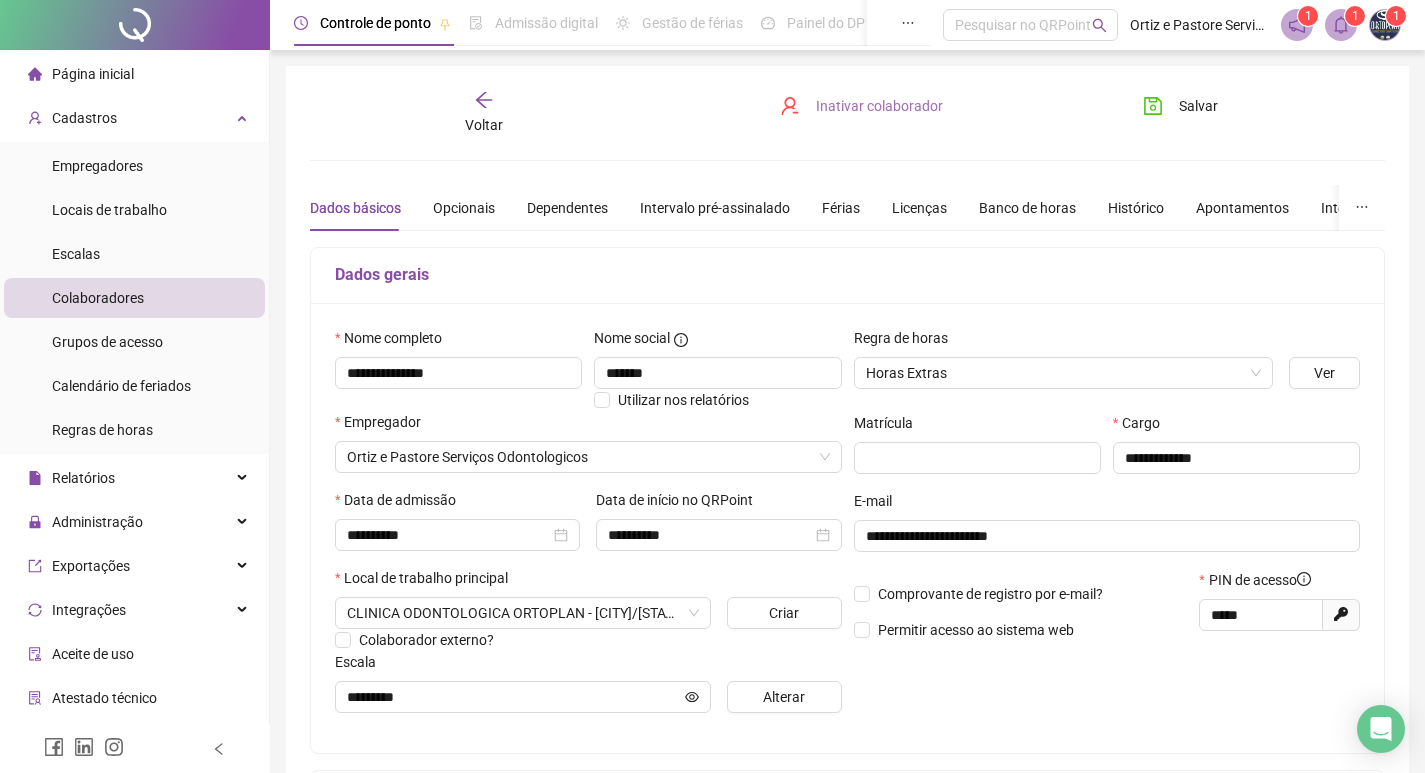 click on "Inativar colaborador" at bounding box center (879, 106) 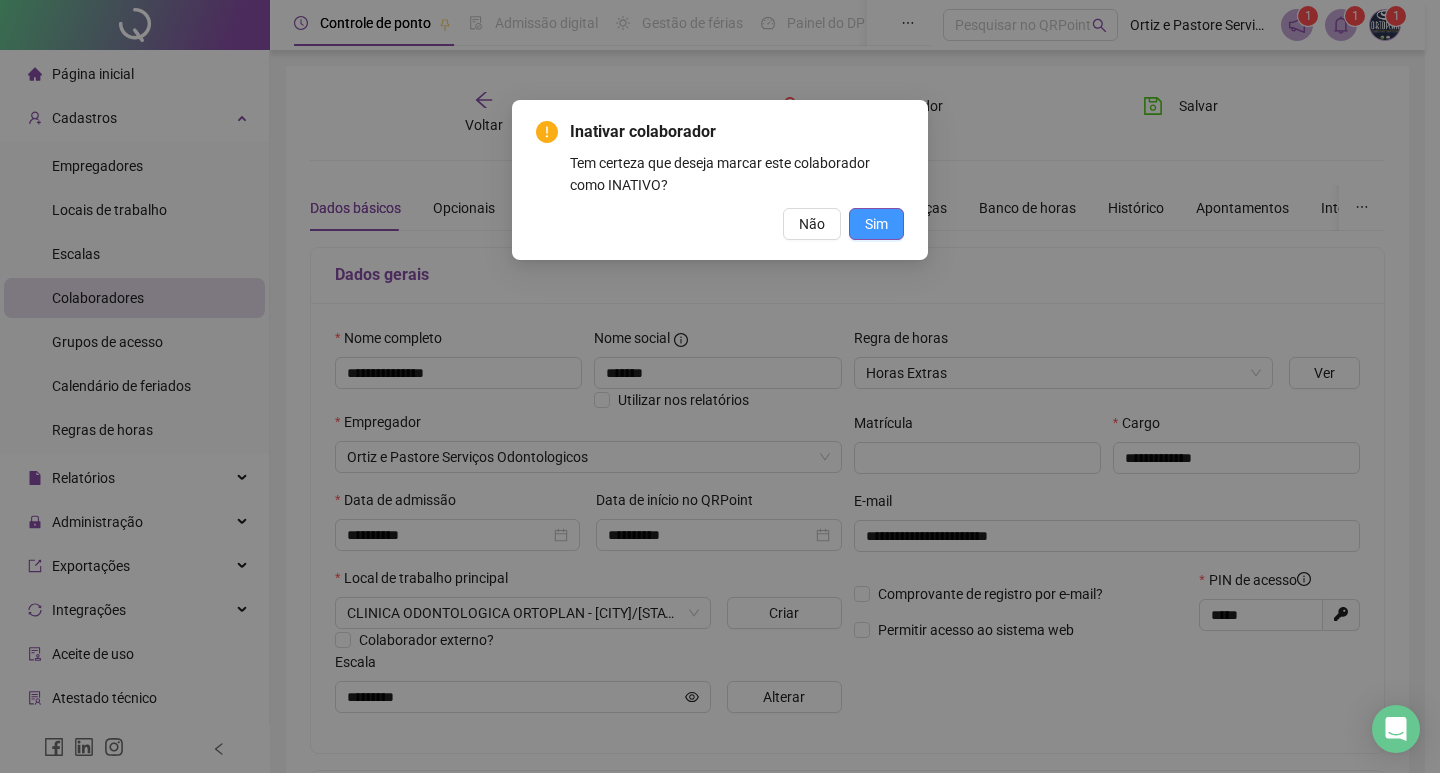 click on "Sim" at bounding box center (876, 224) 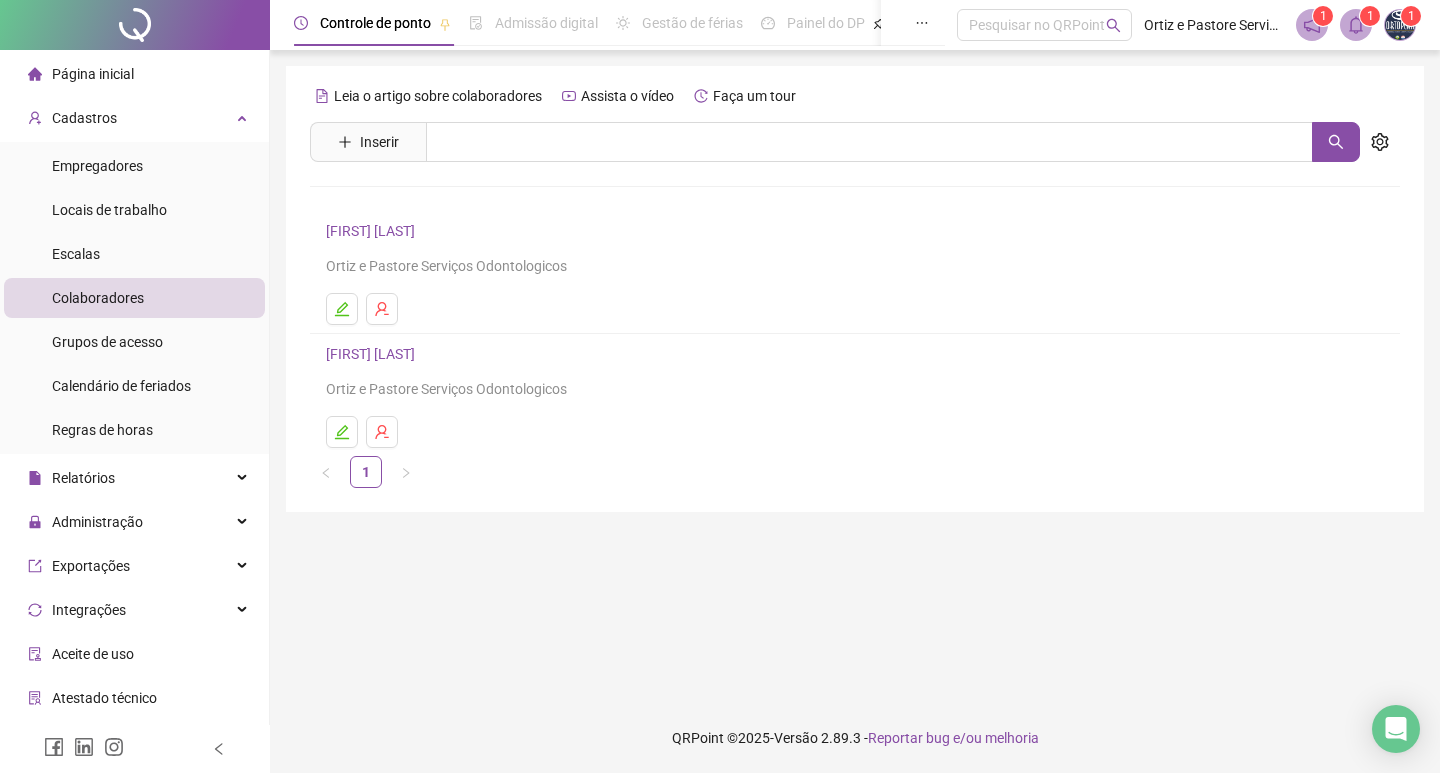 click on "Leia o artigo sobre colaboradores Assista o vídeo Faça um tour Inserir Nenhum resultado [FULL_NAME]    [COMPANY] [FULL_NAME]    [COMPANY] 1" at bounding box center (855, 376) 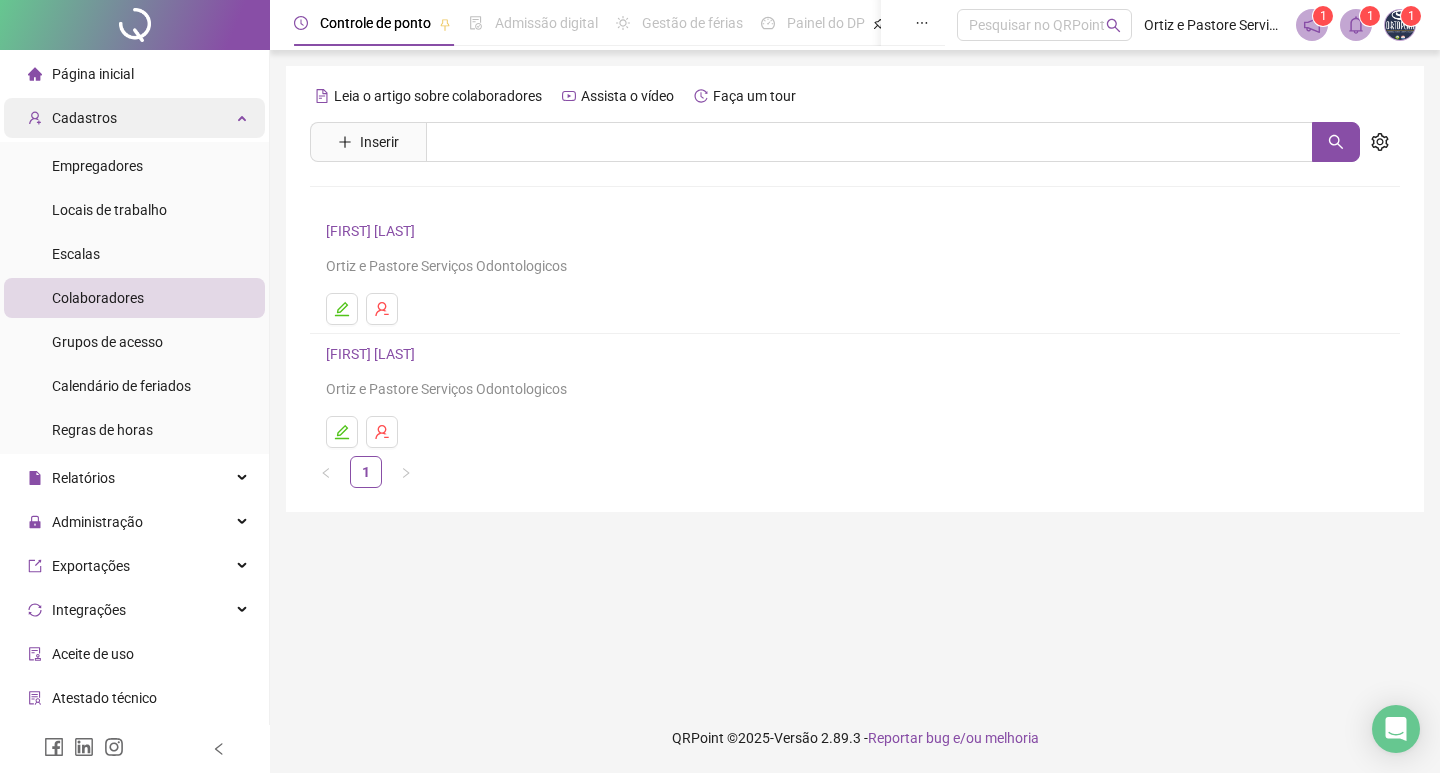 click on "Cadastros" at bounding box center [134, 118] 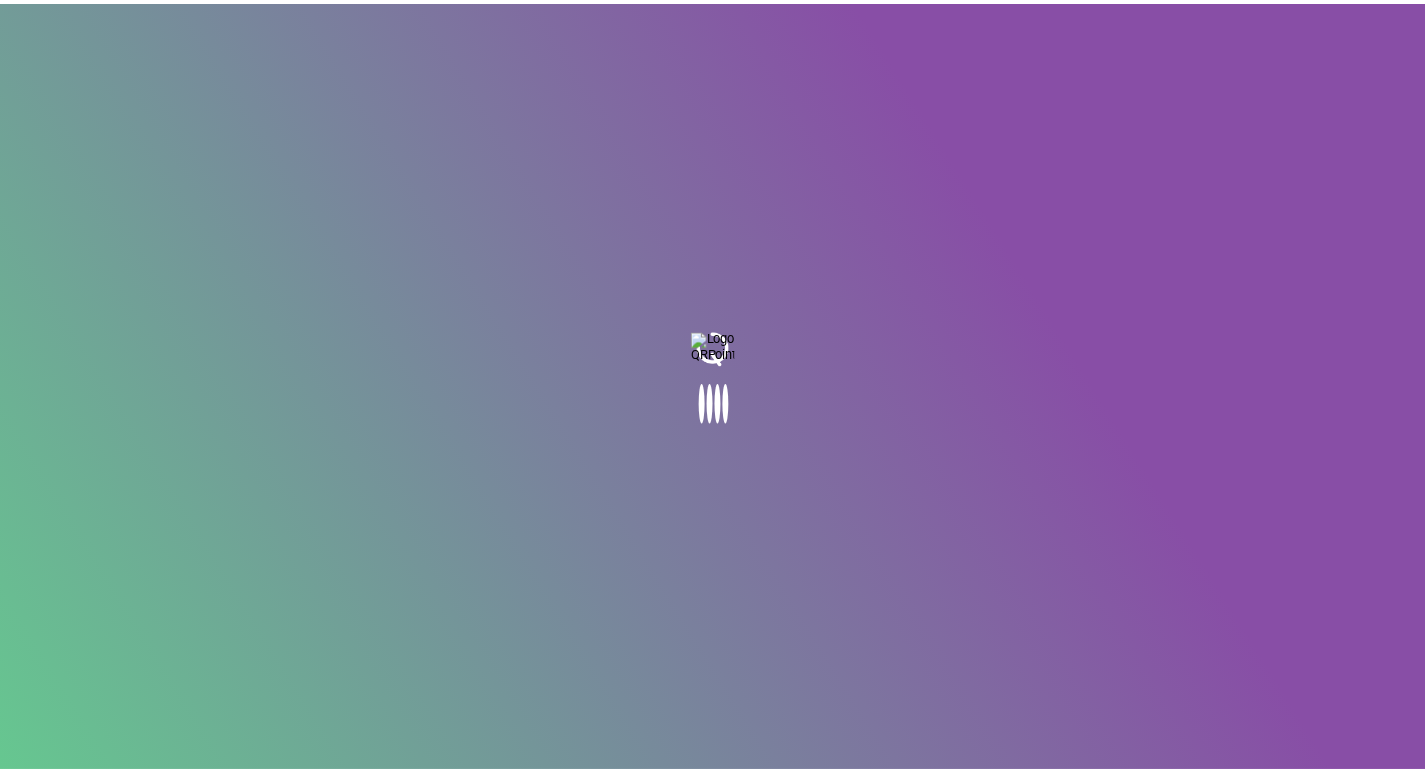 scroll, scrollTop: 0, scrollLeft: 0, axis: both 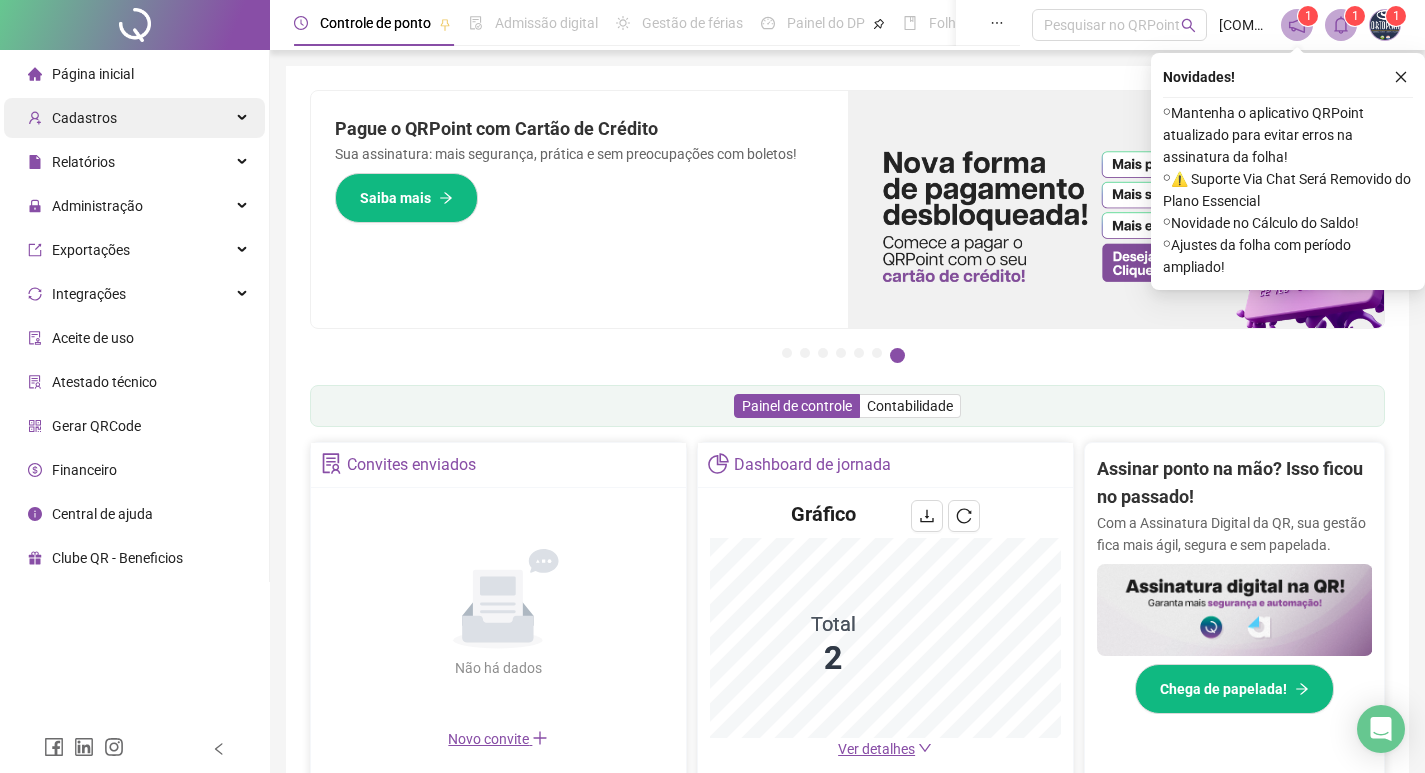click on "Cadastros" at bounding box center (134, 118) 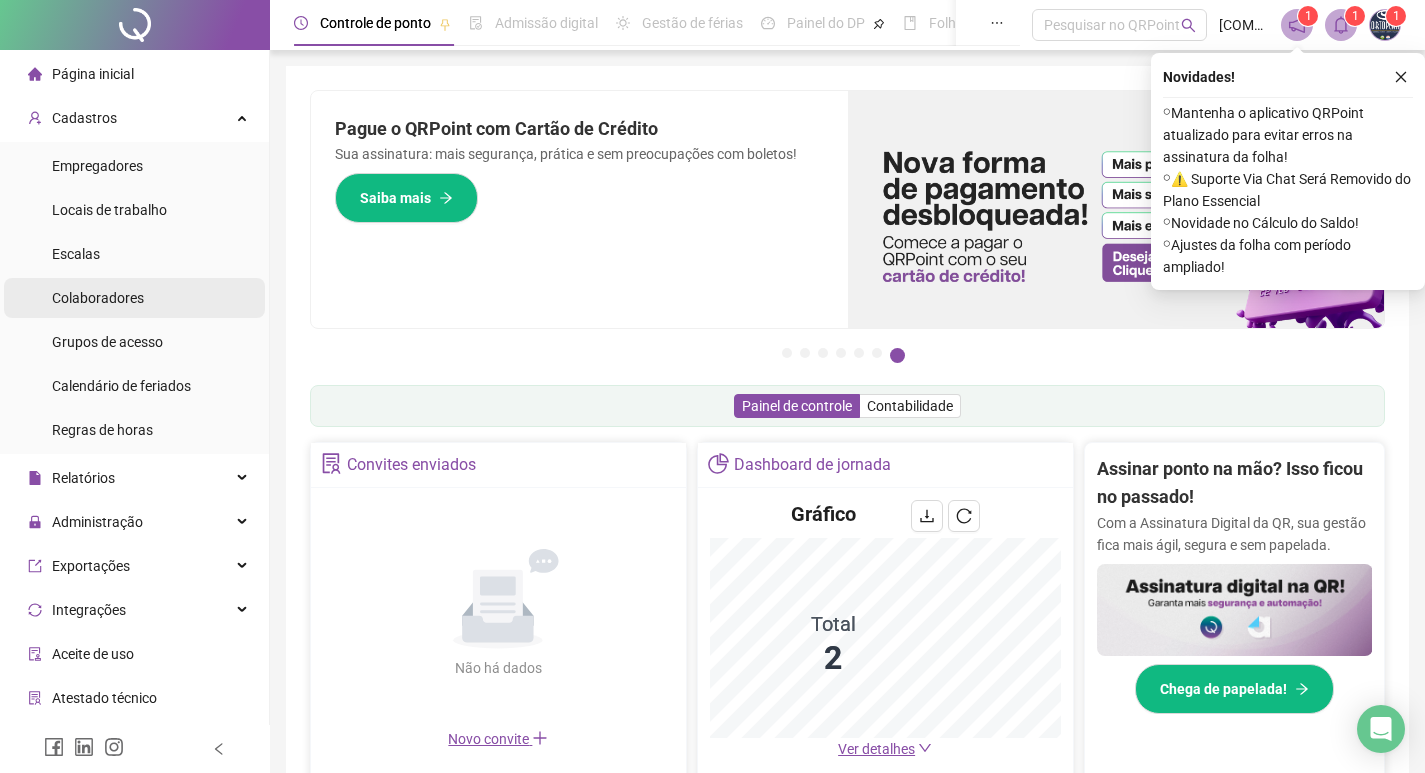 click on "Colaboradores" at bounding box center (98, 298) 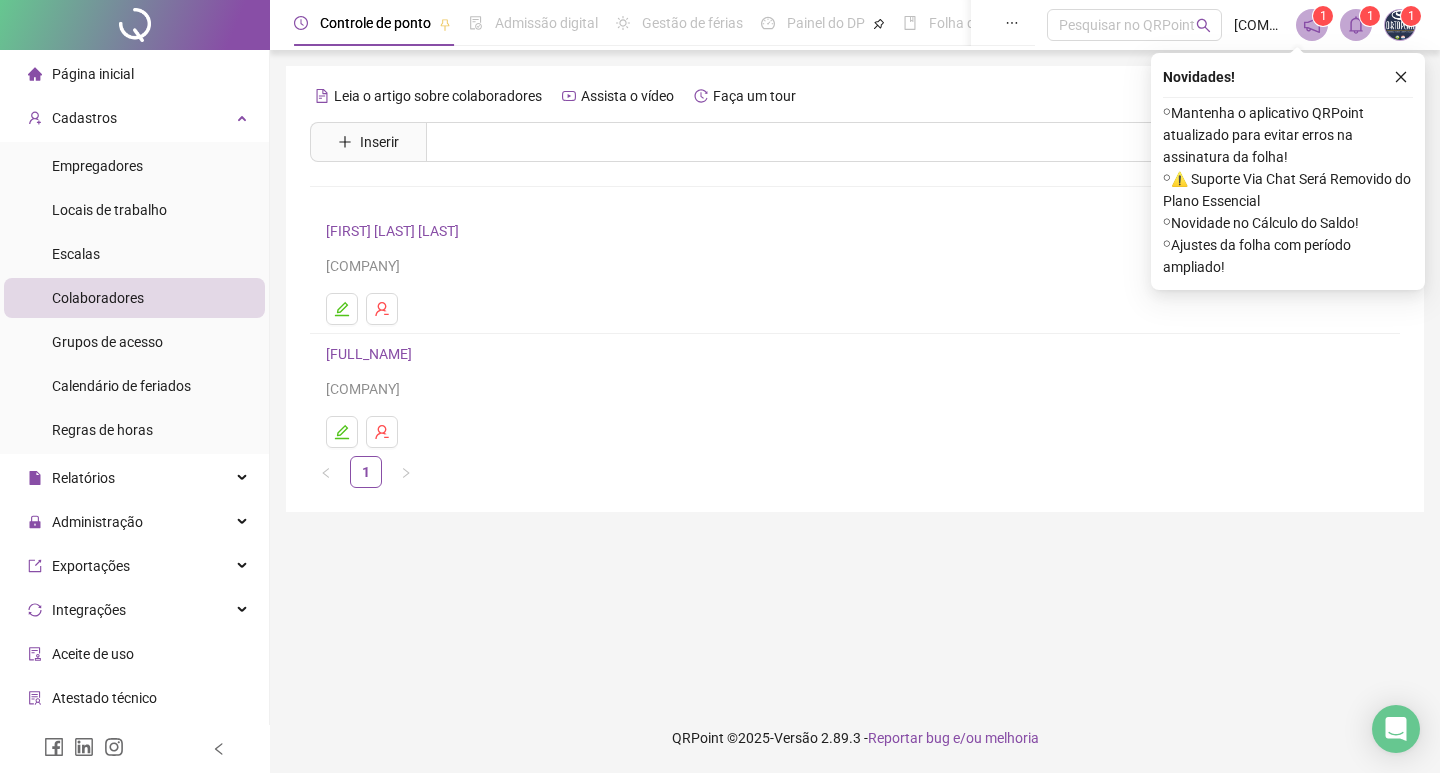 type 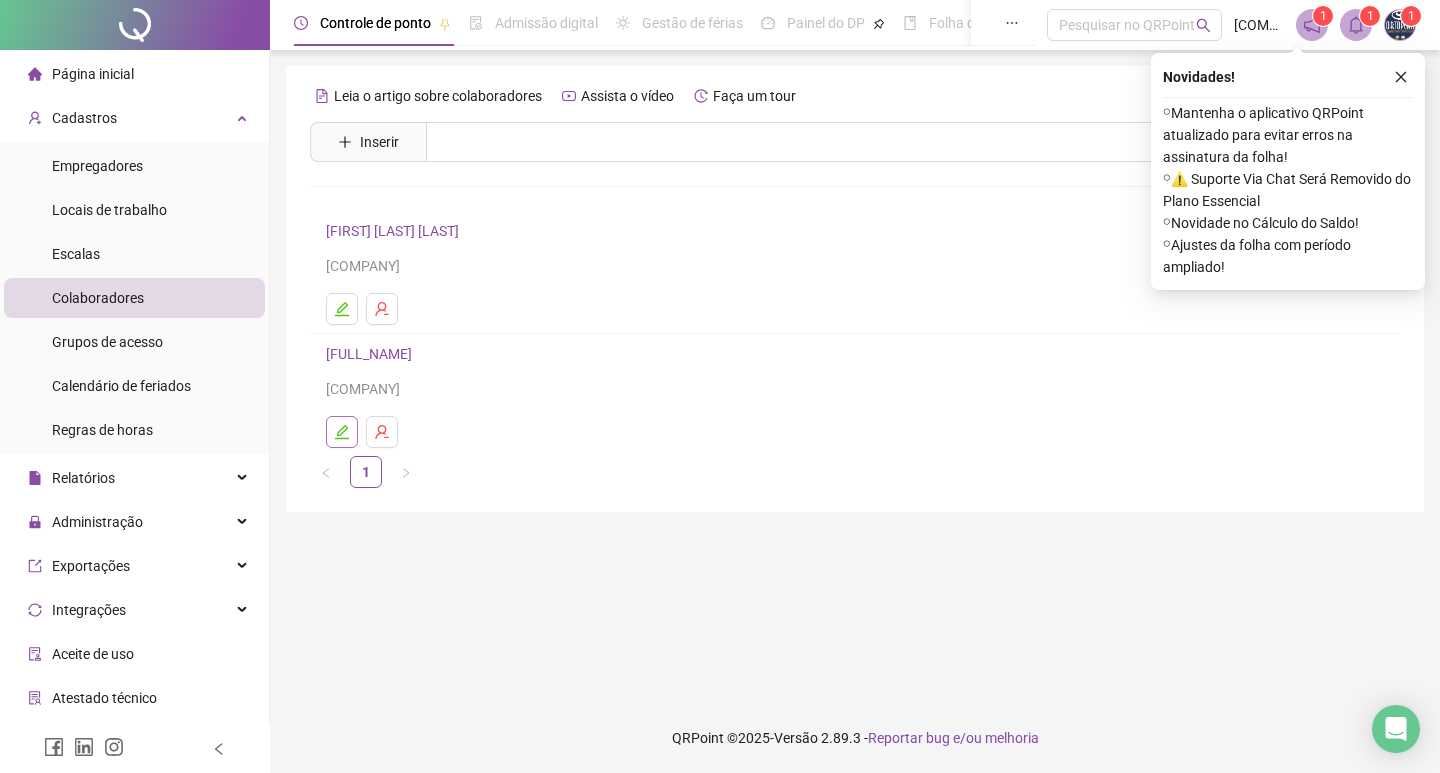 click 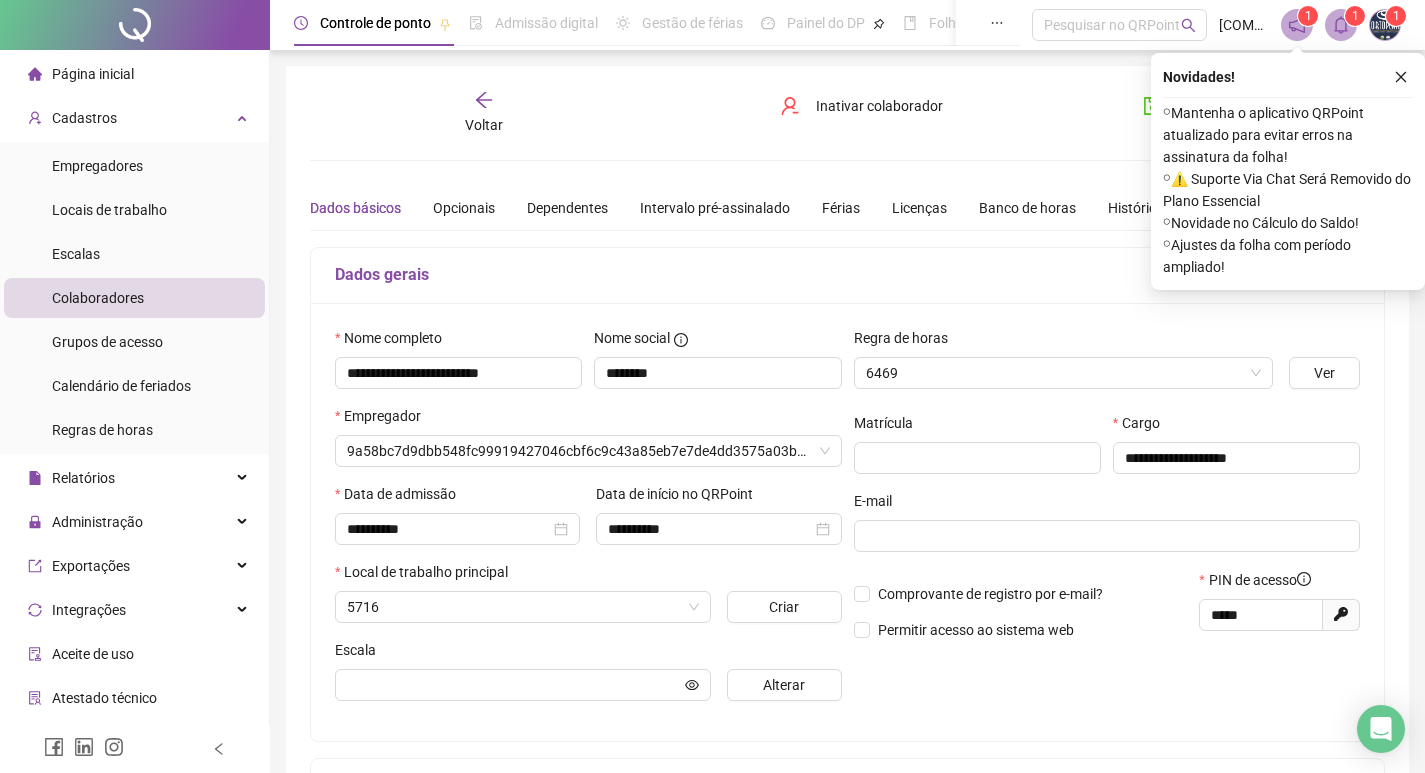 type on "********" 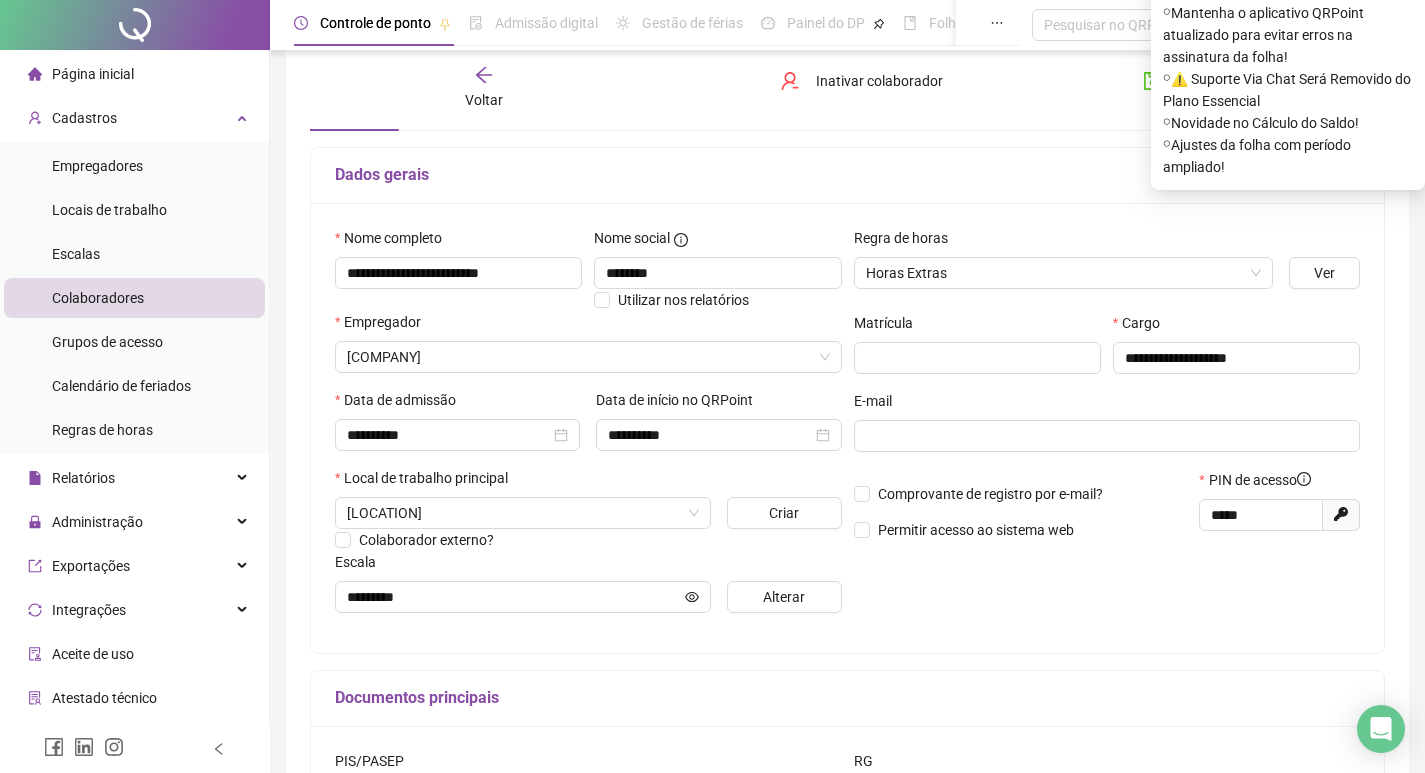 scroll, scrollTop: 200, scrollLeft: 0, axis: vertical 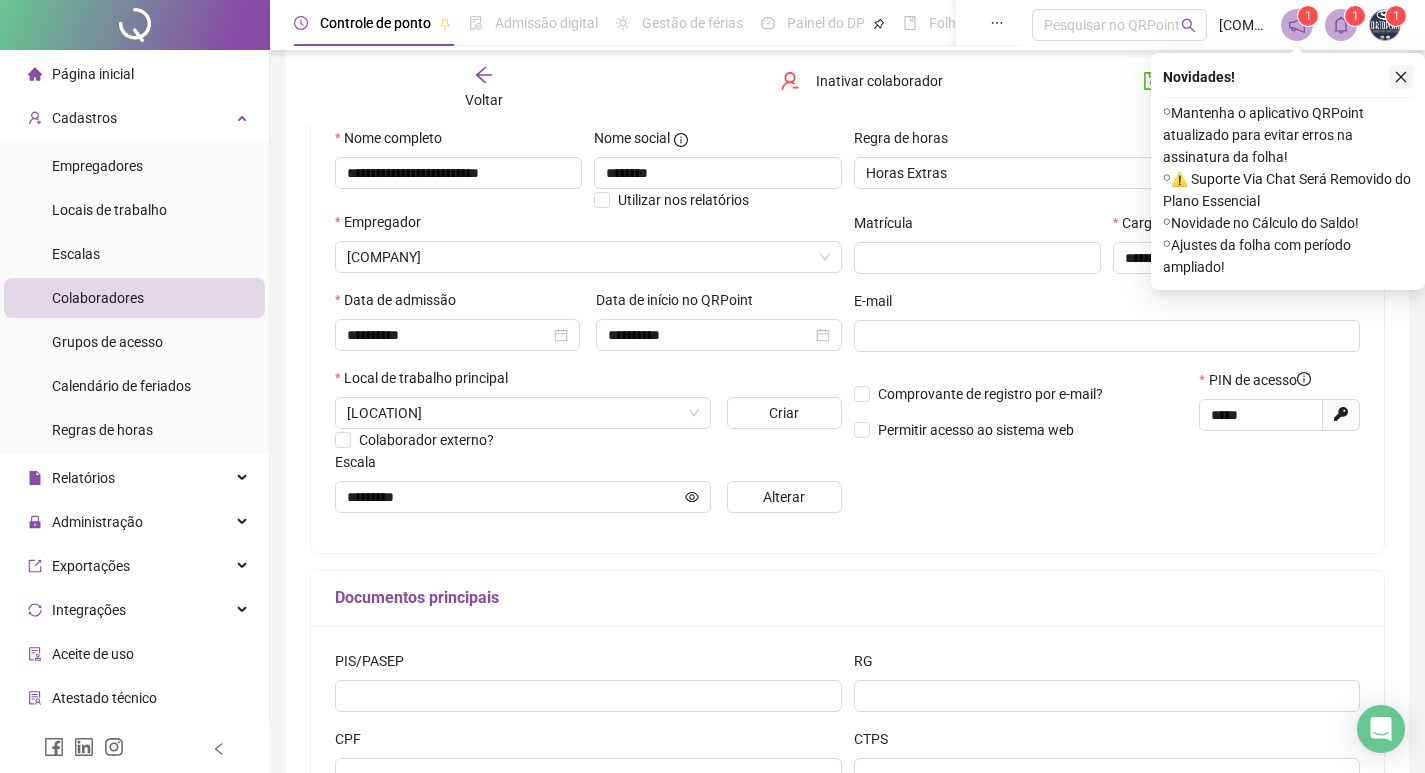 click 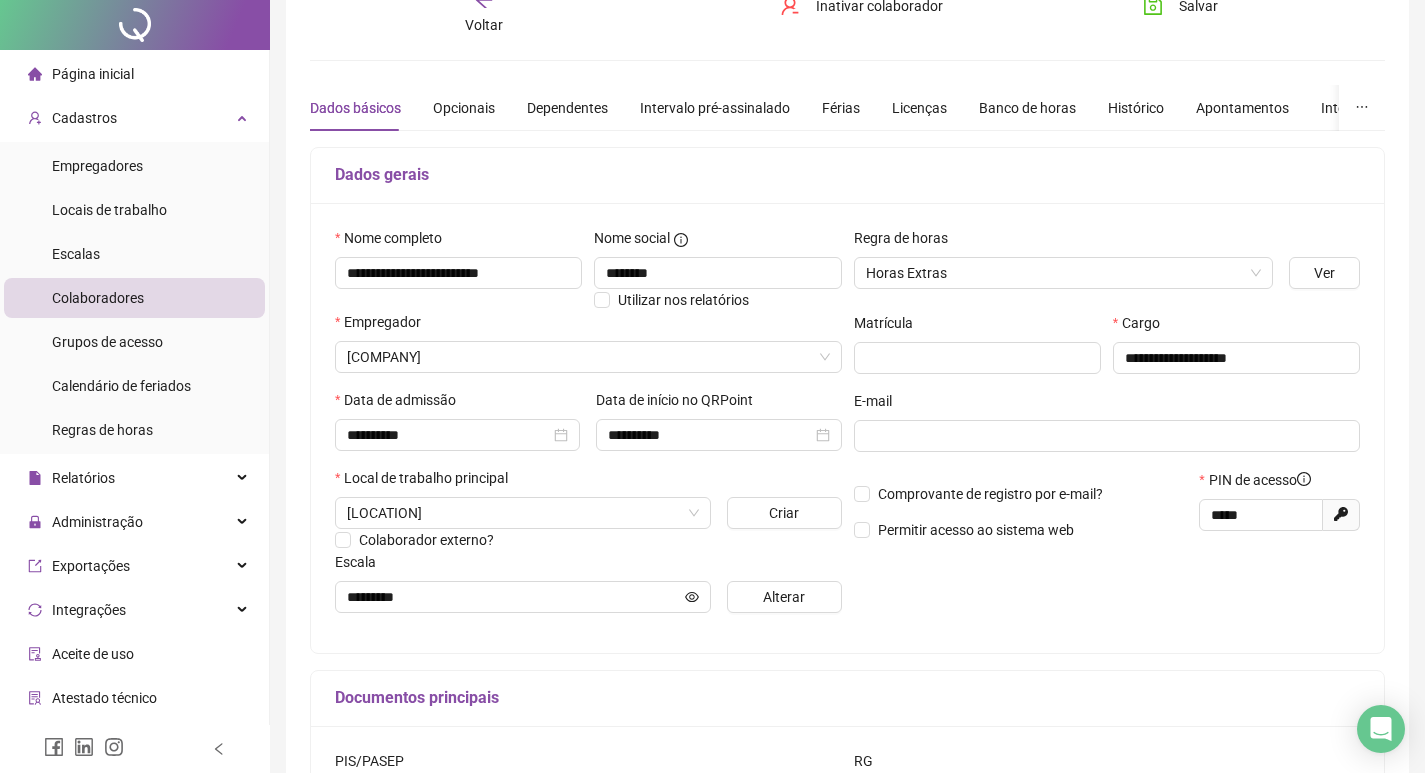 scroll, scrollTop: 0, scrollLeft: 0, axis: both 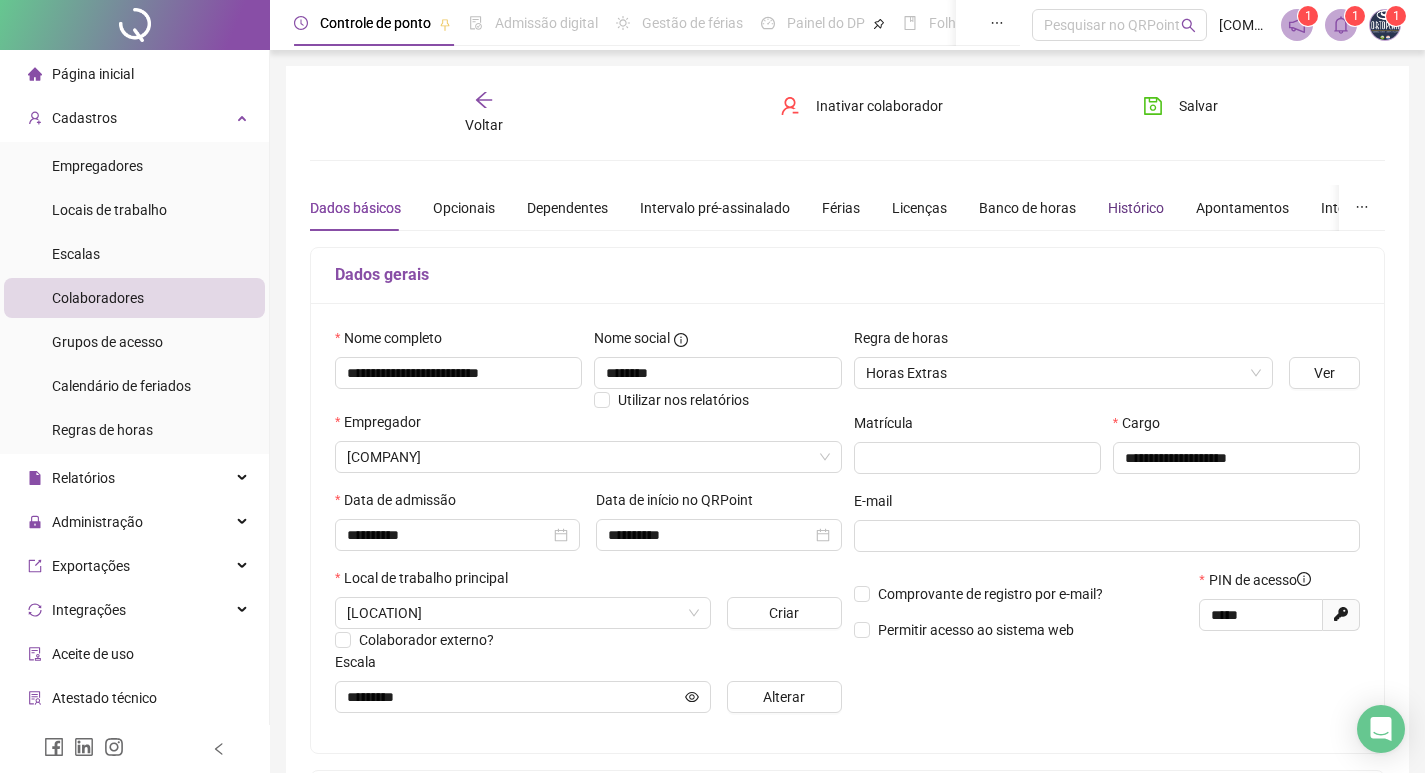 click on "Histórico" at bounding box center [1136, 208] 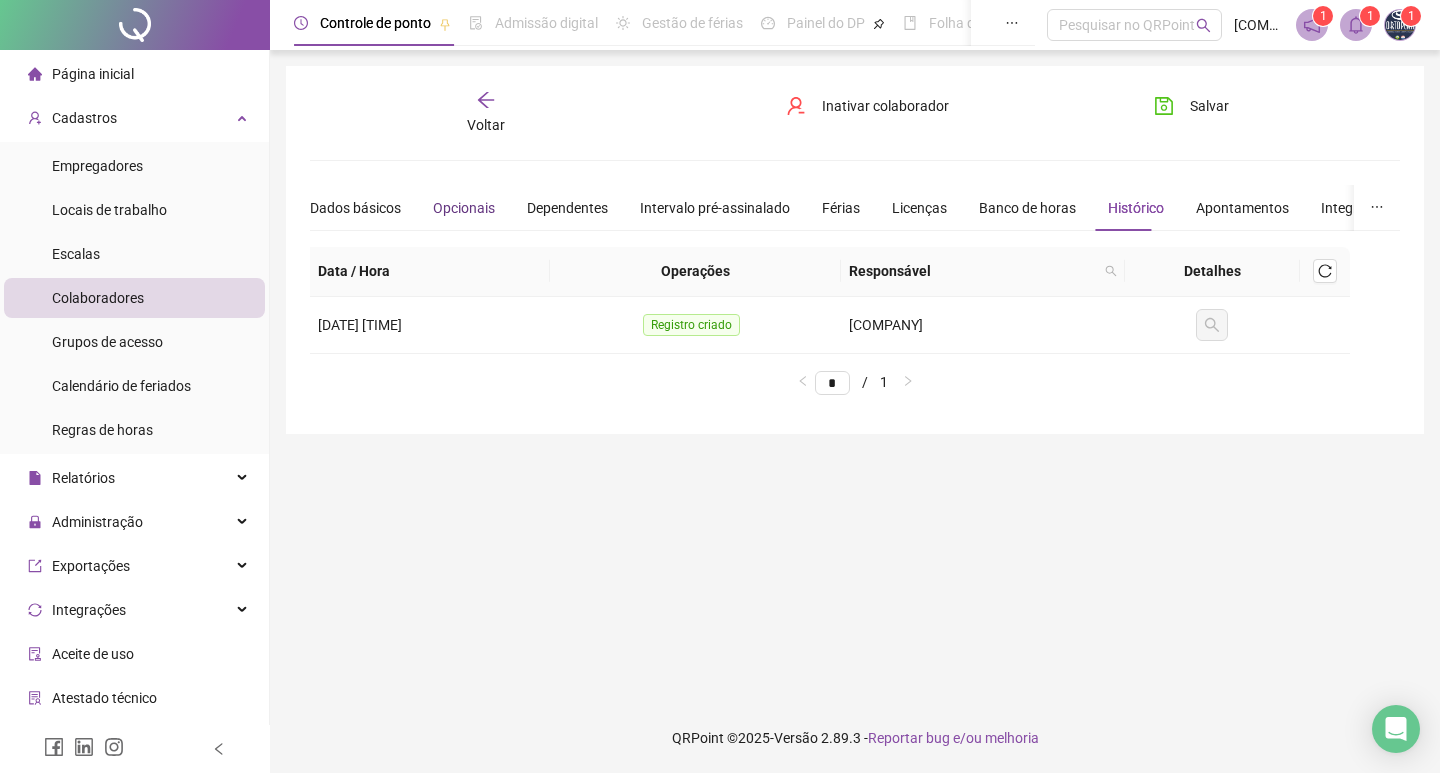 click on "Opcionais" at bounding box center [464, 208] 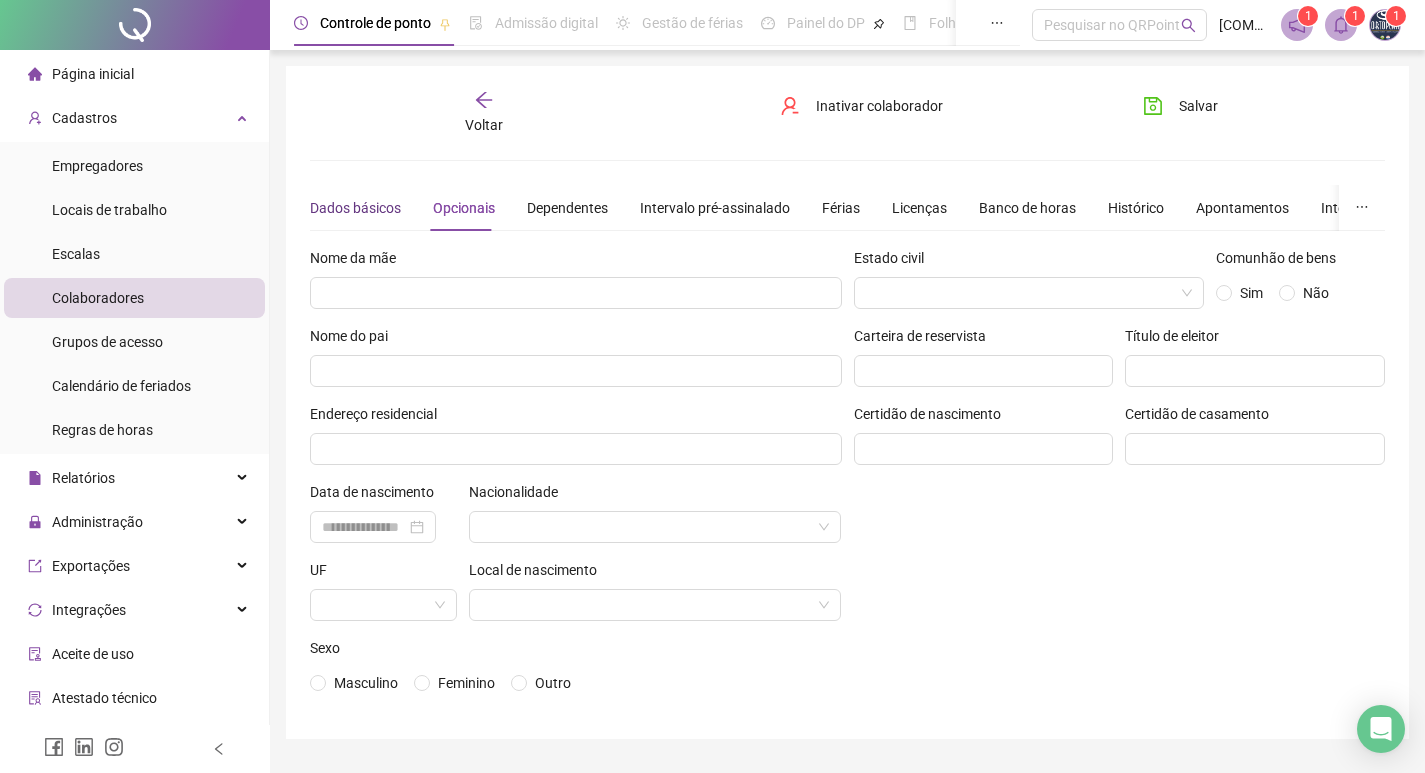 click on "Dados básicos" at bounding box center [355, 208] 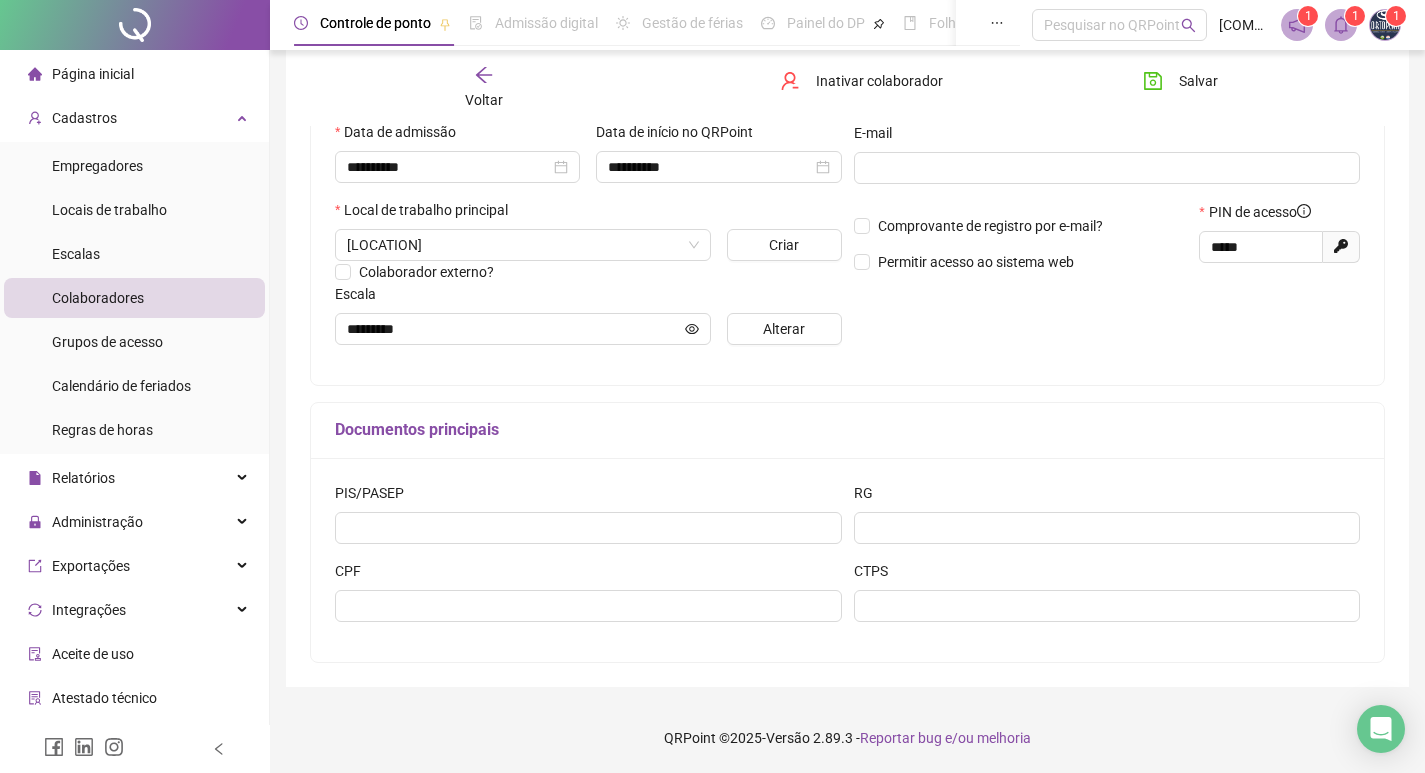 scroll, scrollTop: 68, scrollLeft: 0, axis: vertical 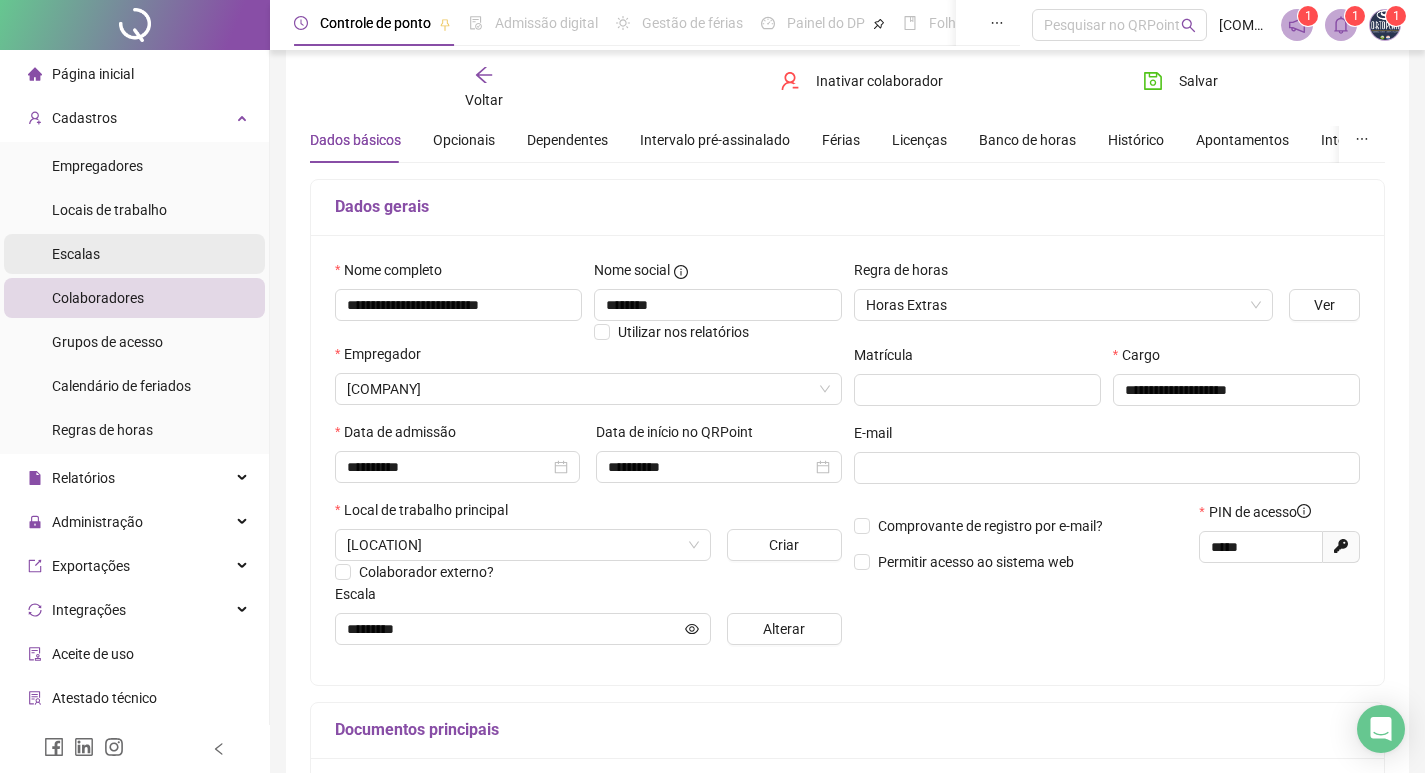 click on "Escalas" at bounding box center [134, 254] 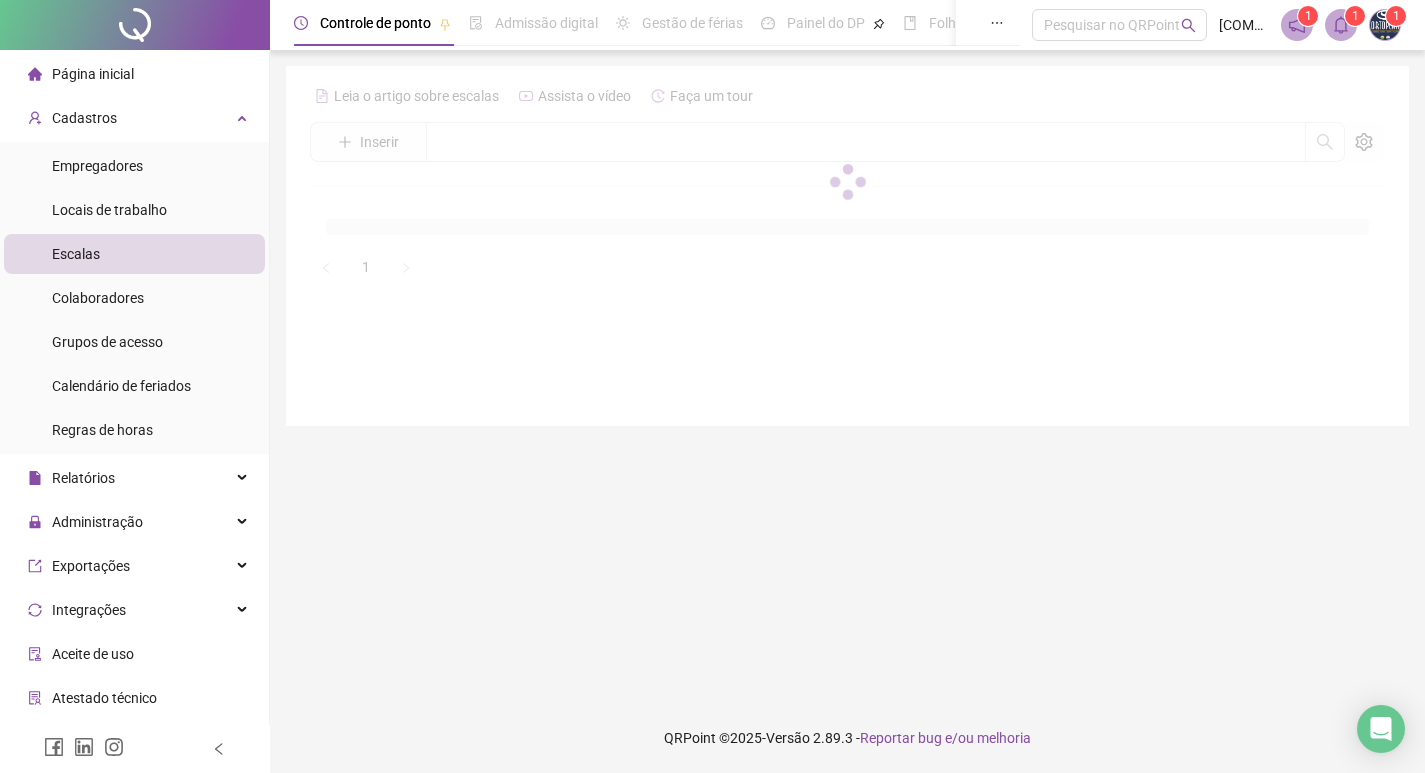 scroll, scrollTop: 0, scrollLeft: 0, axis: both 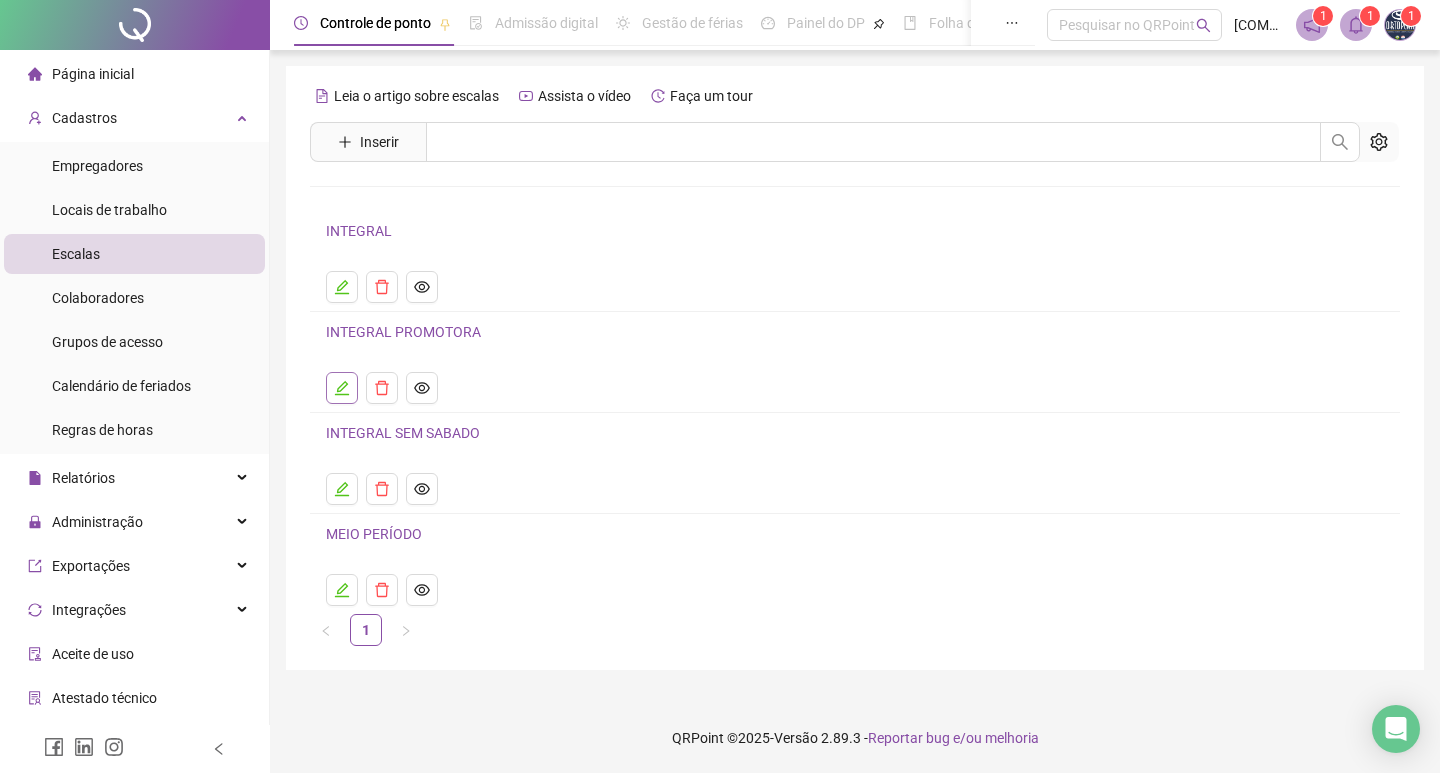 click 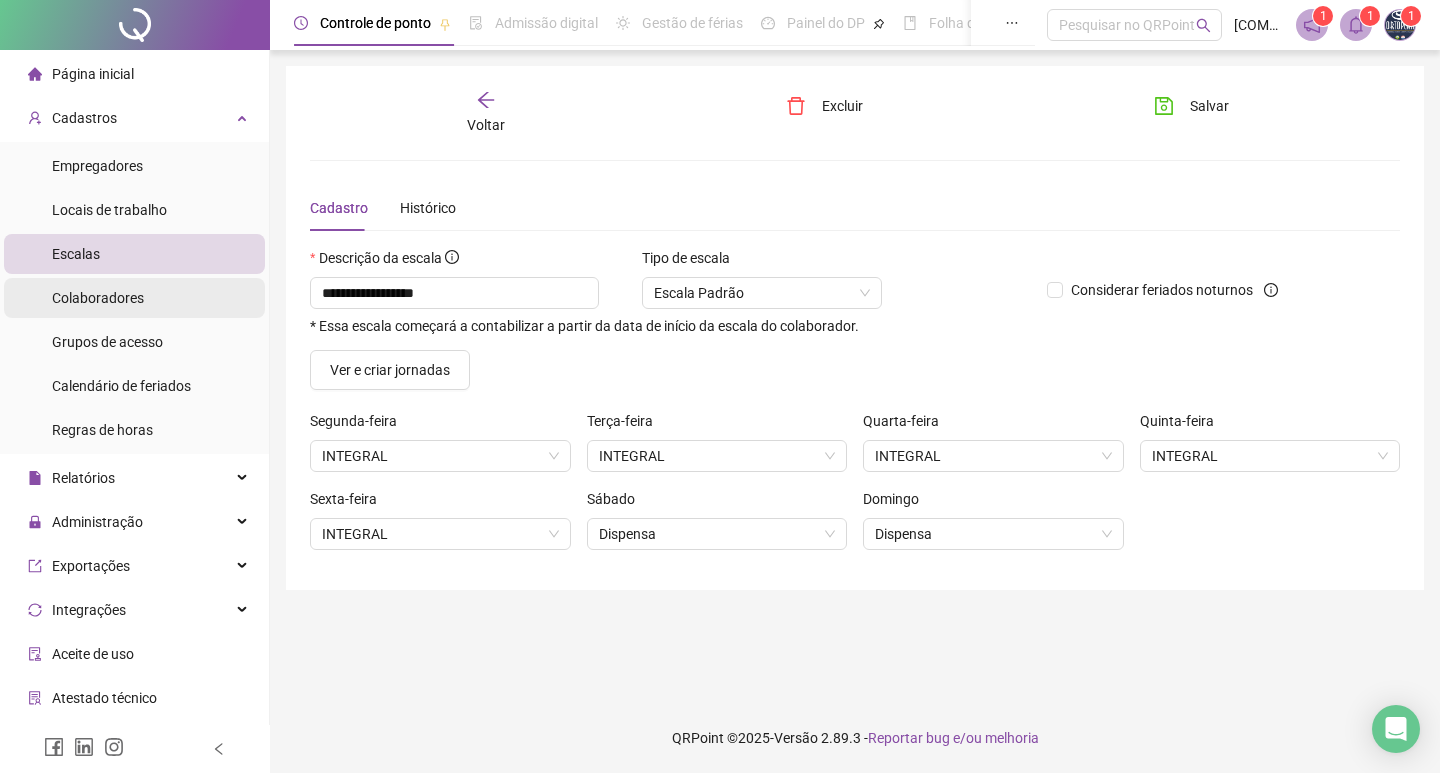click on "Colaboradores" at bounding box center [98, 298] 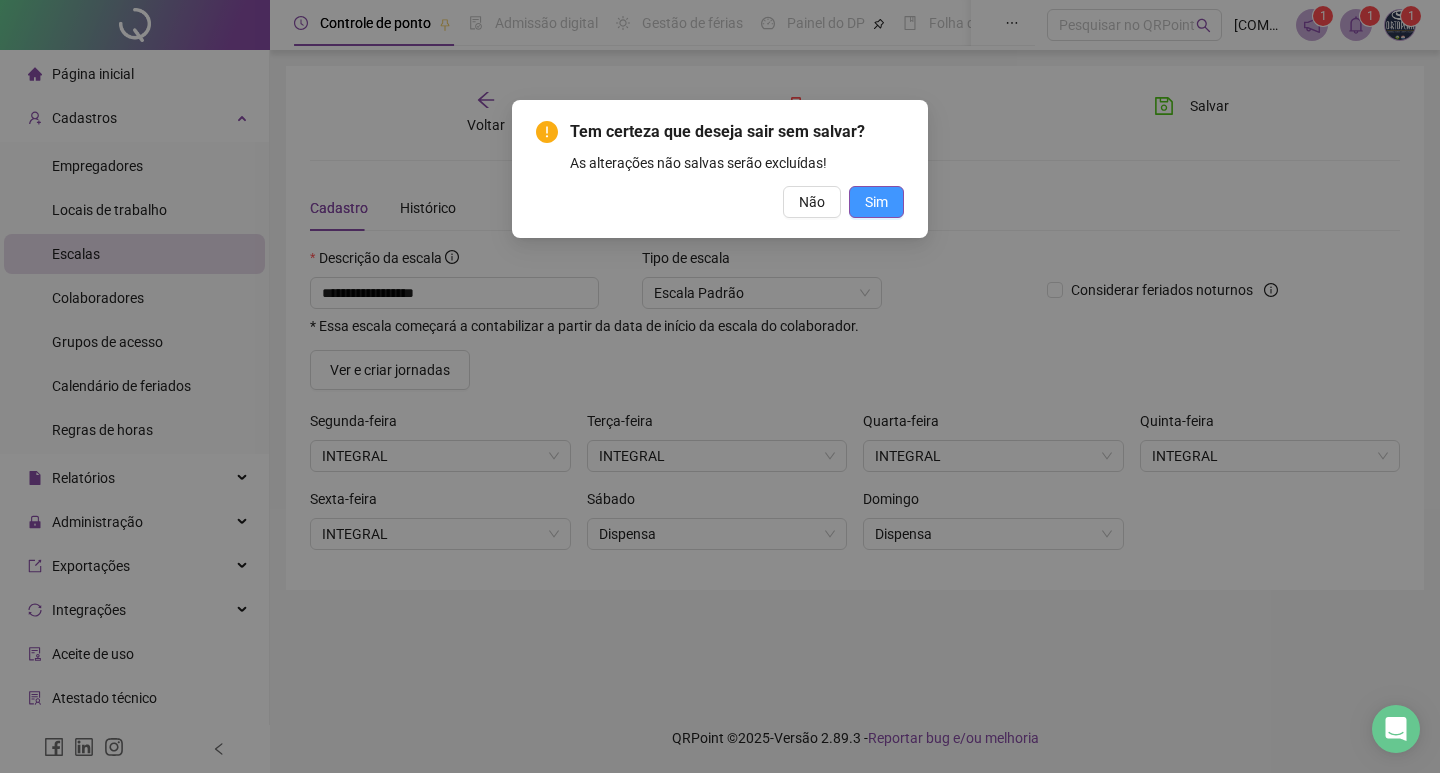 click on "Sim" at bounding box center [876, 202] 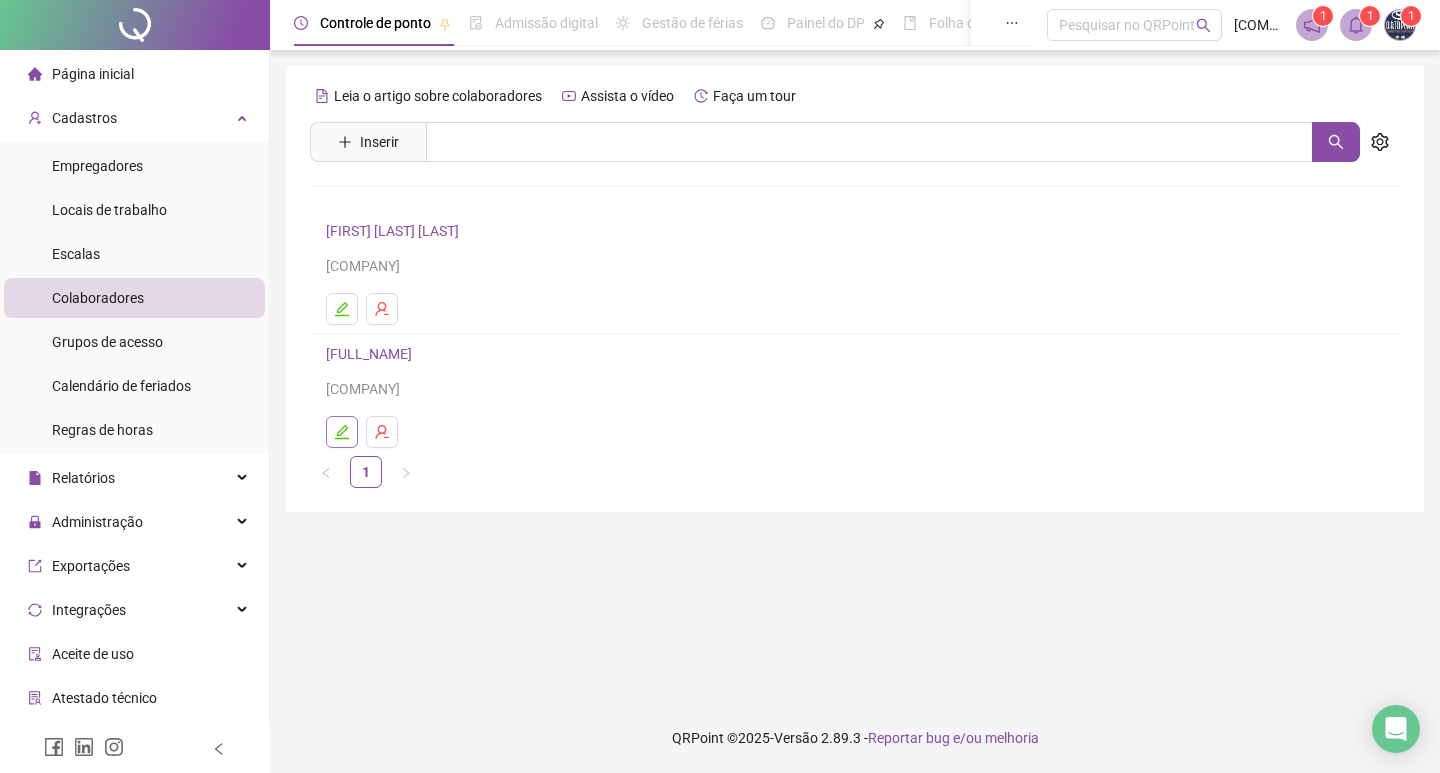 click 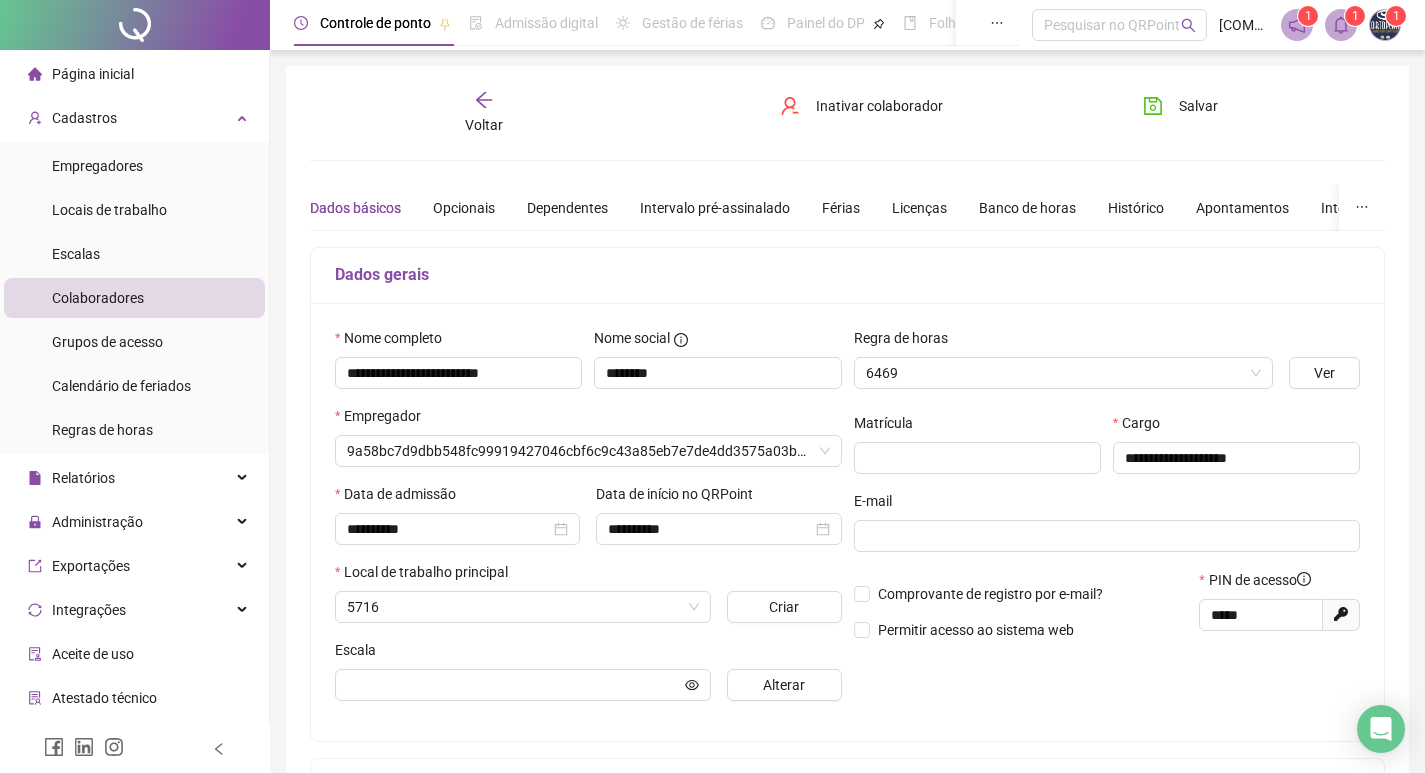 type on "********" 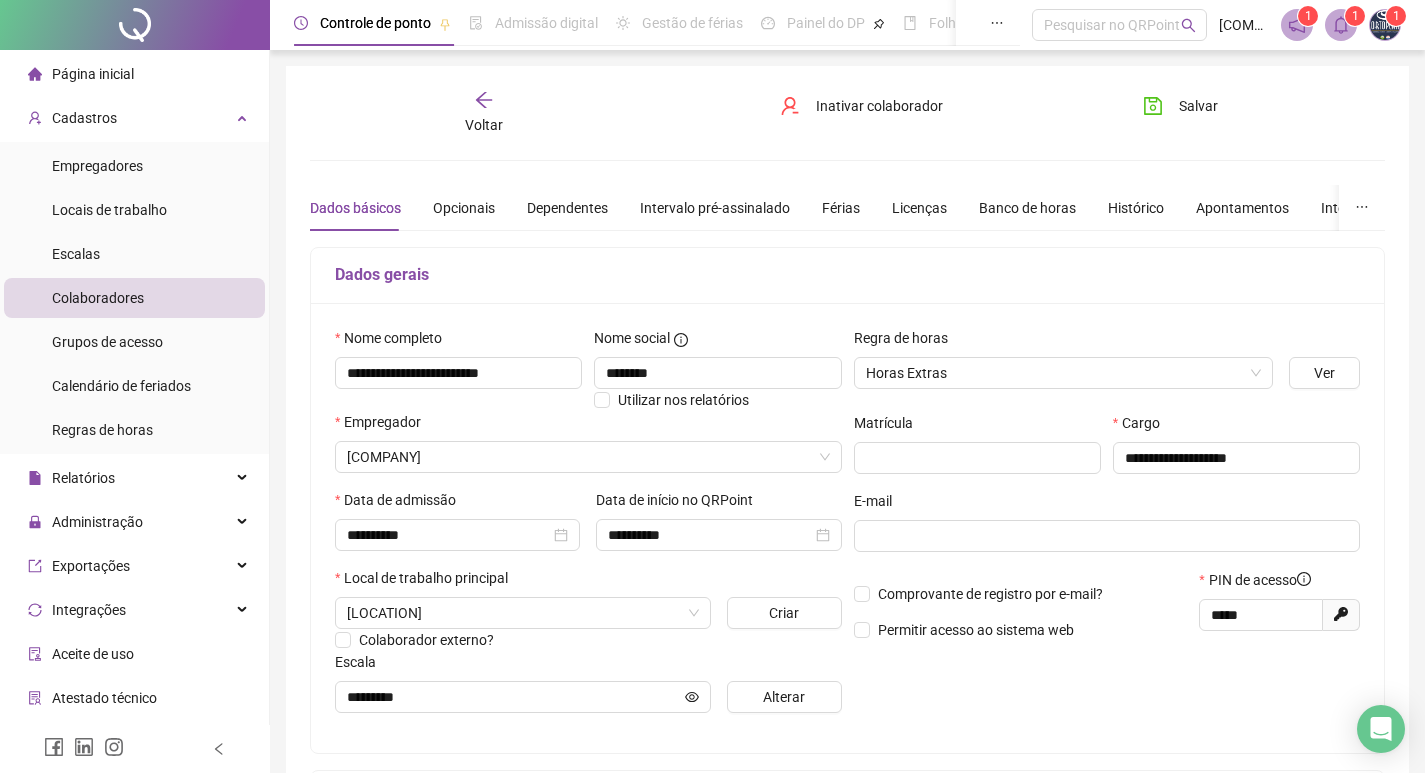 scroll, scrollTop: 100, scrollLeft: 0, axis: vertical 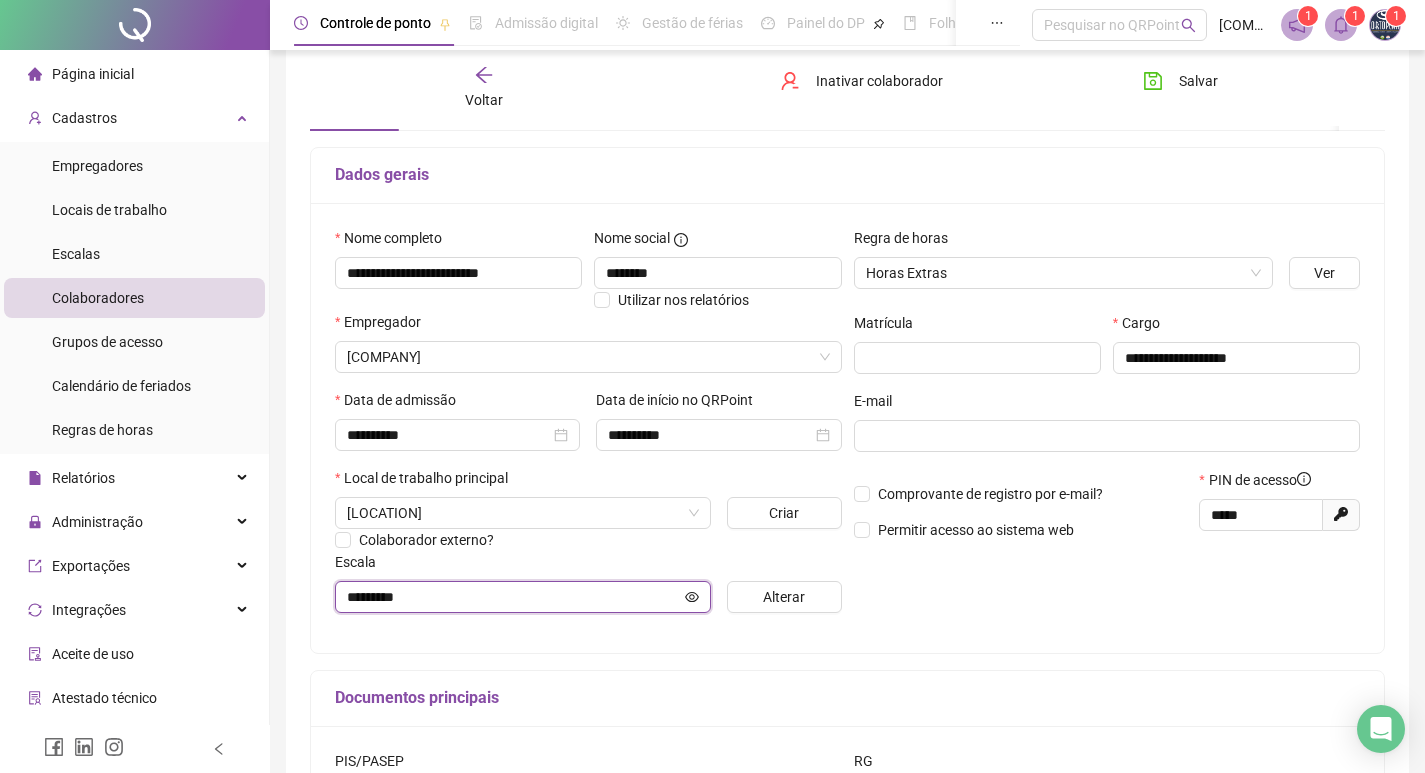 click 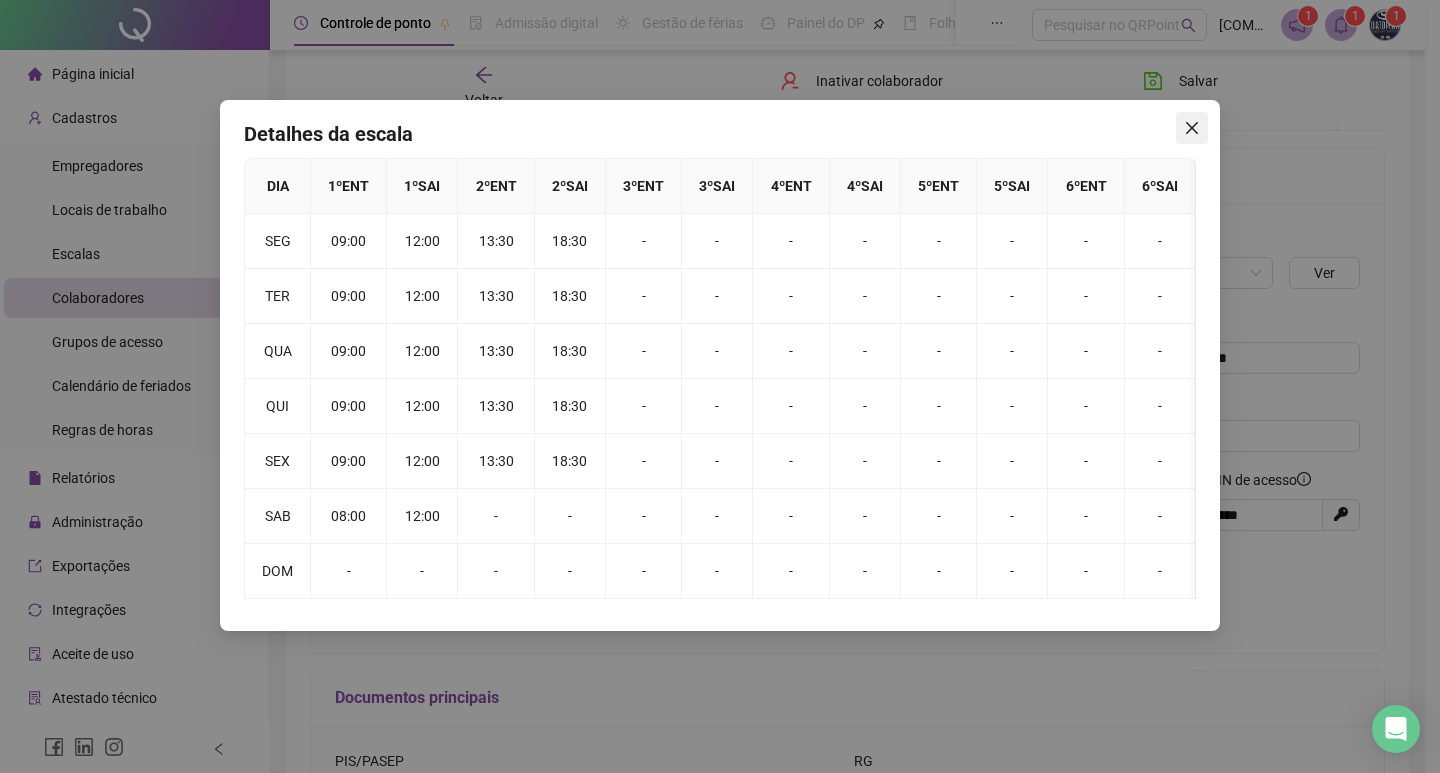 click 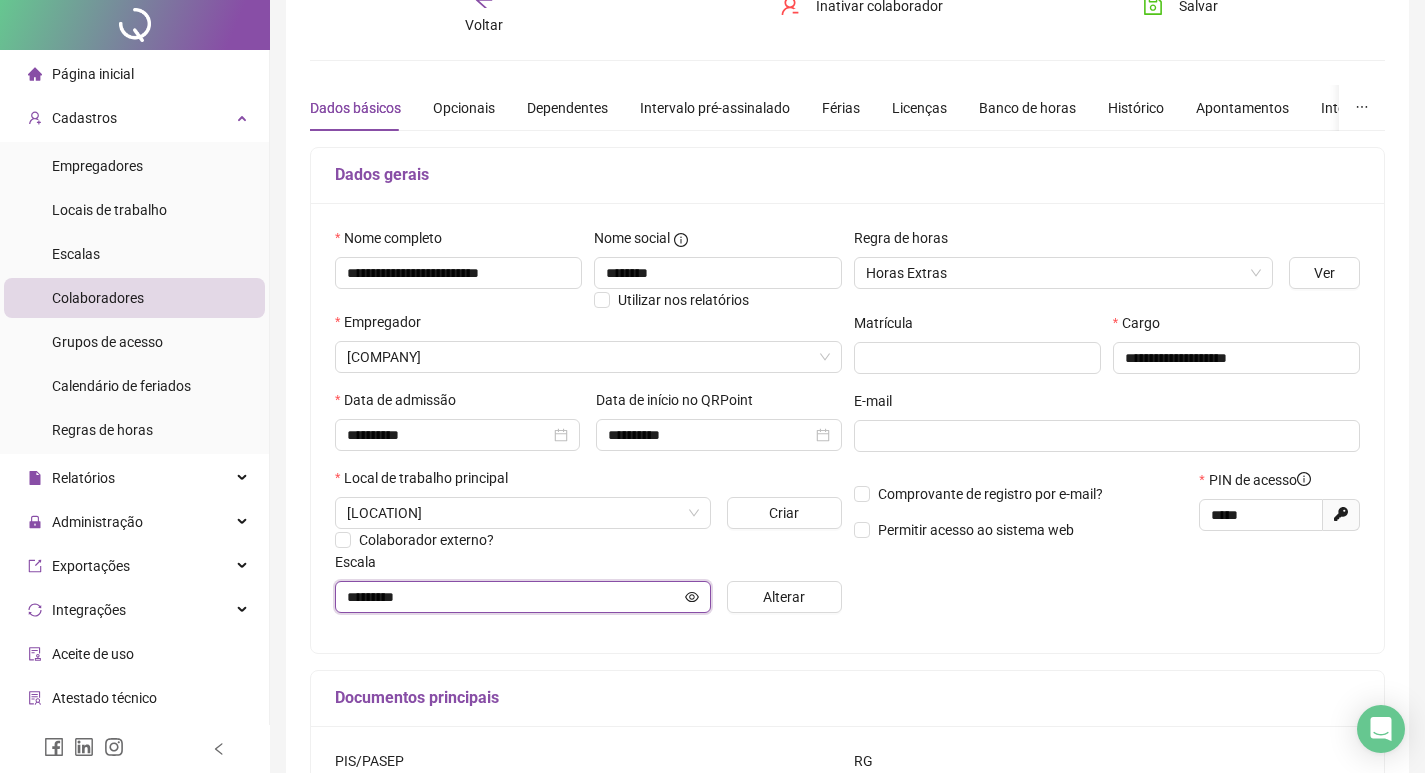 scroll, scrollTop: 0, scrollLeft: 0, axis: both 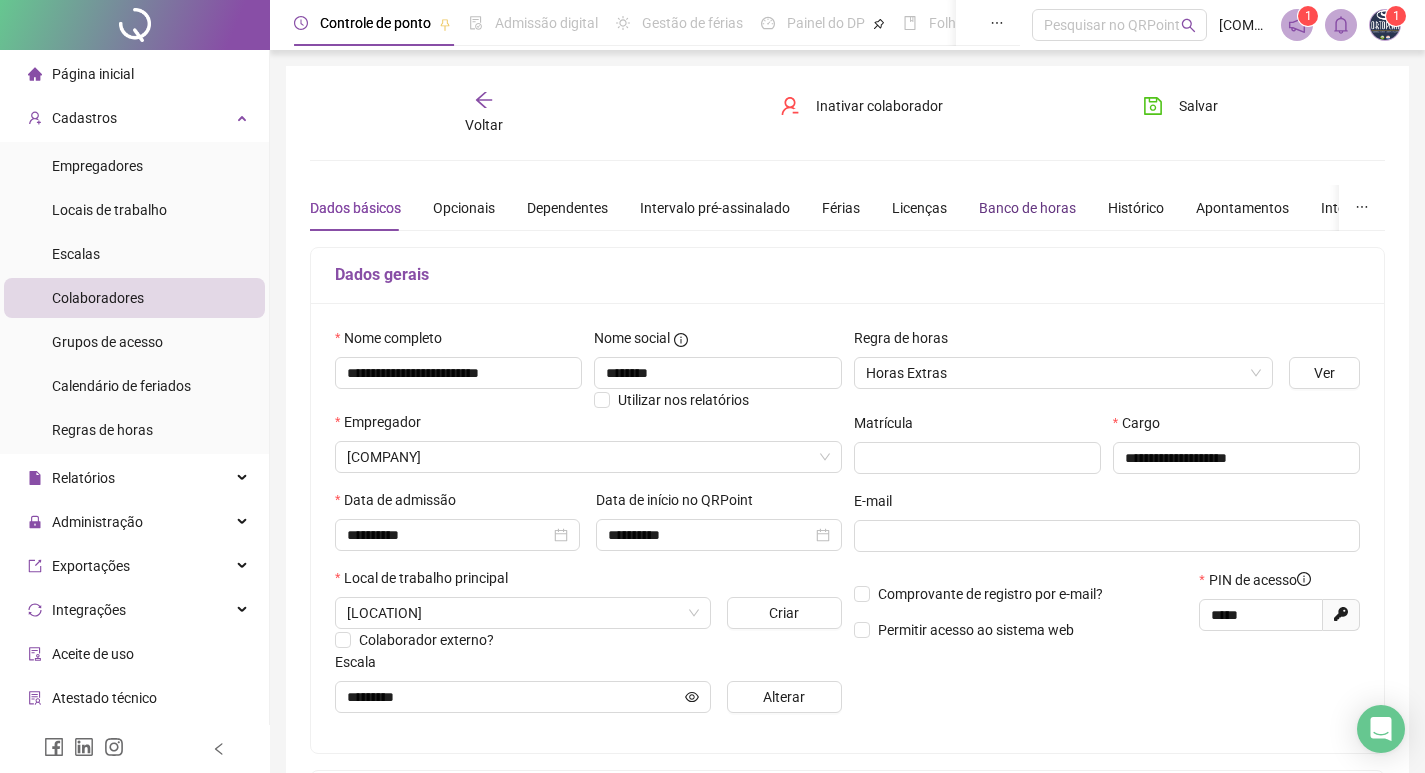 click on "Banco de horas" at bounding box center (1027, 208) 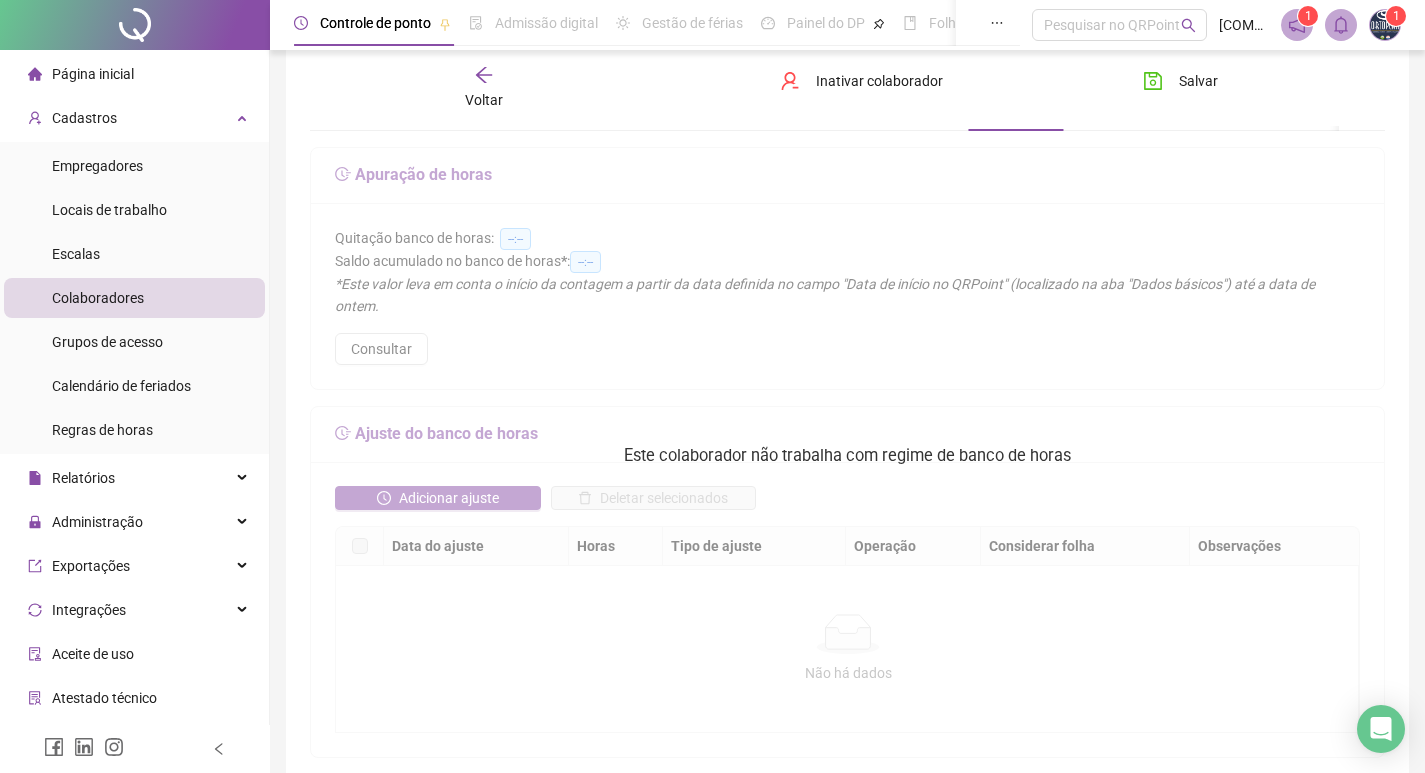 scroll, scrollTop: 0, scrollLeft: 0, axis: both 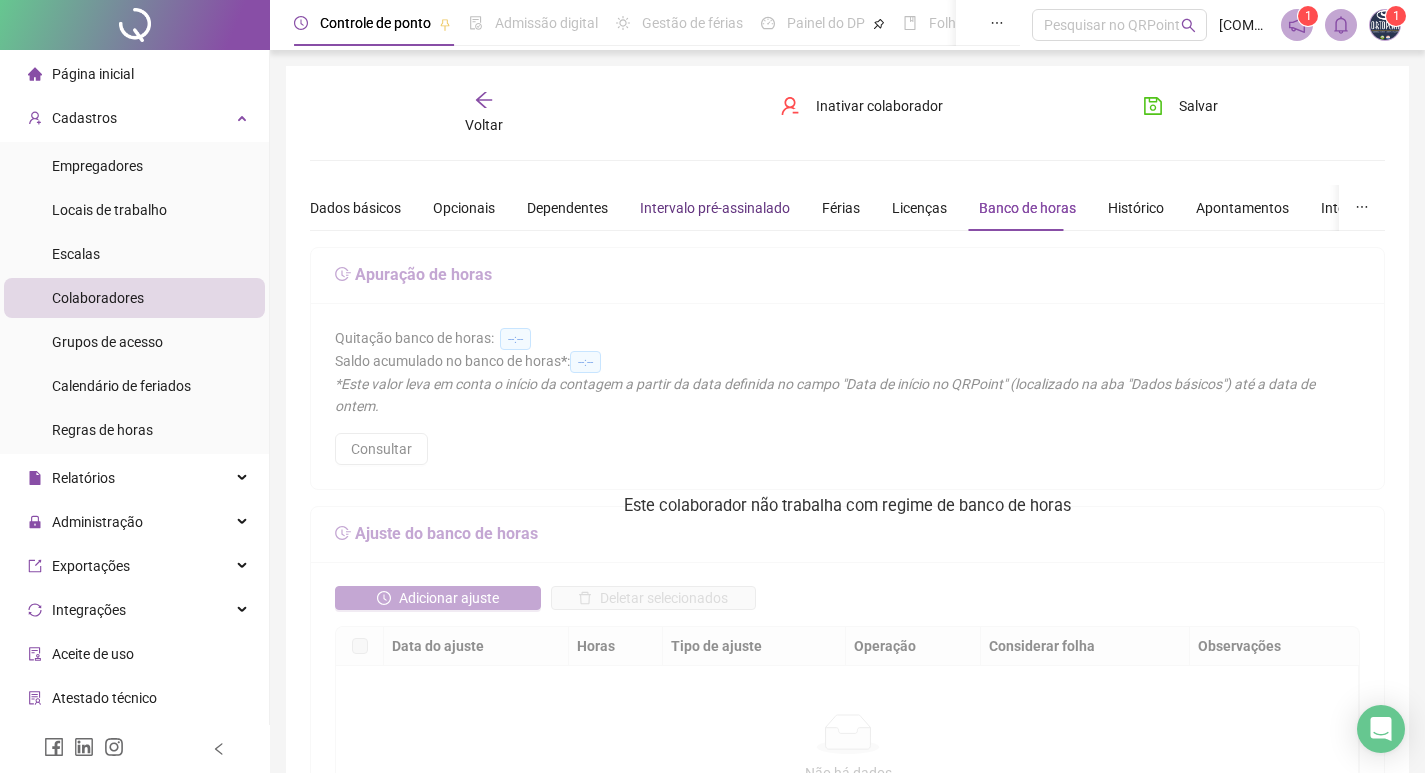 click on "Intervalo pré-assinalado" at bounding box center (715, 208) 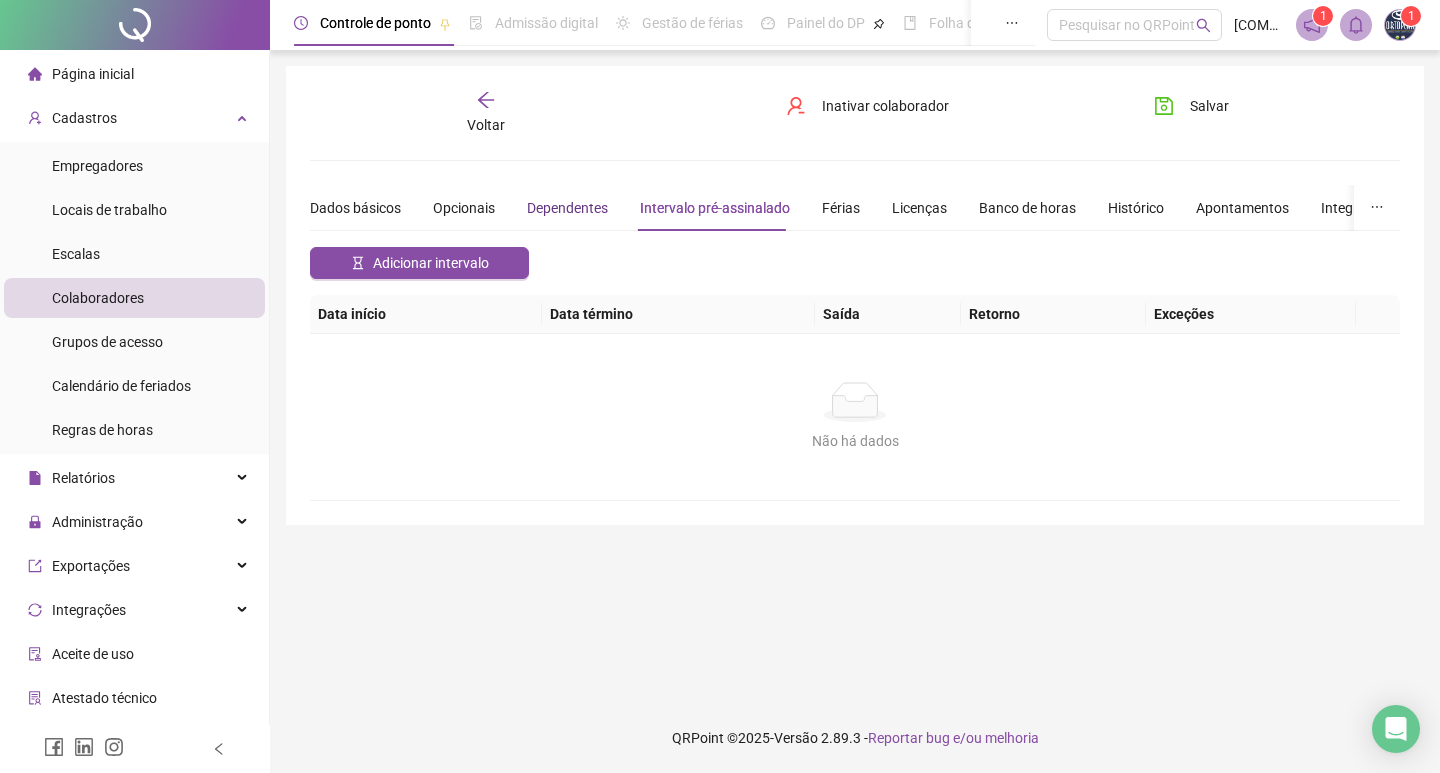 click on "Dependentes" at bounding box center [567, 208] 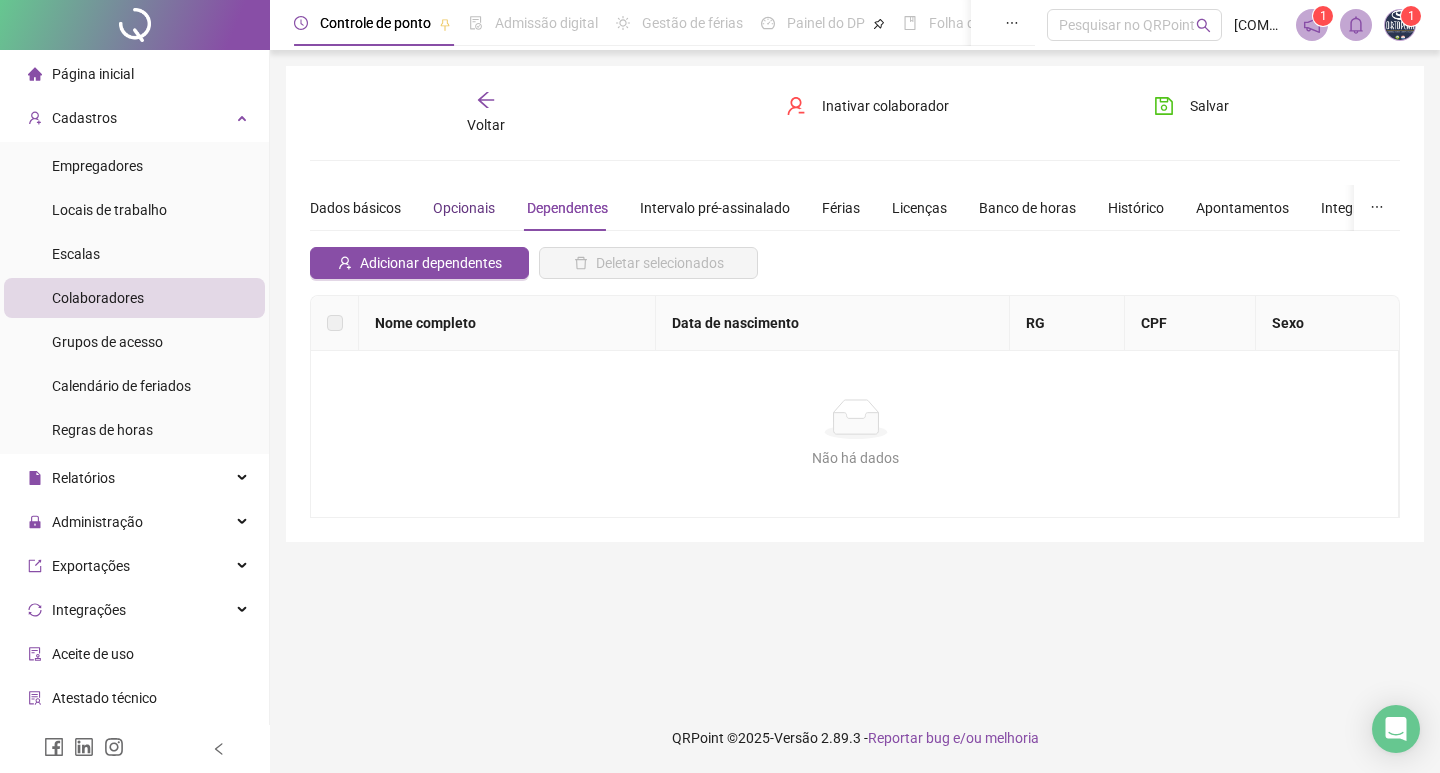 click on "Opcionais" at bounding box center (464, 208) 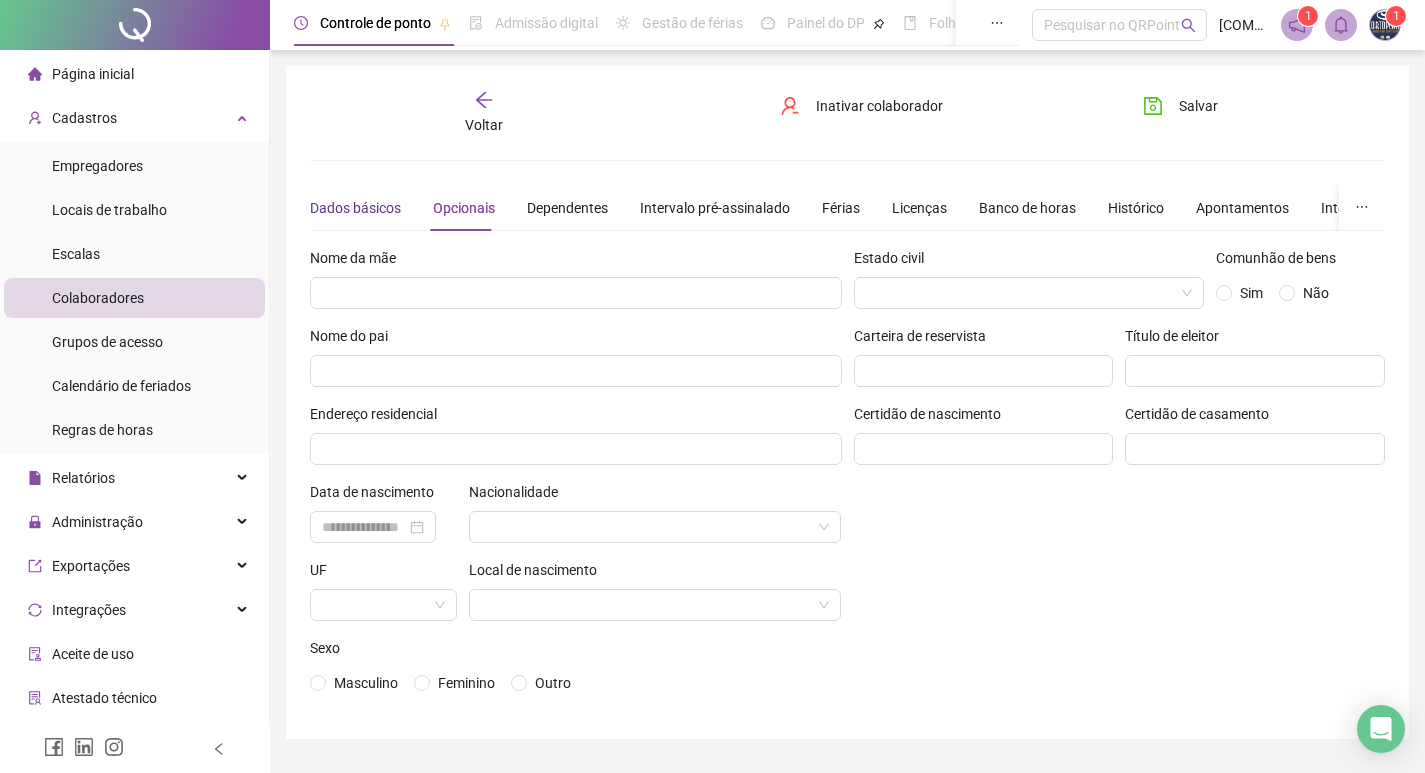 click on "Dados básicos" at bounding box center [355, 208] 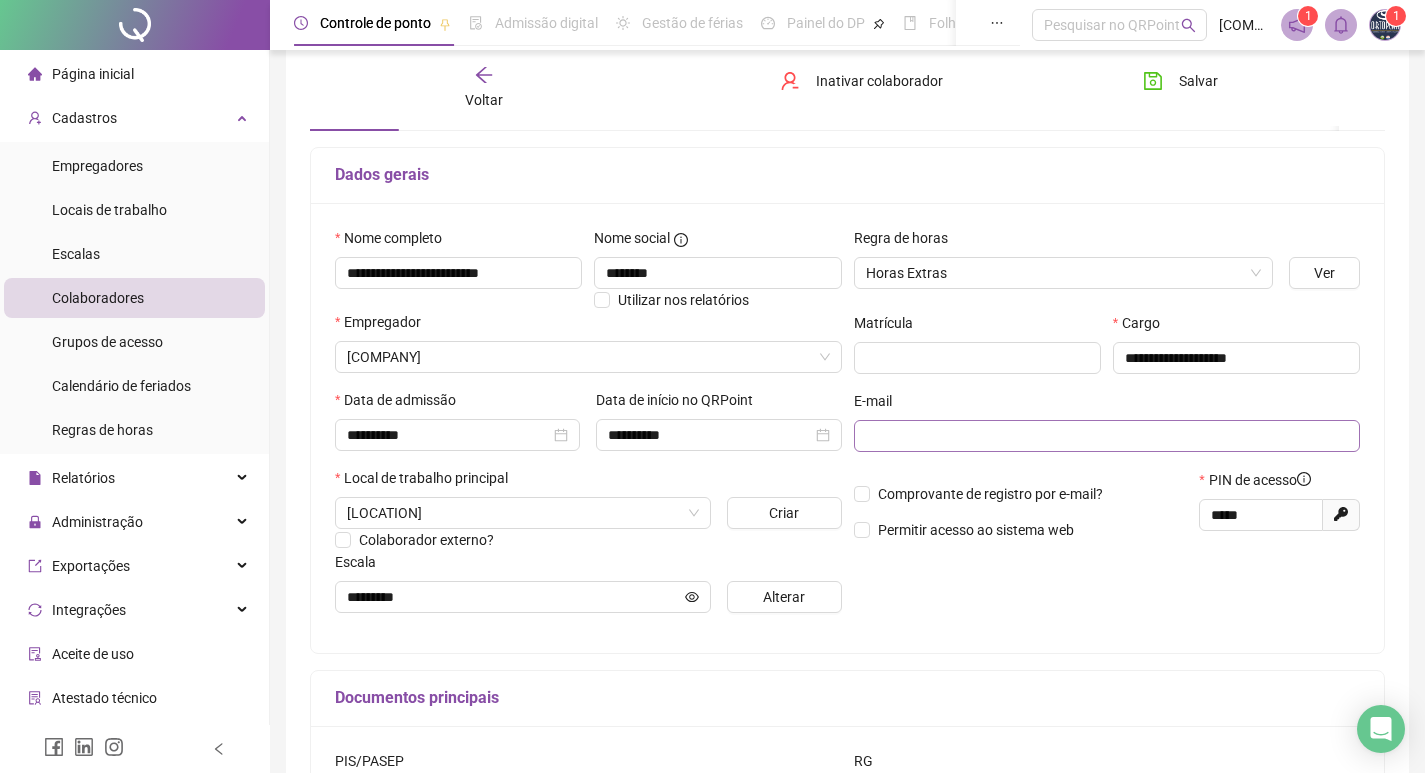 scroll, scrollTop: 200, scrollLeft: 0, axis: vertical 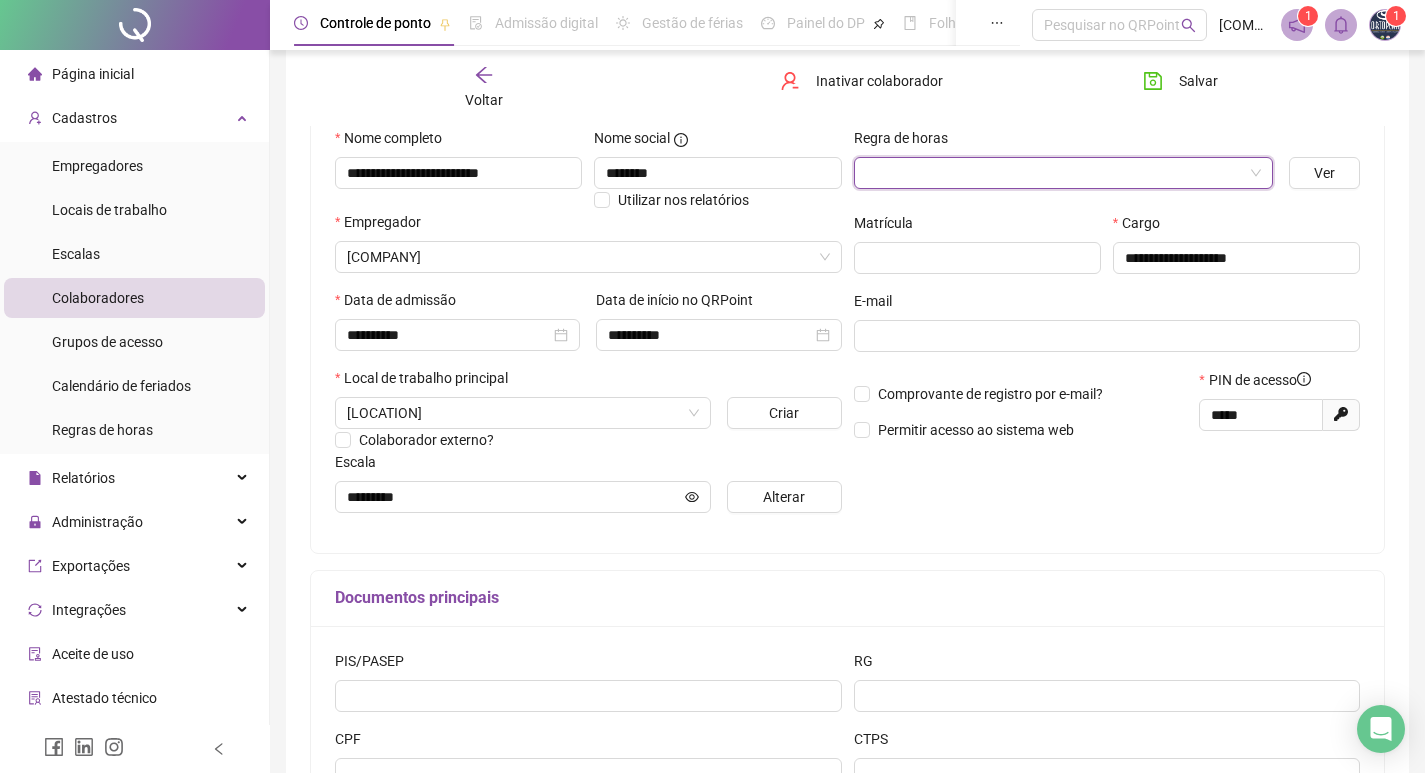 click at bounding box center (1063, 173) 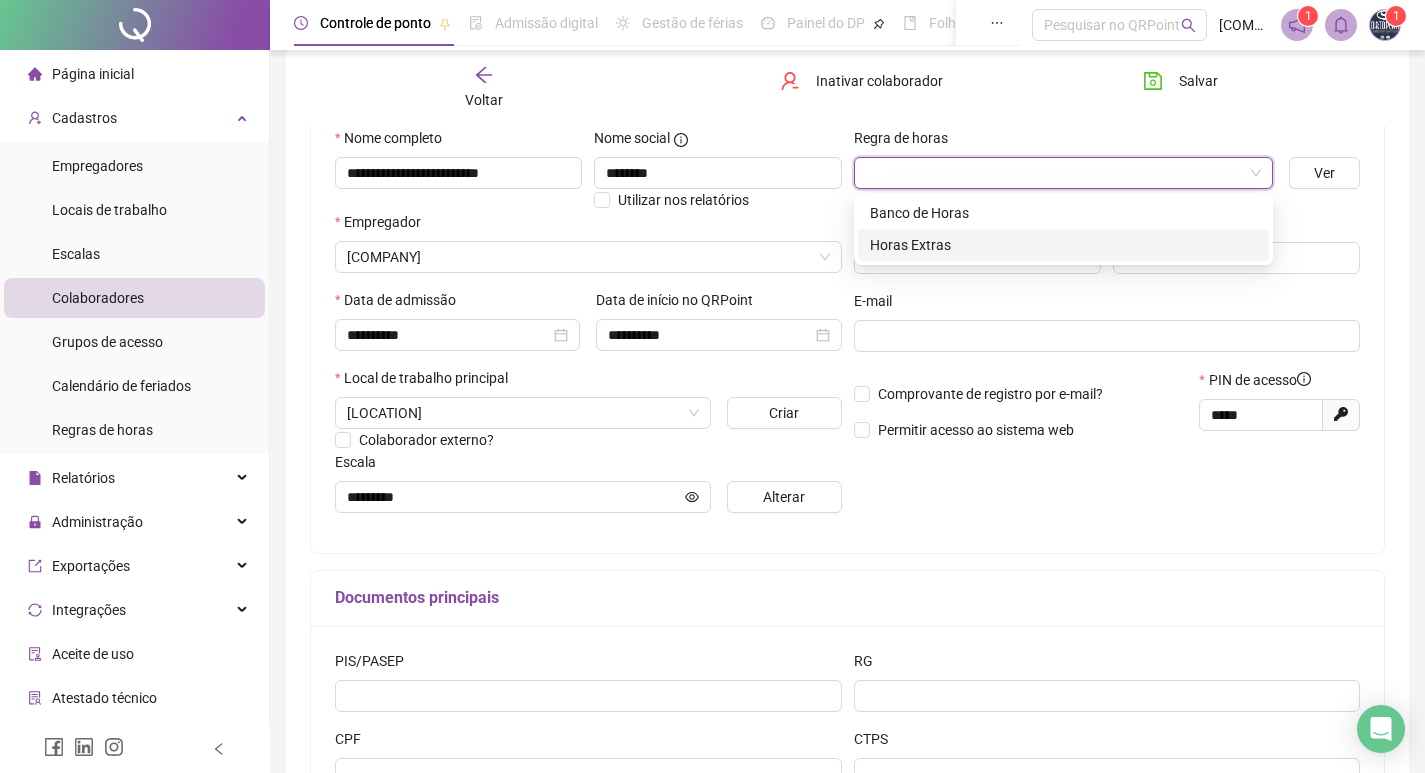 click on "Horas Extras" at bounding box center (1063, 245) 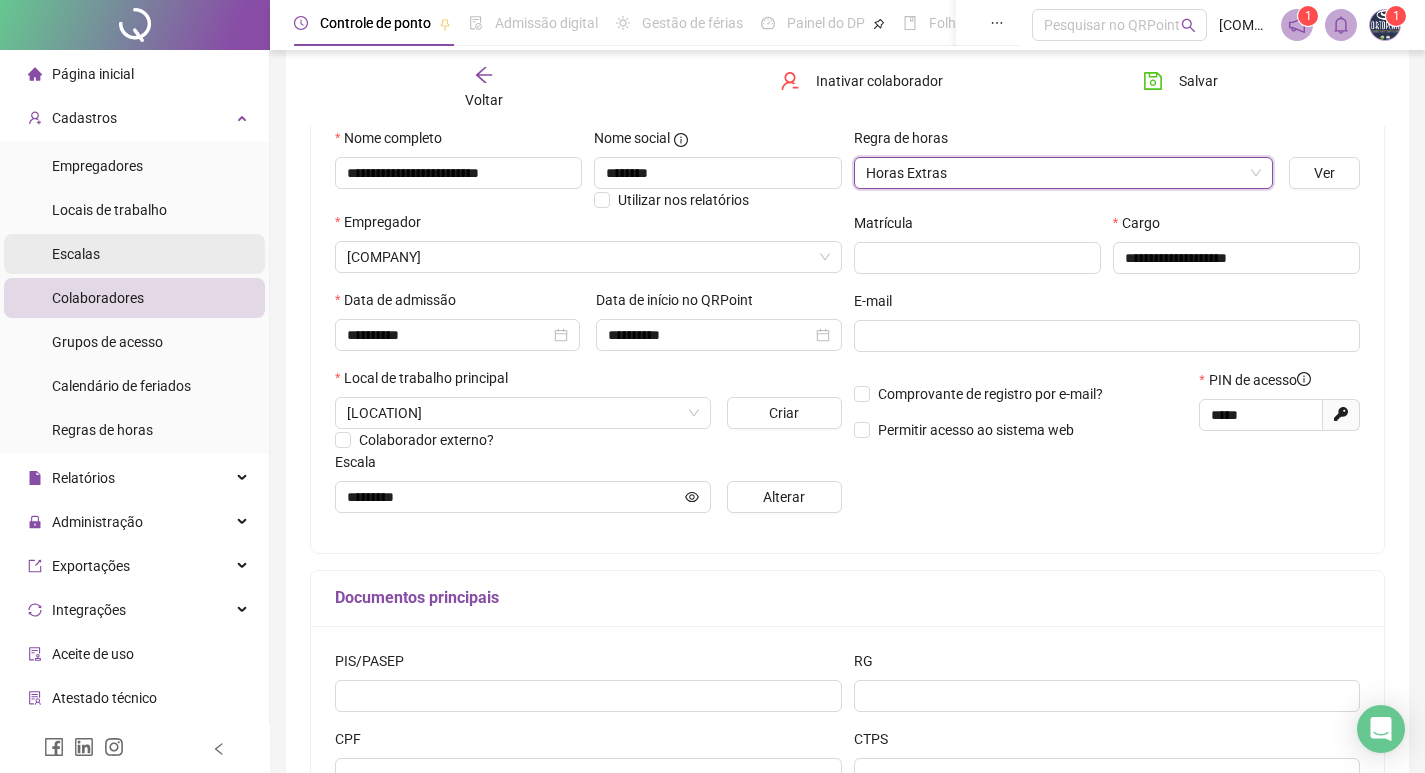 click on "Escalas" at bounding box center (134, 254) 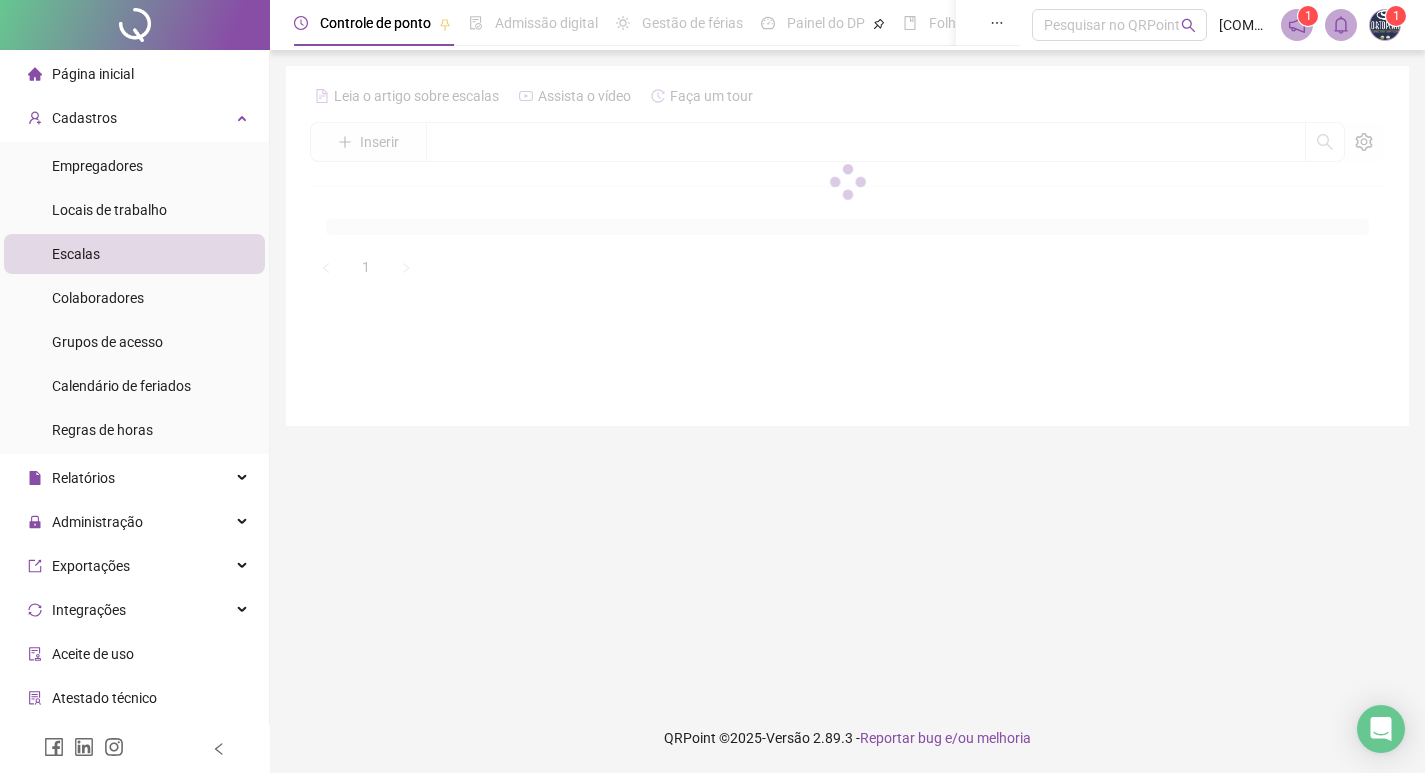 scroll, scrollTop: 0, scrollLeft: 0, axis: both 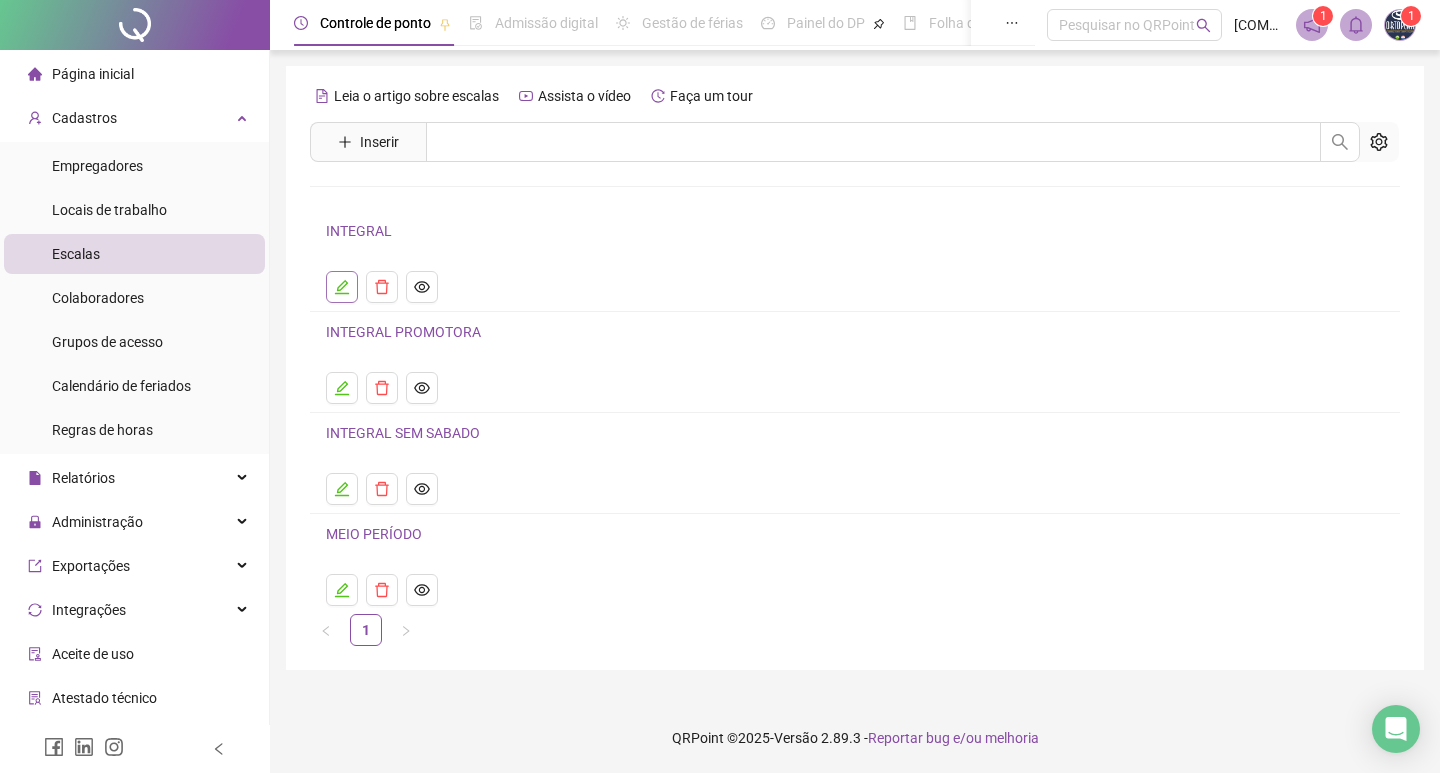 click at bounding box center [342, 287] 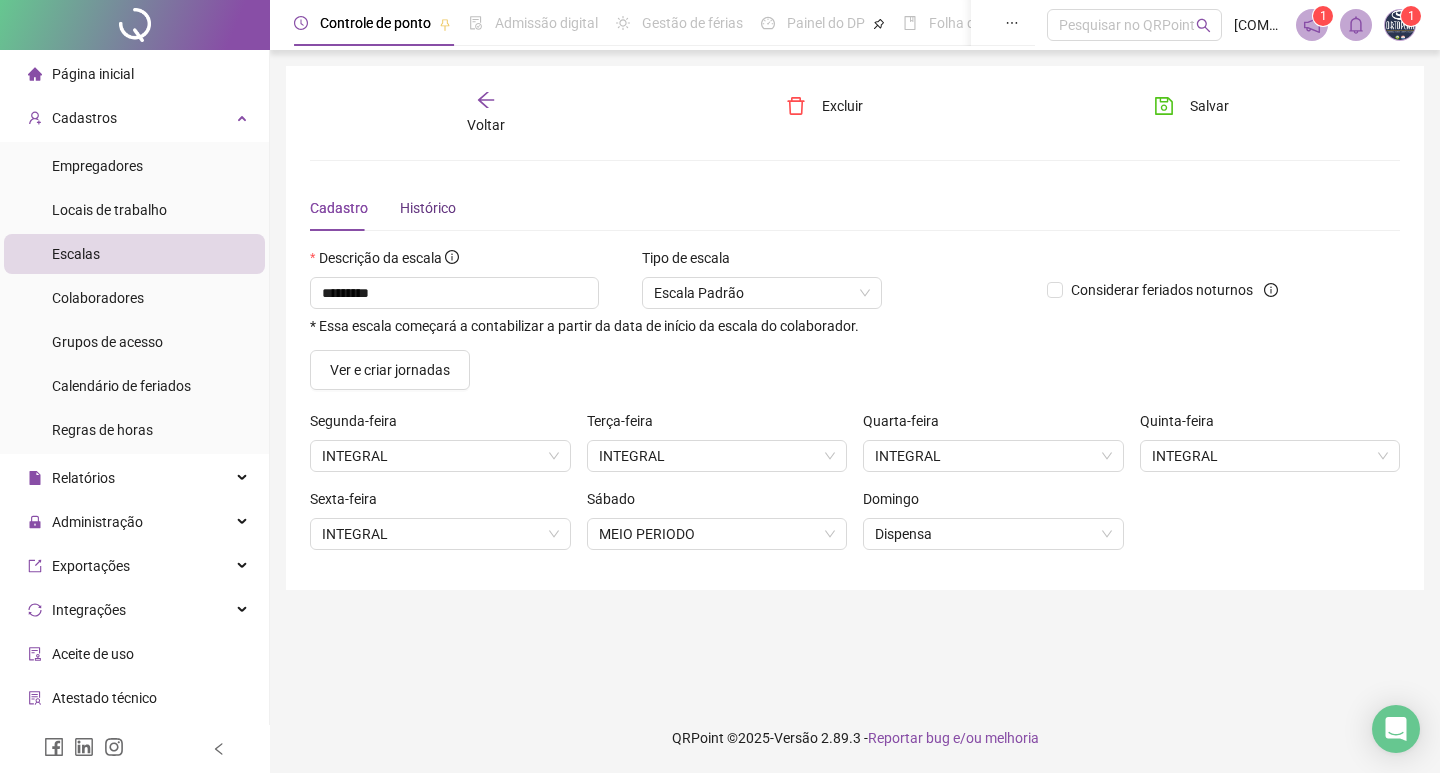 click on "Histórico" at bounding box center [428, 208] 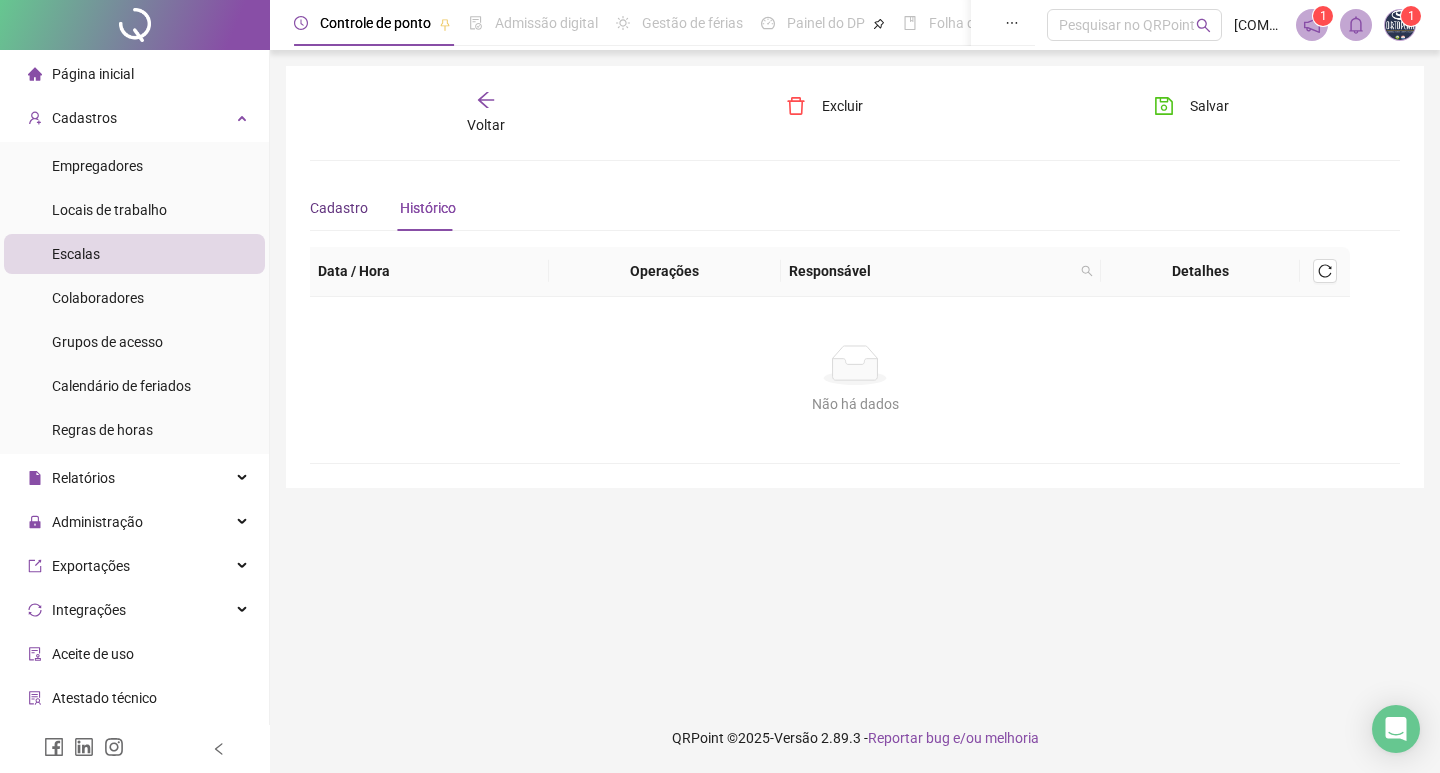 click on "Cadastro" at bounding box center (339, 208) 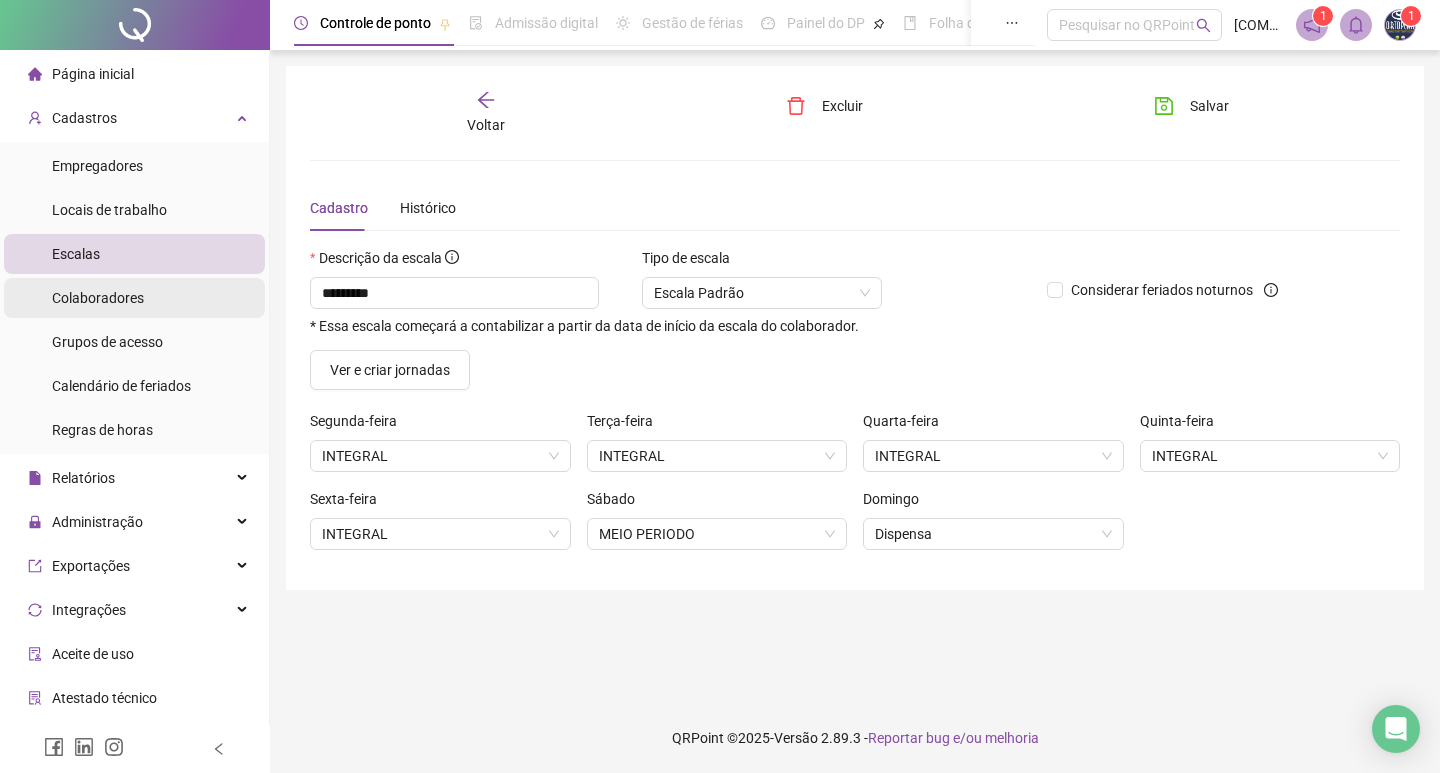 click on "Colaboradores" at bounding box center [98, 298] 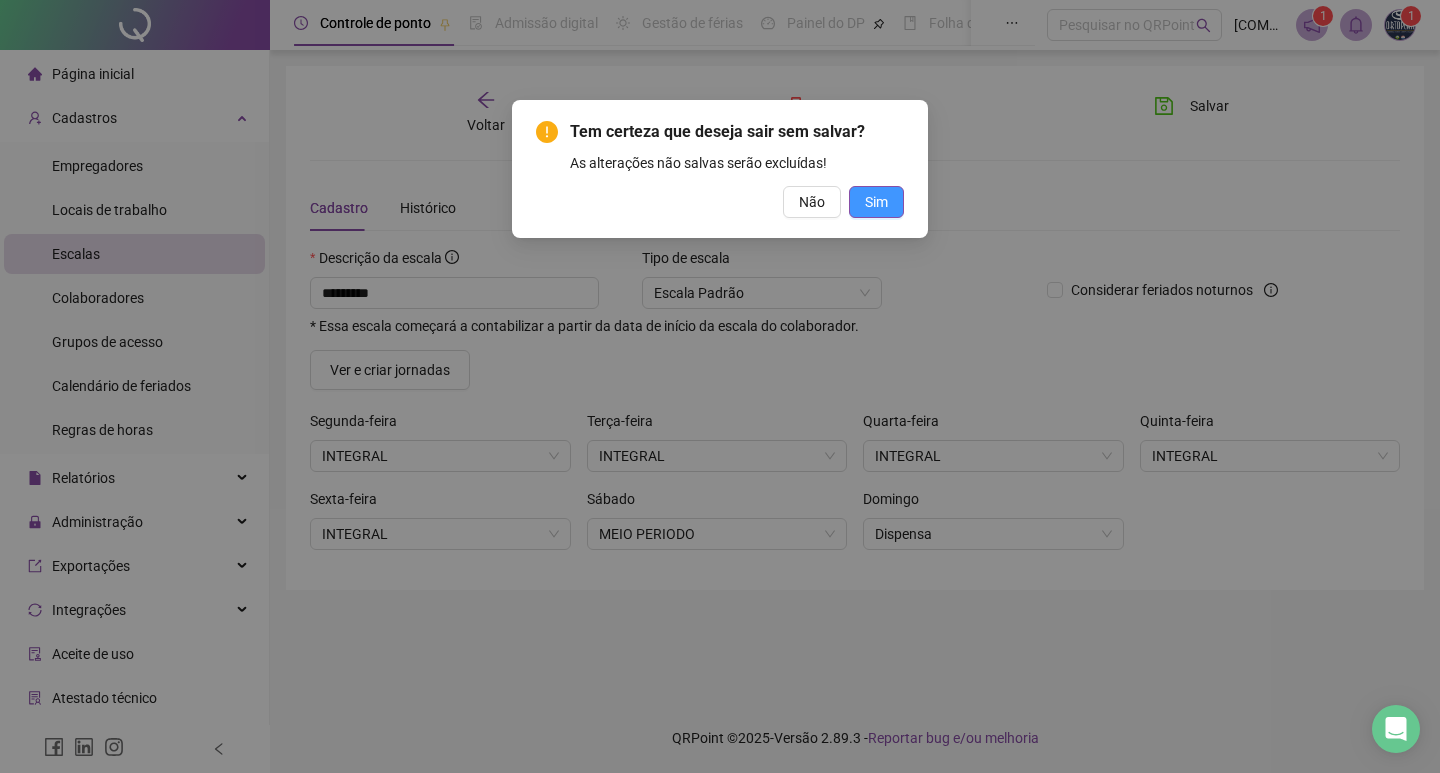 click on "Sim" at bounding box center (876, 202) 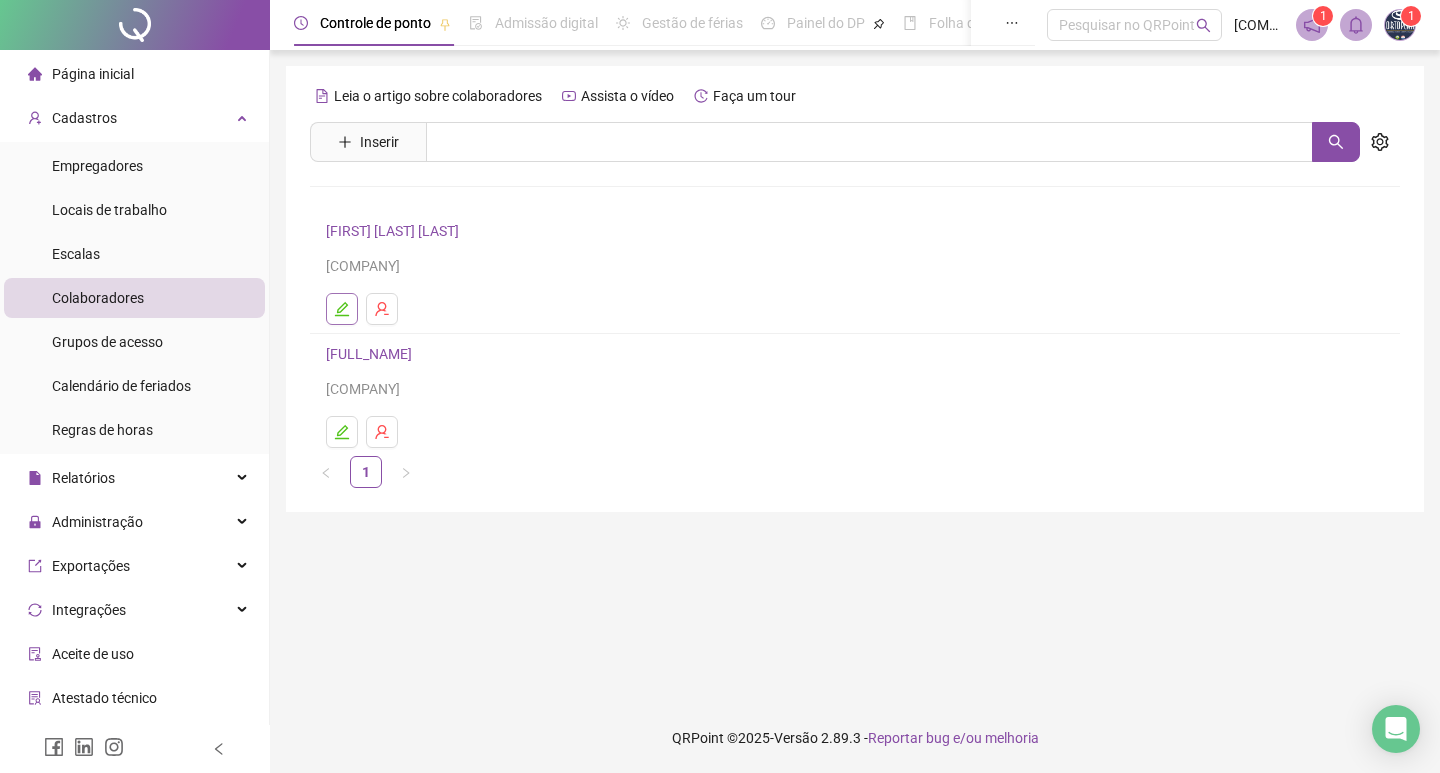 click 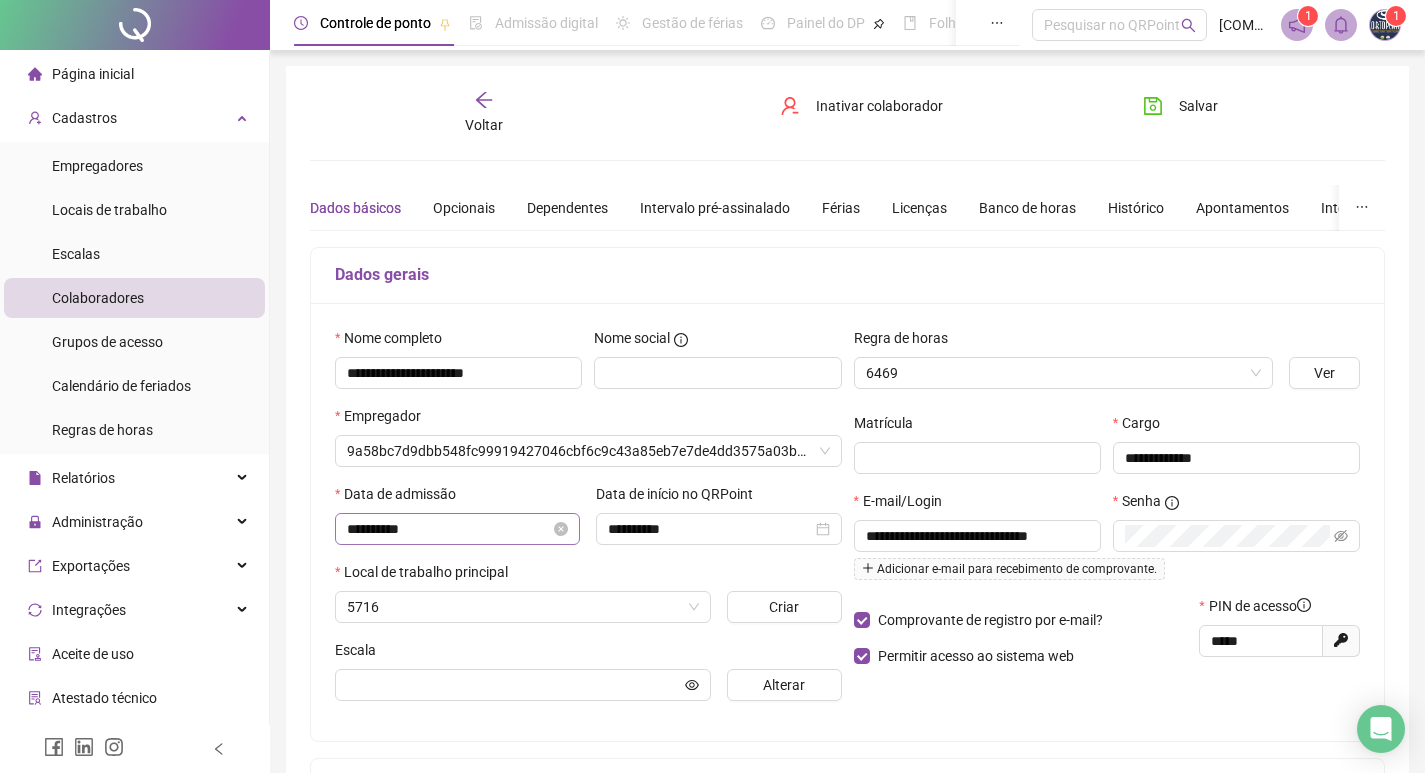 type on "********" 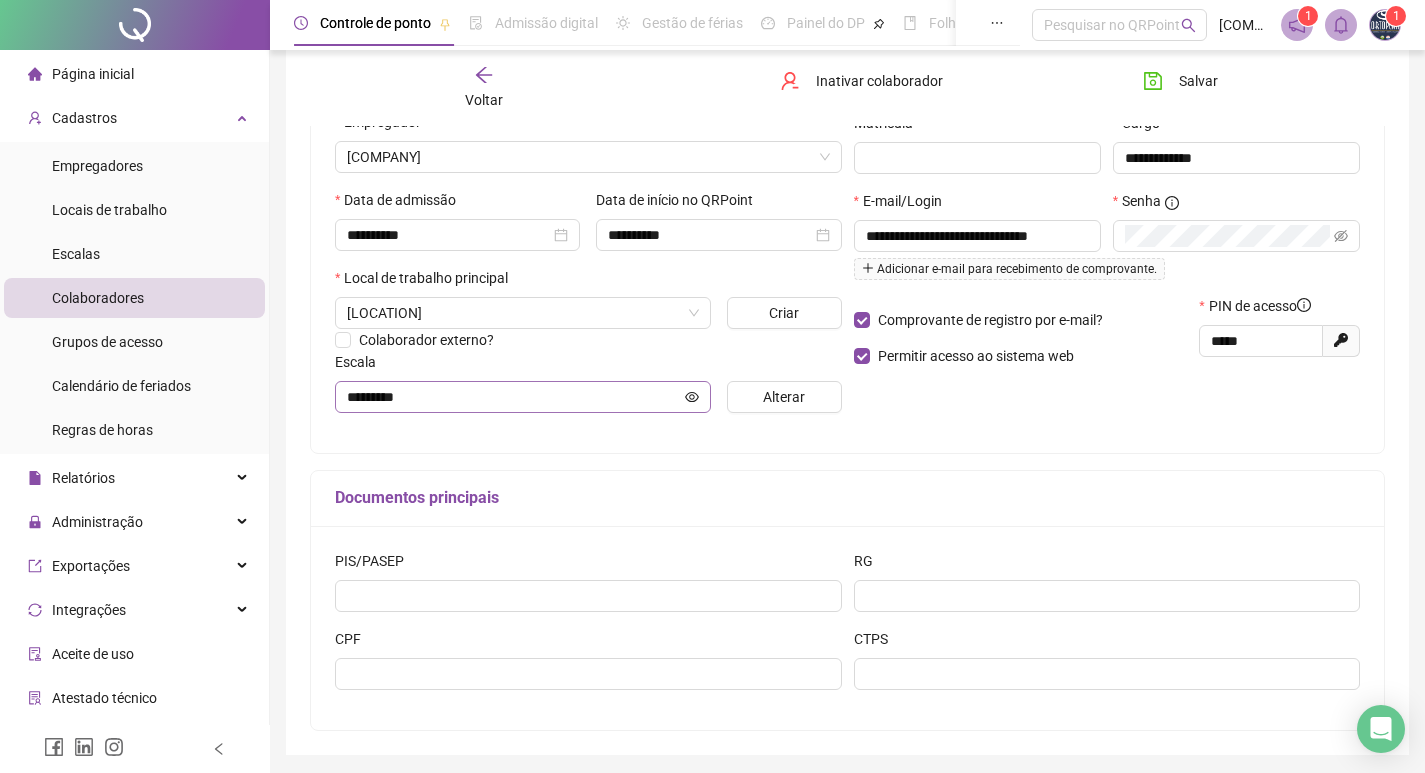 scroll, scrollTop: 100, scrollLeft: 0, axis: vertical 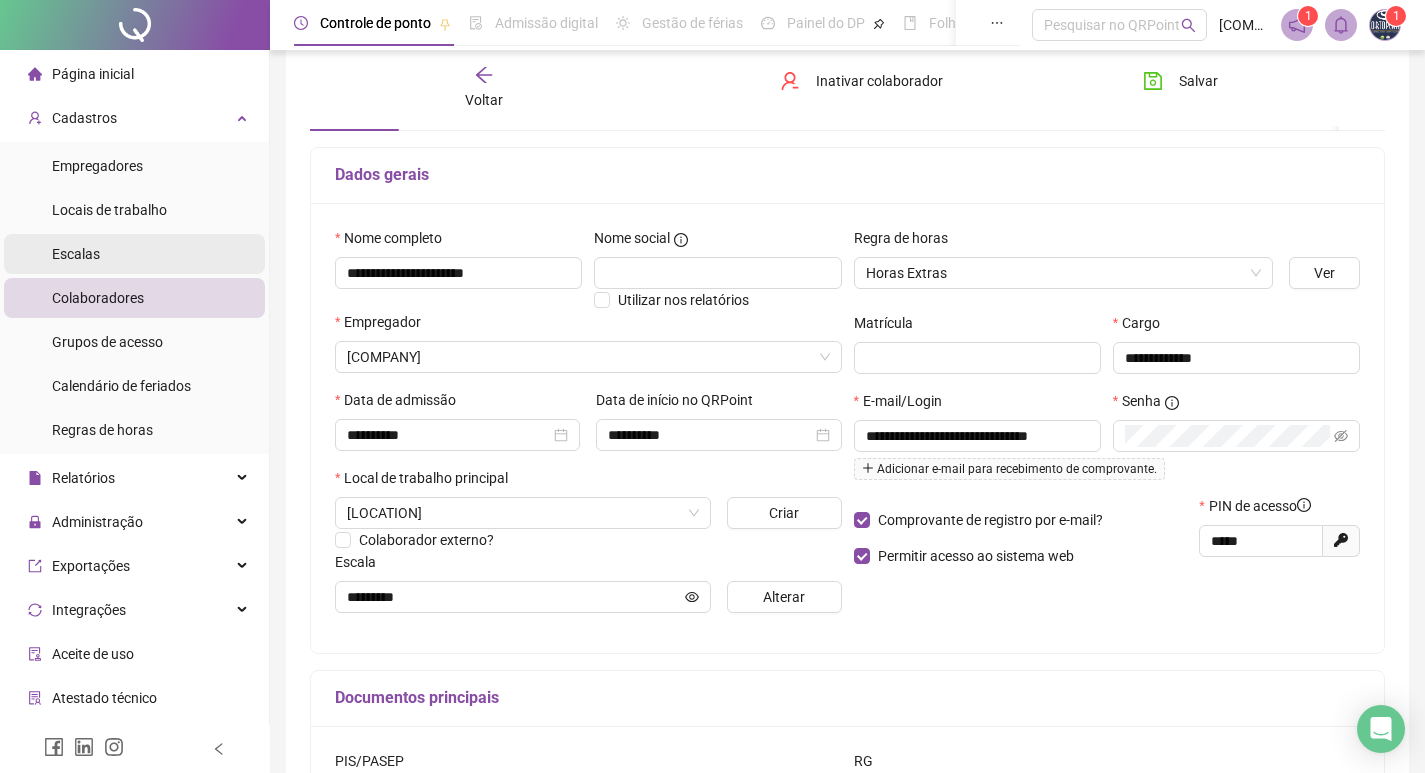 click on "Escalas" at bounding box center [134, 254] 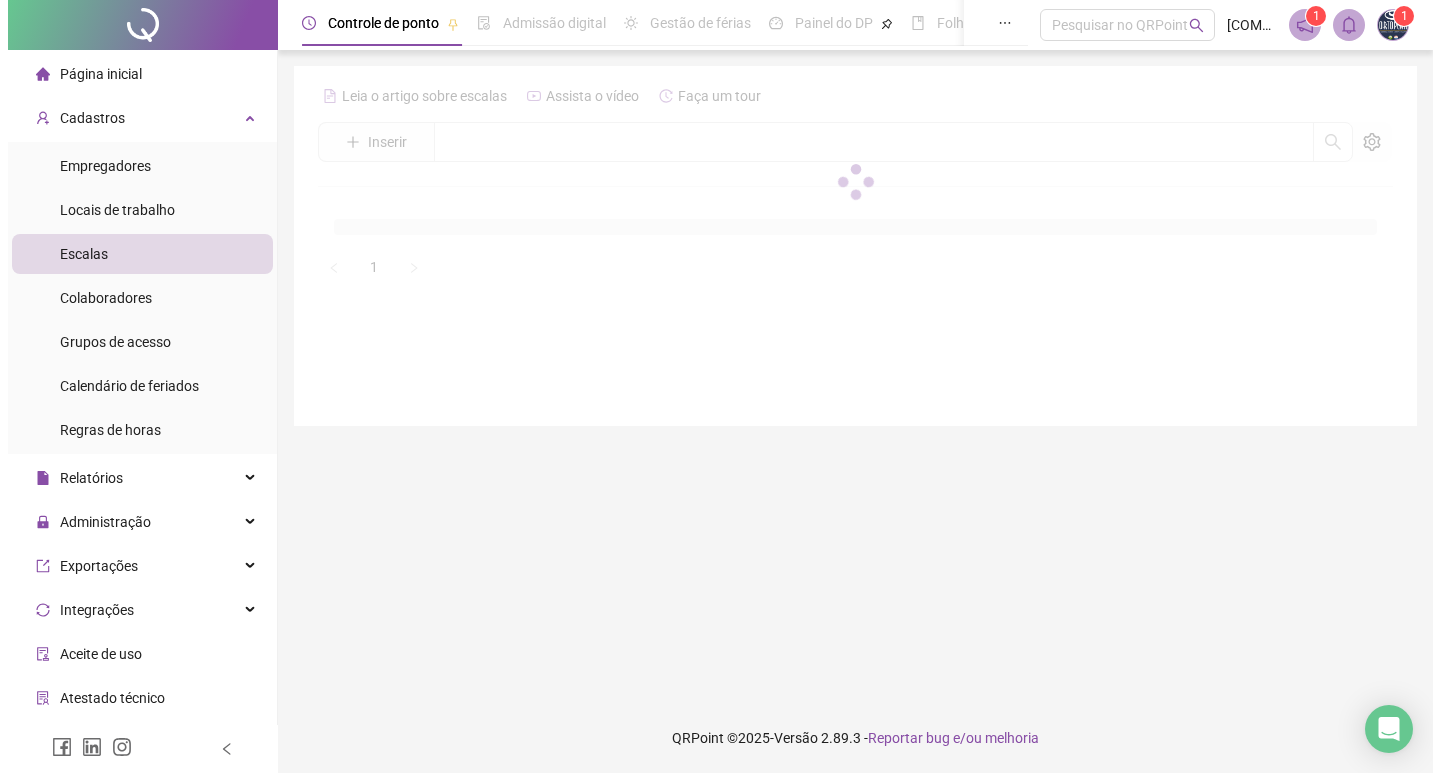 scroll, scrollTop: 0, scrollLeft: 0, axis: both 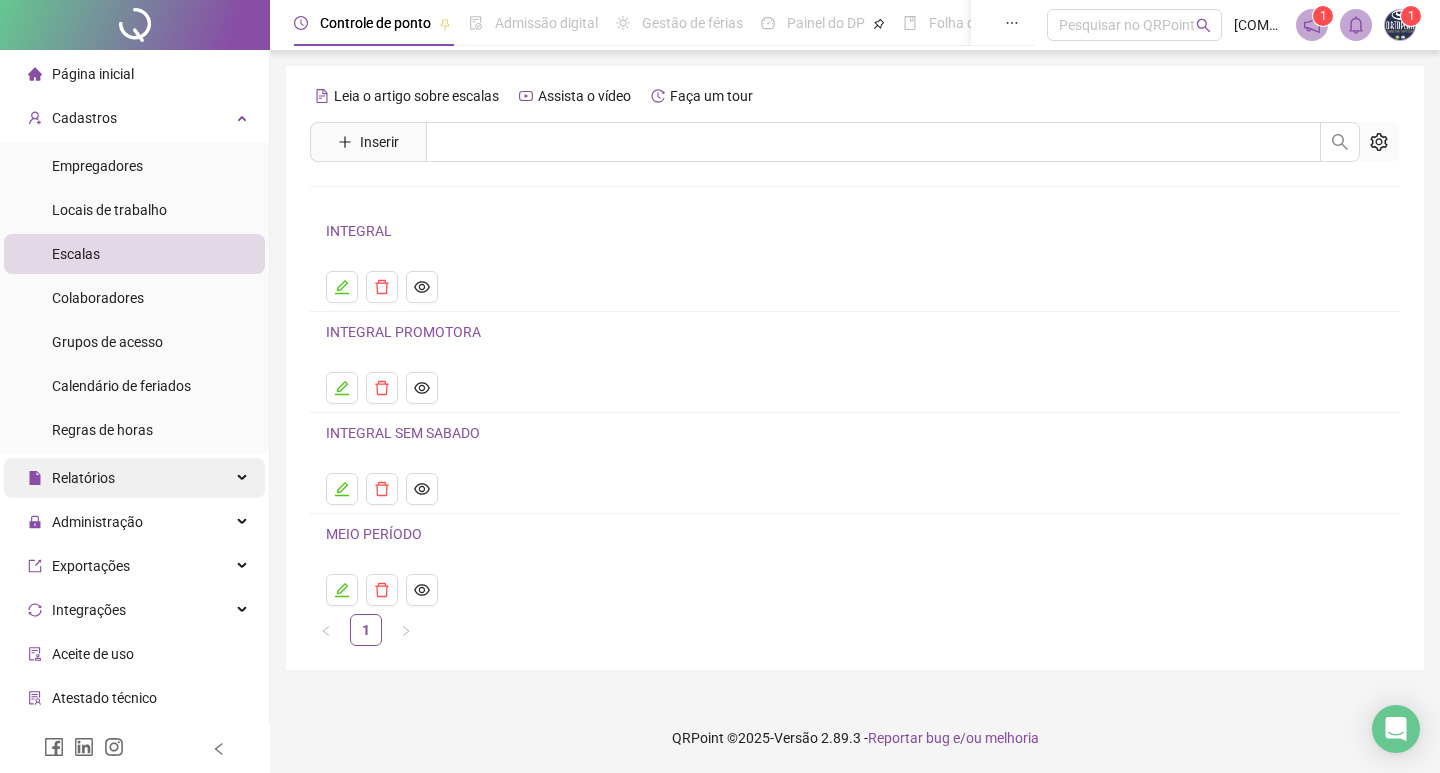 click on "Relatórios" at bounding box center (134, 478) 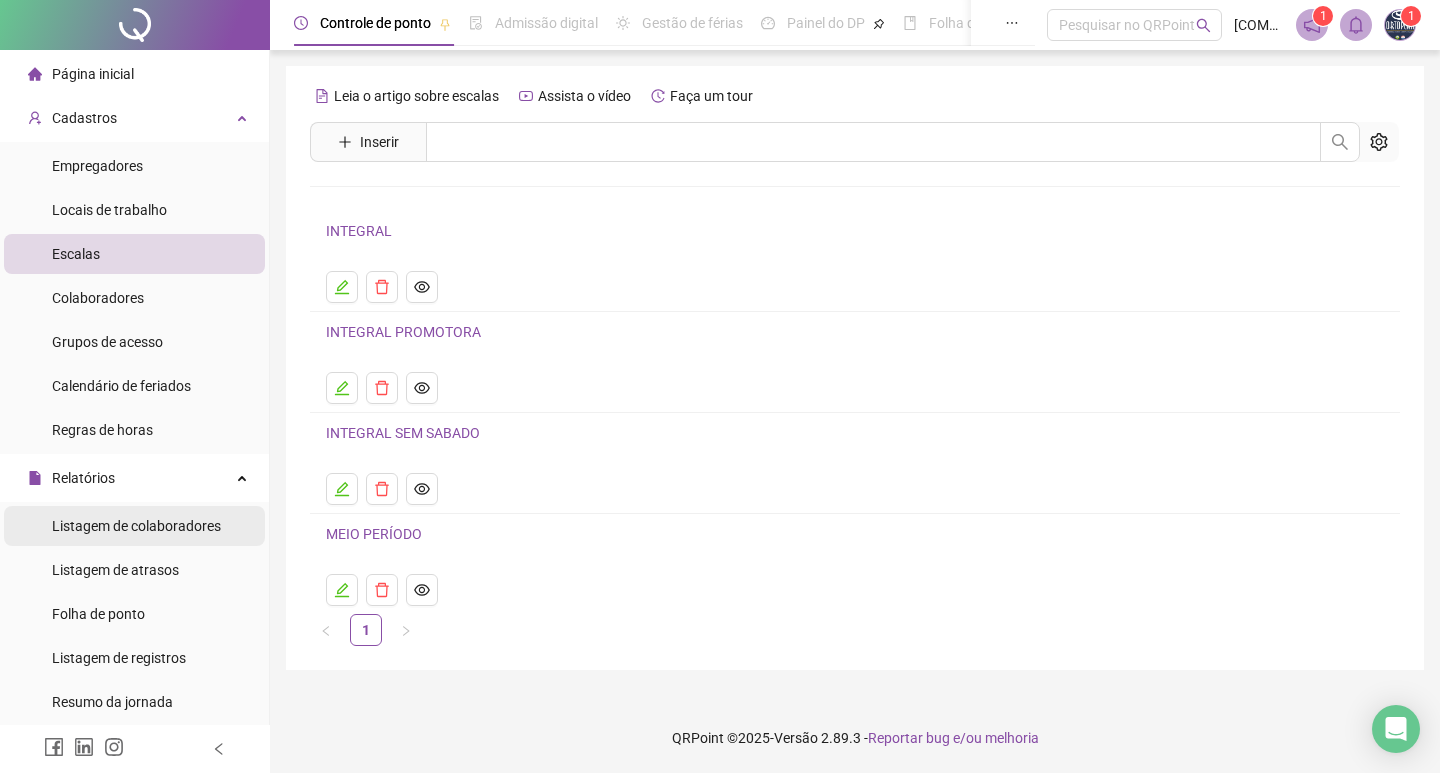 scroll, scrollTop: 100, scrollLeft: 0, axis: vertical 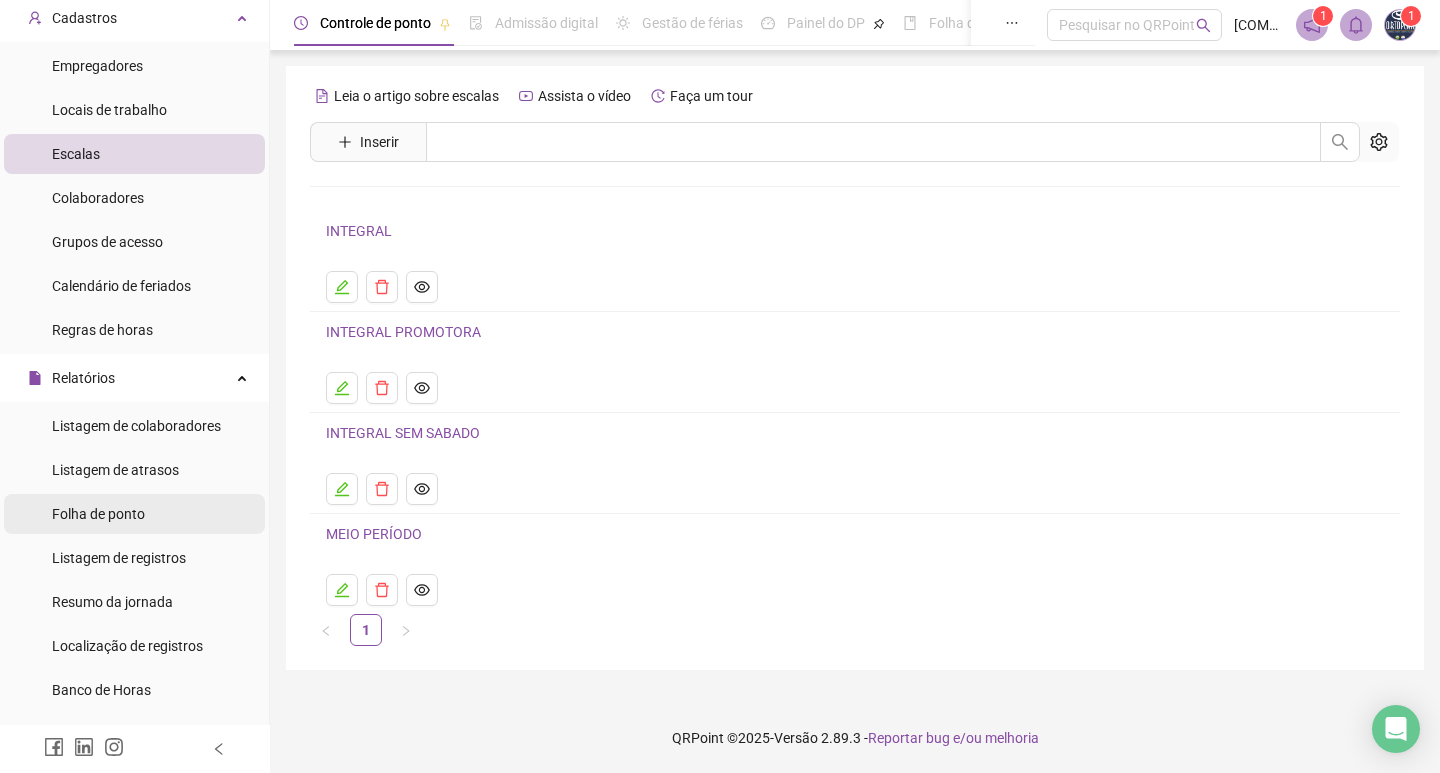 click on "Folha de ponto" at bounding box center [134, 514] 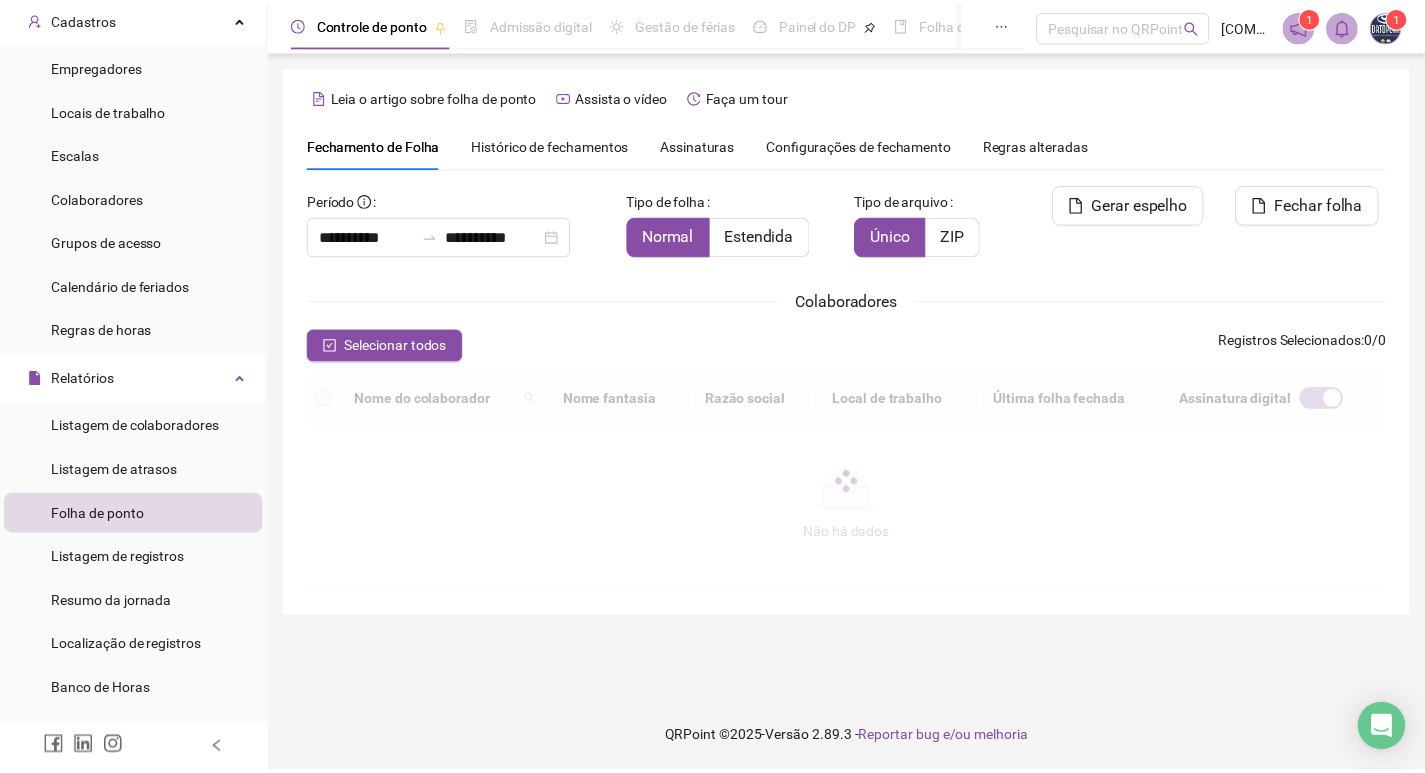 scroll, scrollTop: 23, scrollLeft: 0, axis: vertical 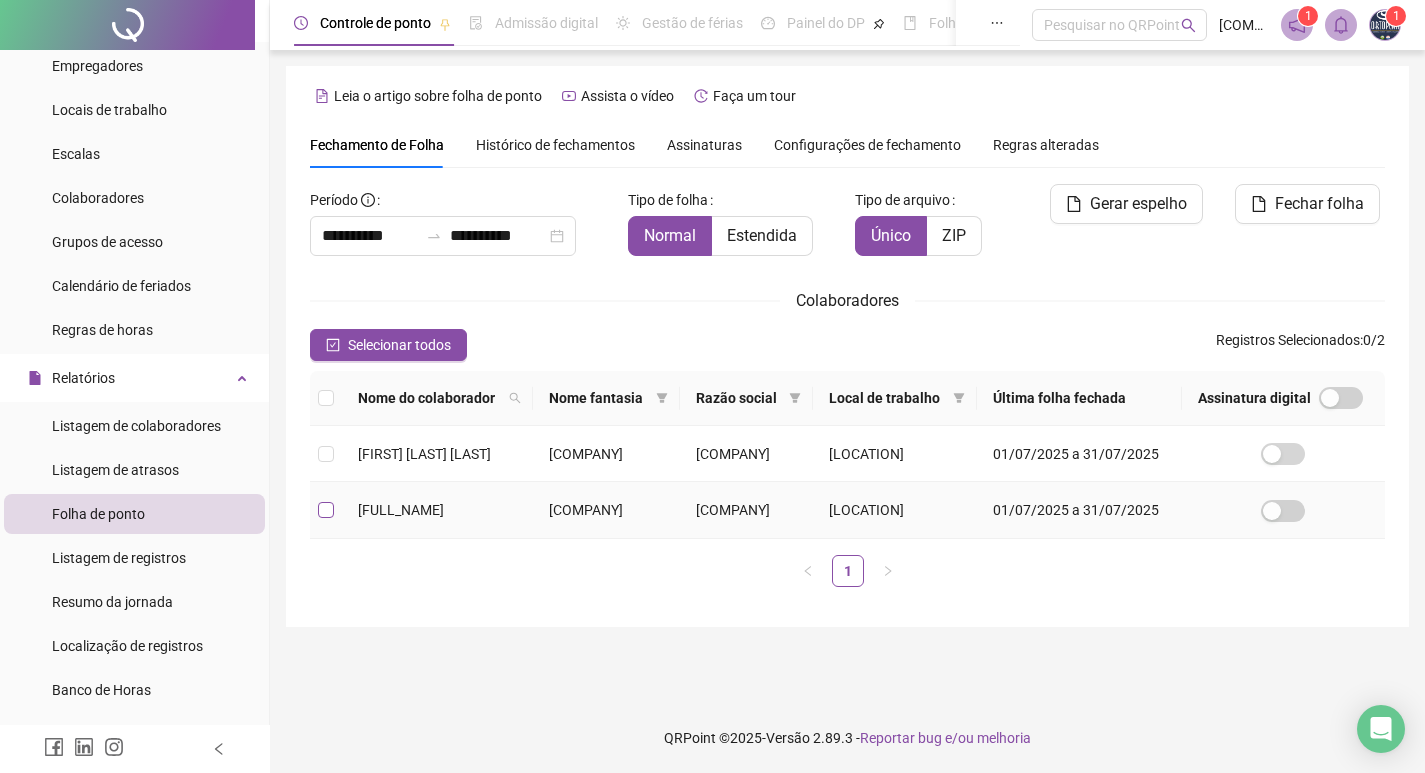 click at bounding box center [326, 510] 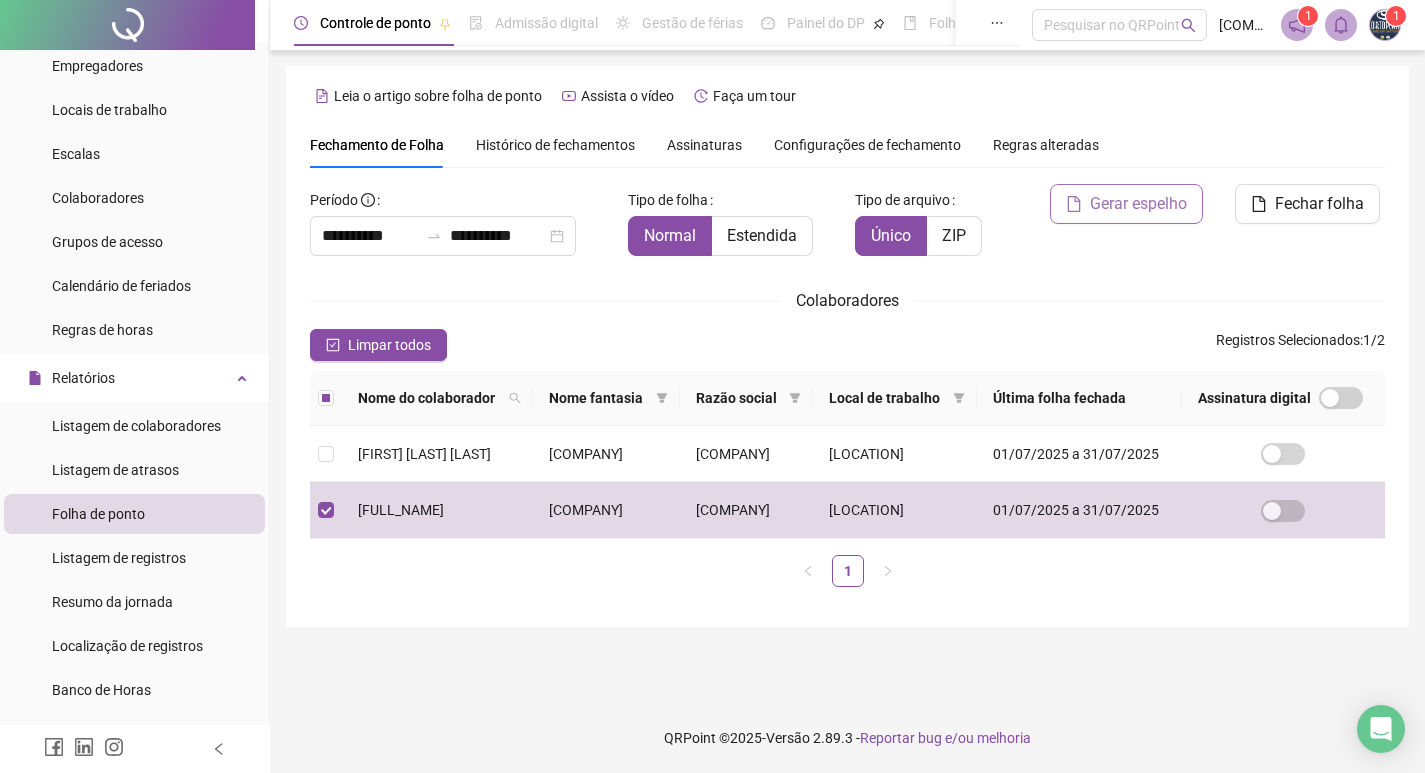 click on "Gerar espelho" at bounding box center (1138, 204) 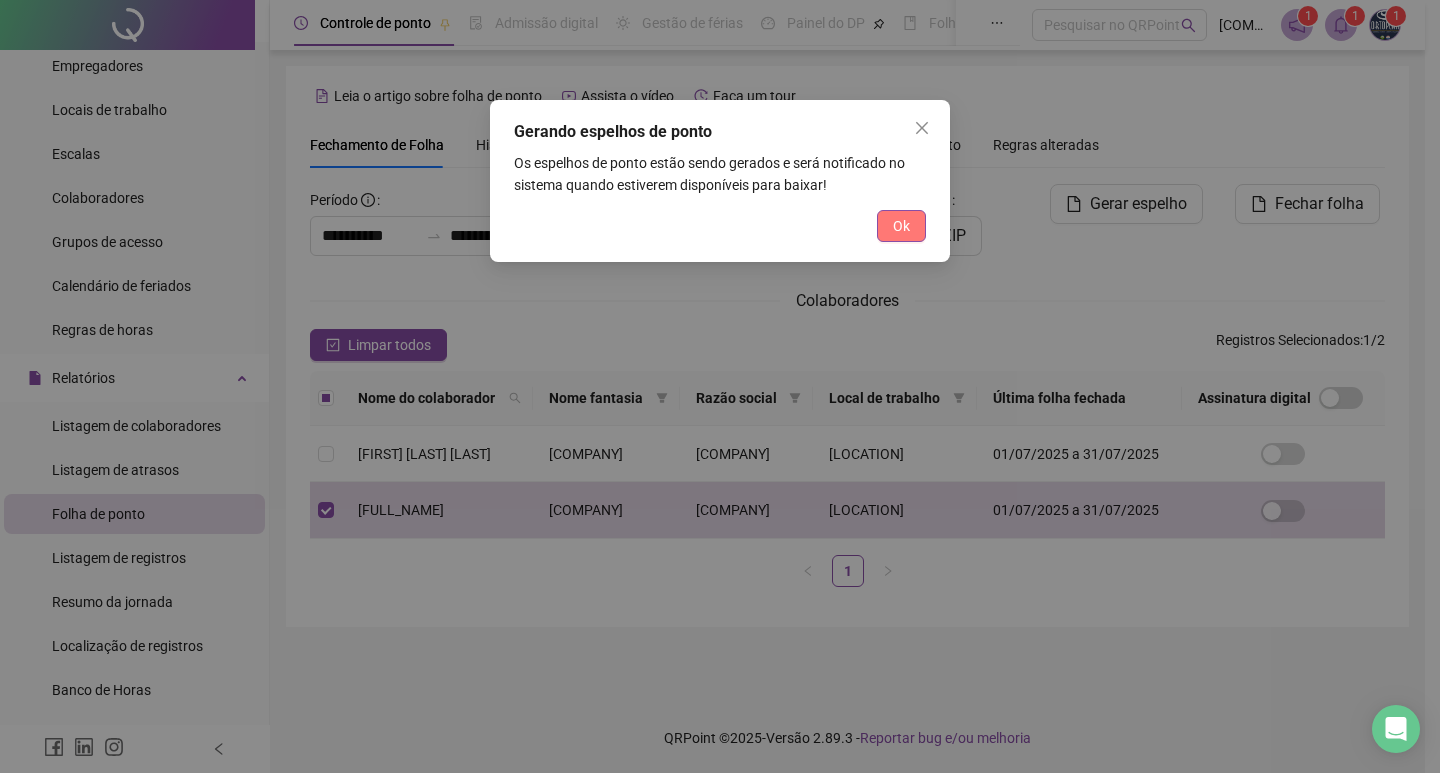 click on "Ok" at bounding box center [901, 226] 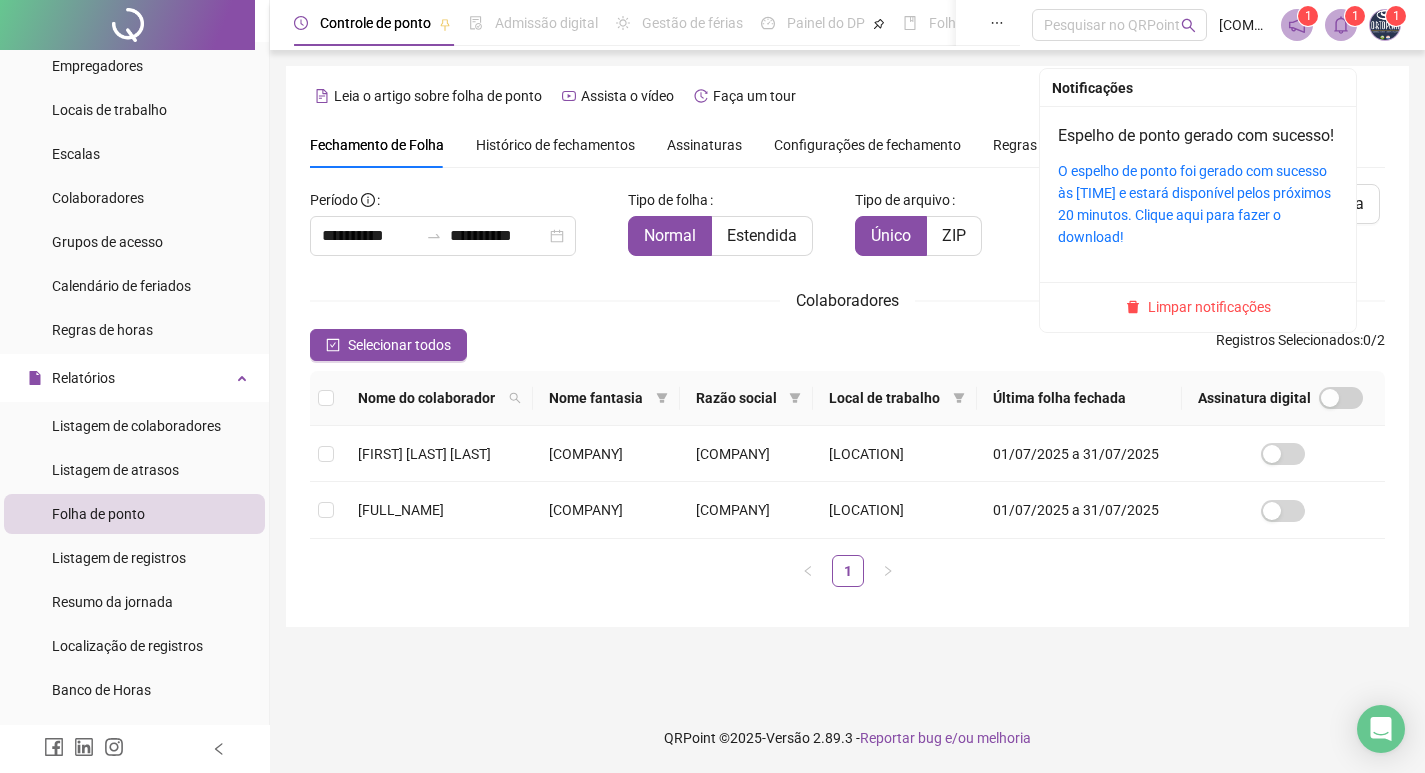 click 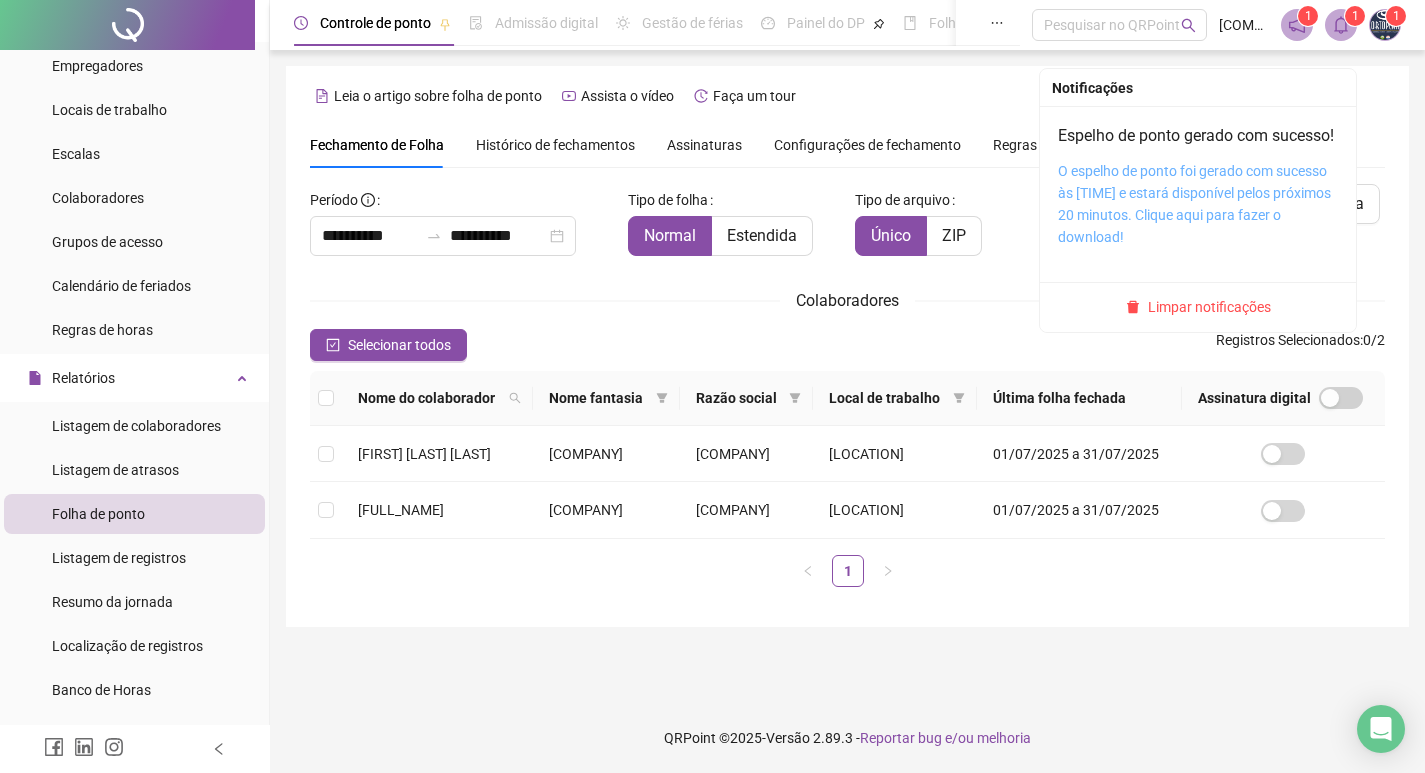 click on "O espelho de ponto foi gerado com sucesso às [TIME] e estará disponível pelos próximos 20 minutos.
Clique aqui para fazer o download!" at bounding box center (1194, 204) 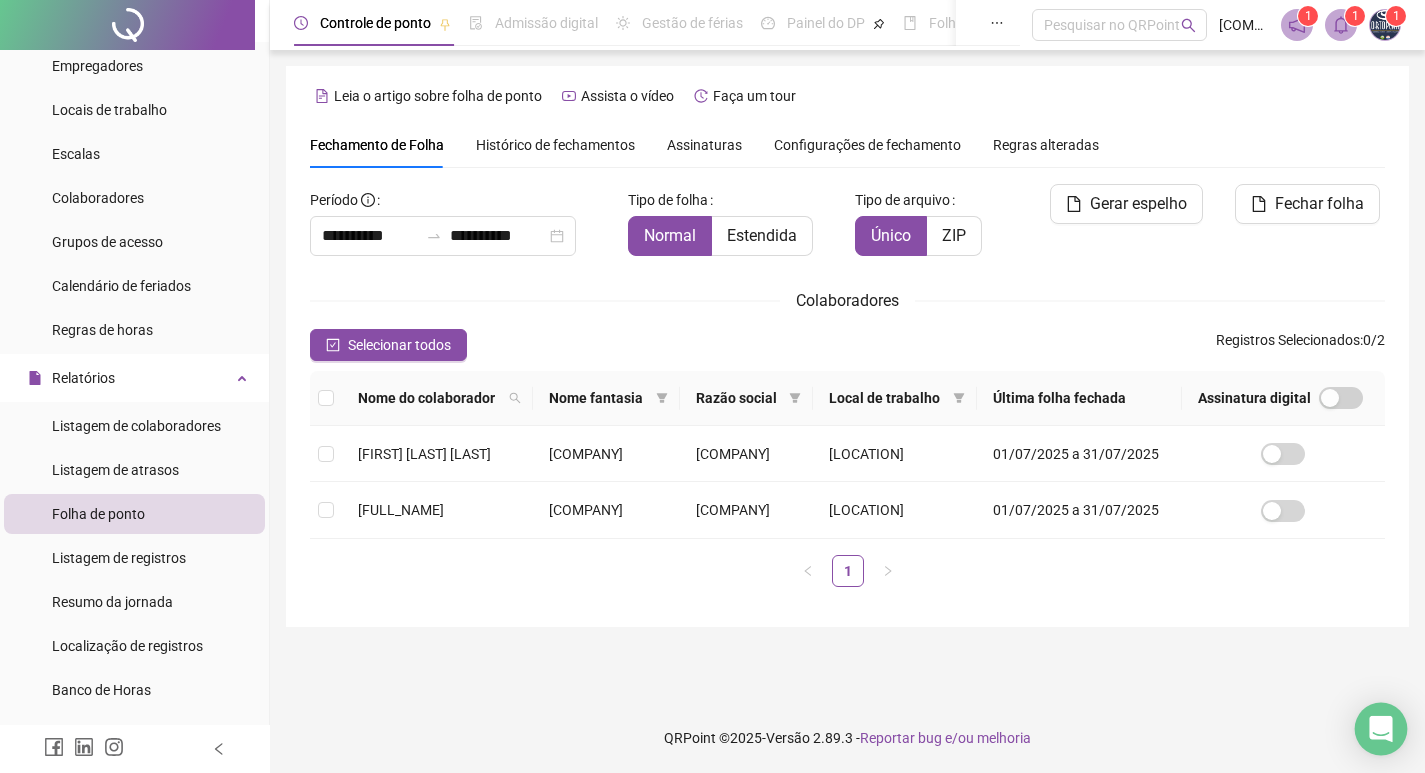 click at bounding box center [1381, 729] 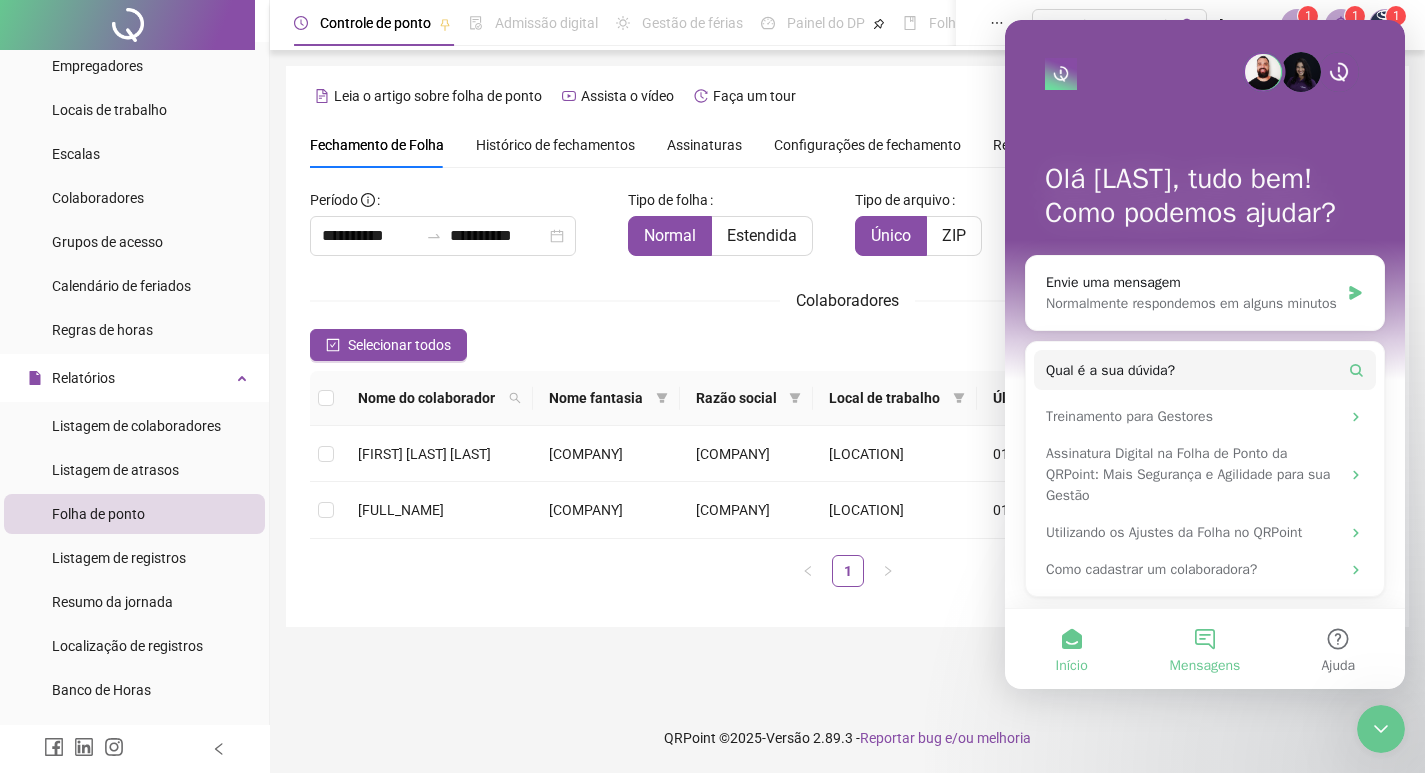 scroll, scrollTop: 0, scrollLeft: 0, axis: both 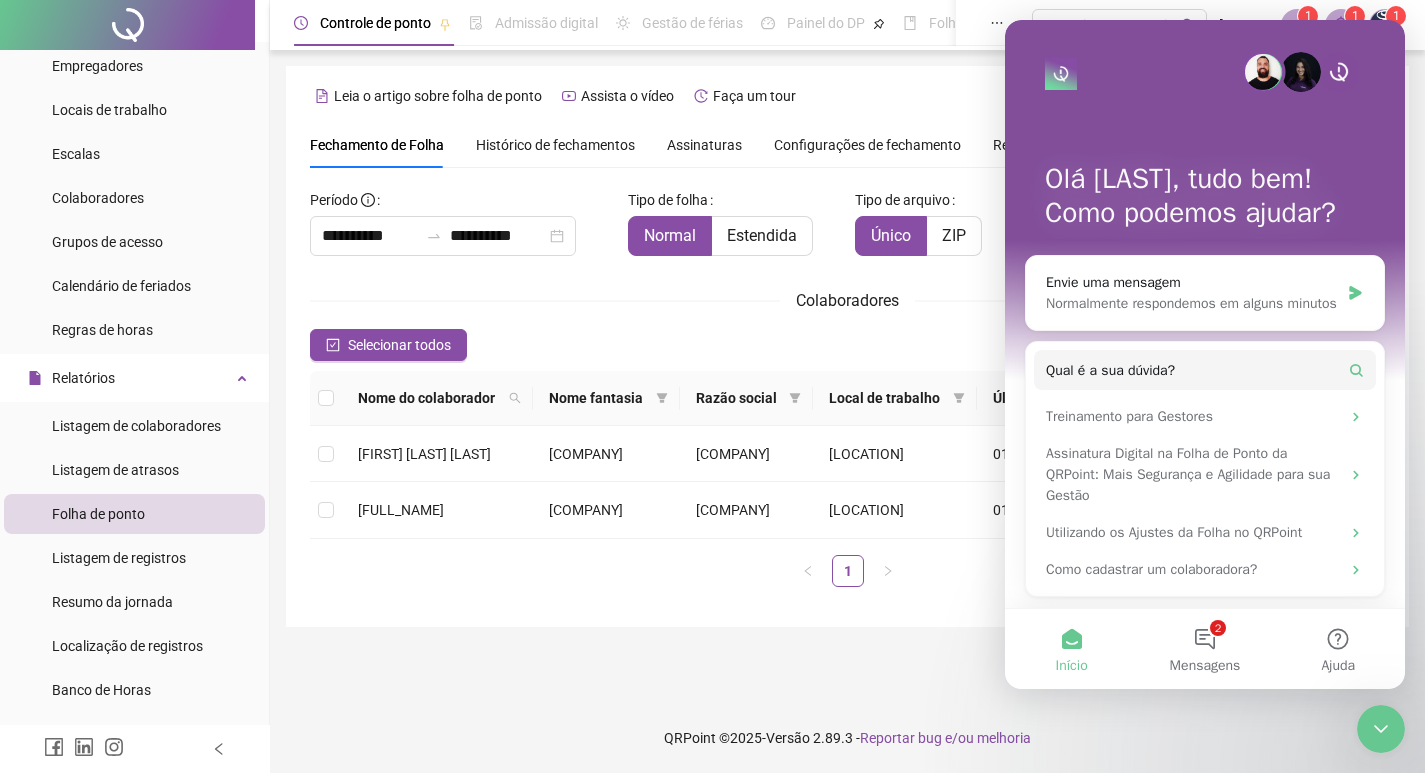 click on "Nome do colaborador Nome fantasia Razão social Local de trabalho Última folha fechada Assinatura digital               [FULL_NAME]  [COMPANY] [COMPANY] [LOCATION] 01/07/2025 a 31/07/2025 [FULL_NAME]  [COMPANY] [COMPANY] [LOCATION] 01/07/2025 a 31/07/2025 1" at bounding box center [847, 487] 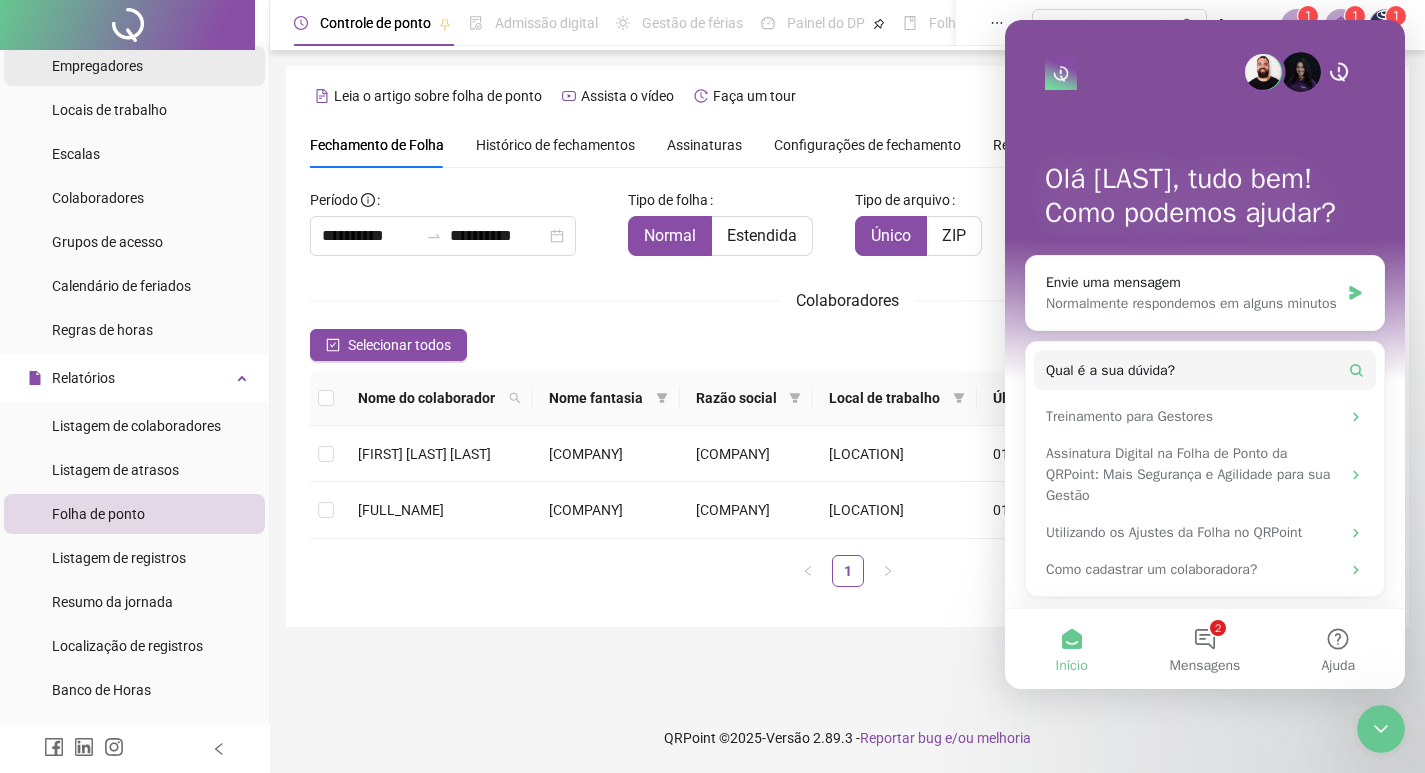 click on "Empregadores" at bounding box center (134, 66) 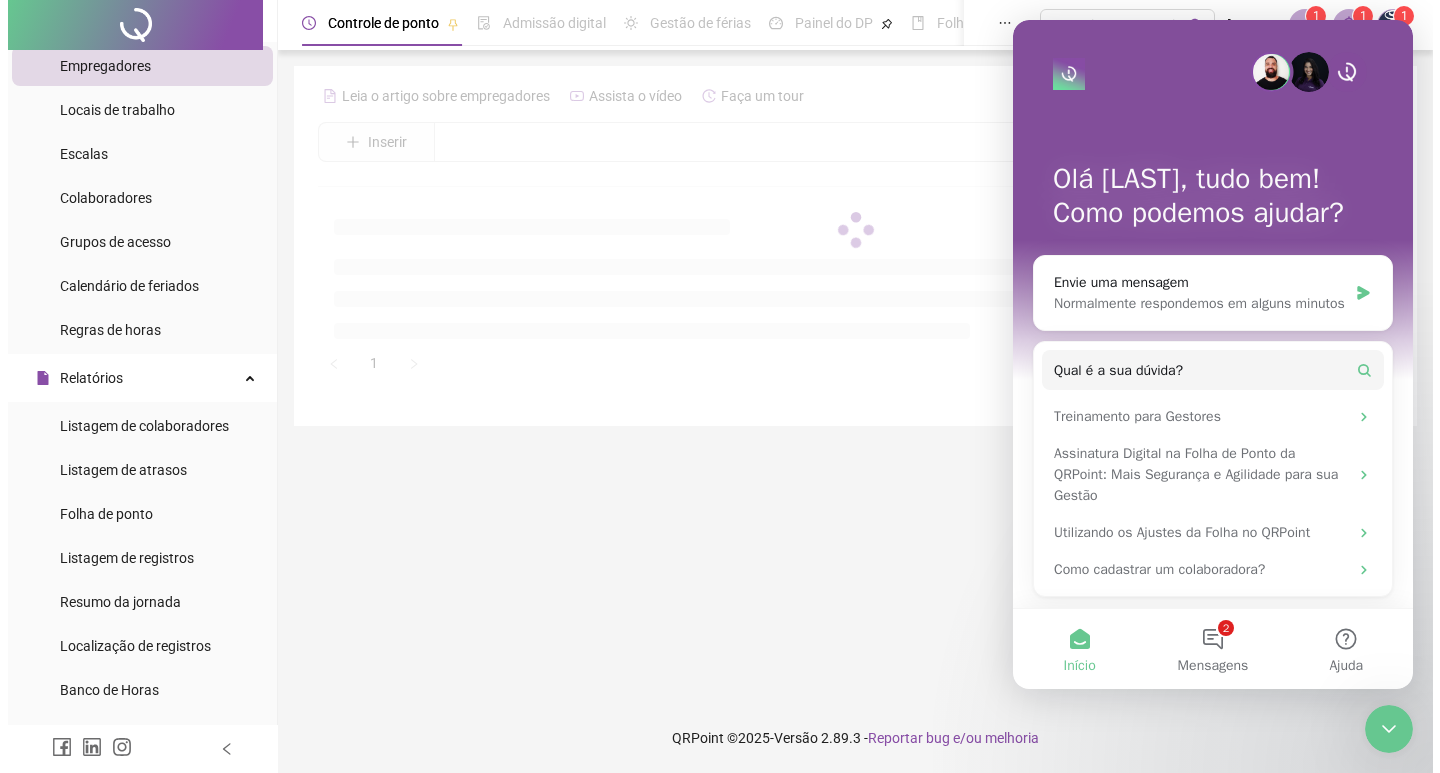 scroll, scrollTop: 0, scrollLeft: 0, axis: both 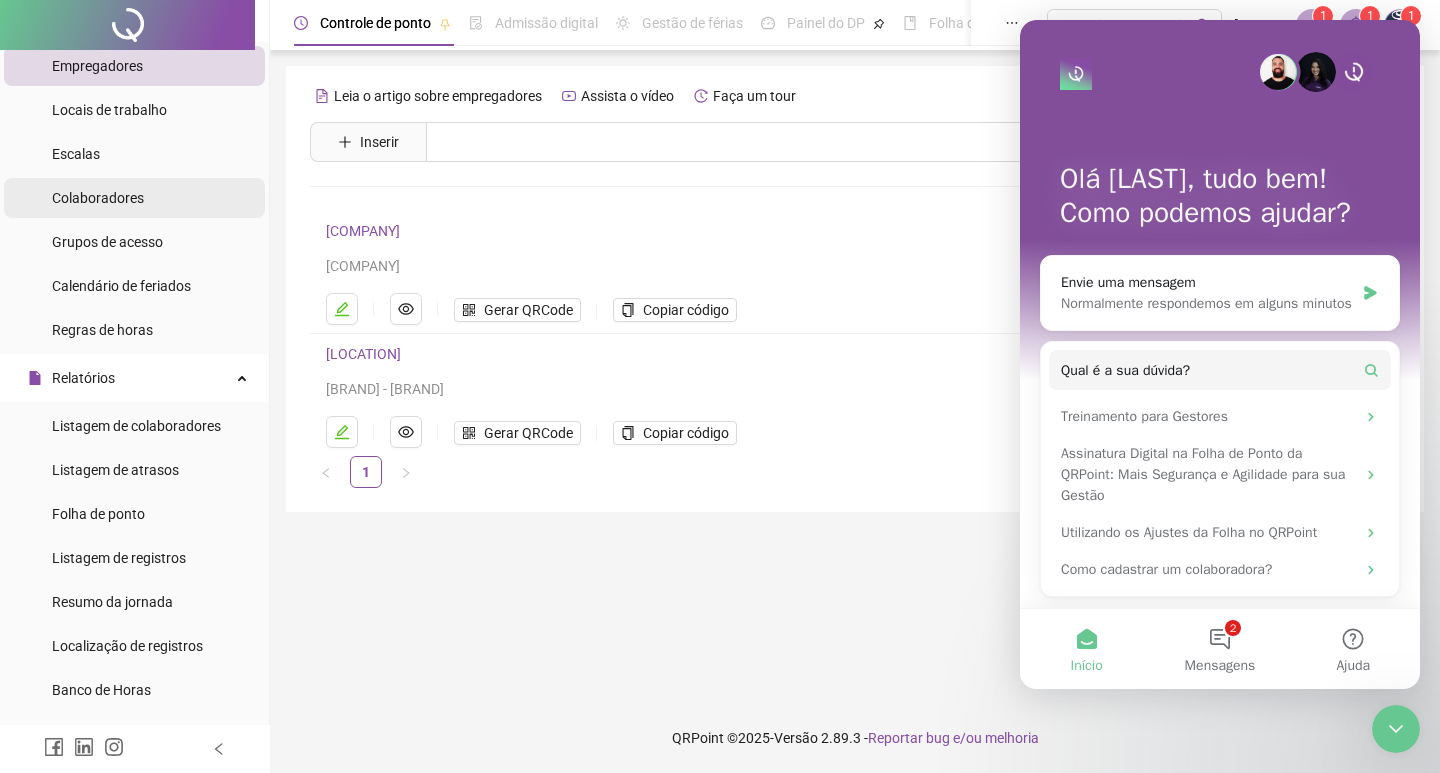 click on "Colaboradores" at bounding box center [134, 198] 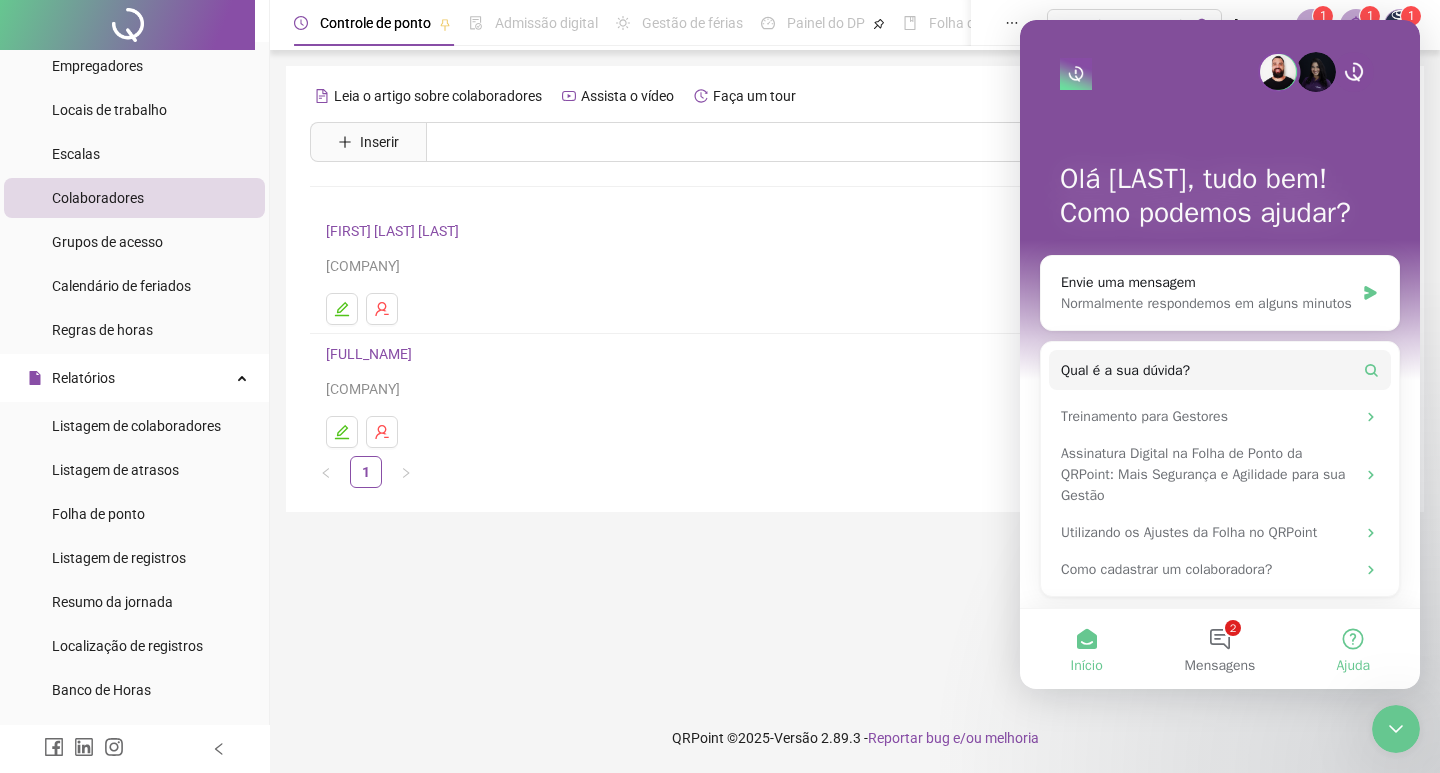 click on "Ajuda" at bounding box center [1353, 649] 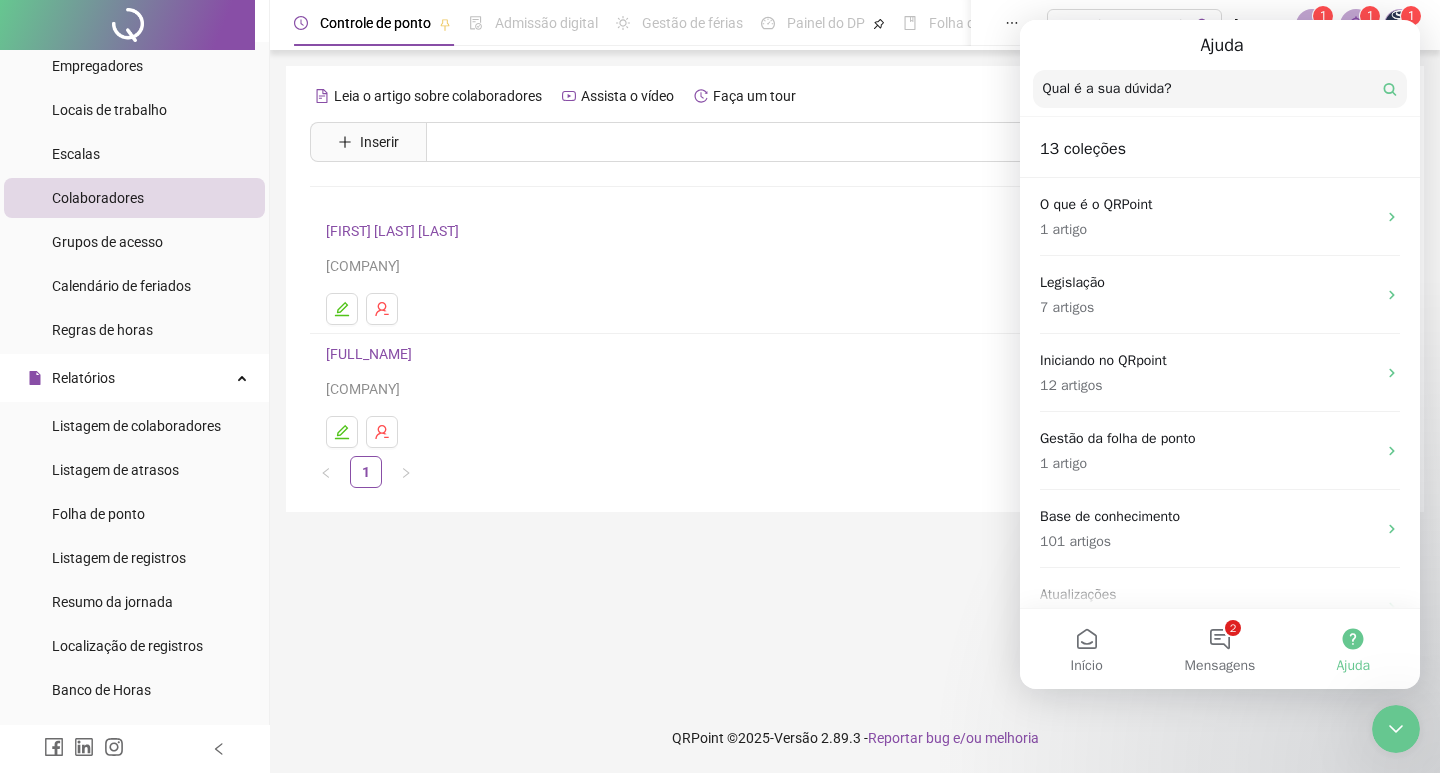 click on "Ajuda" at bounding box center [1220, 45] 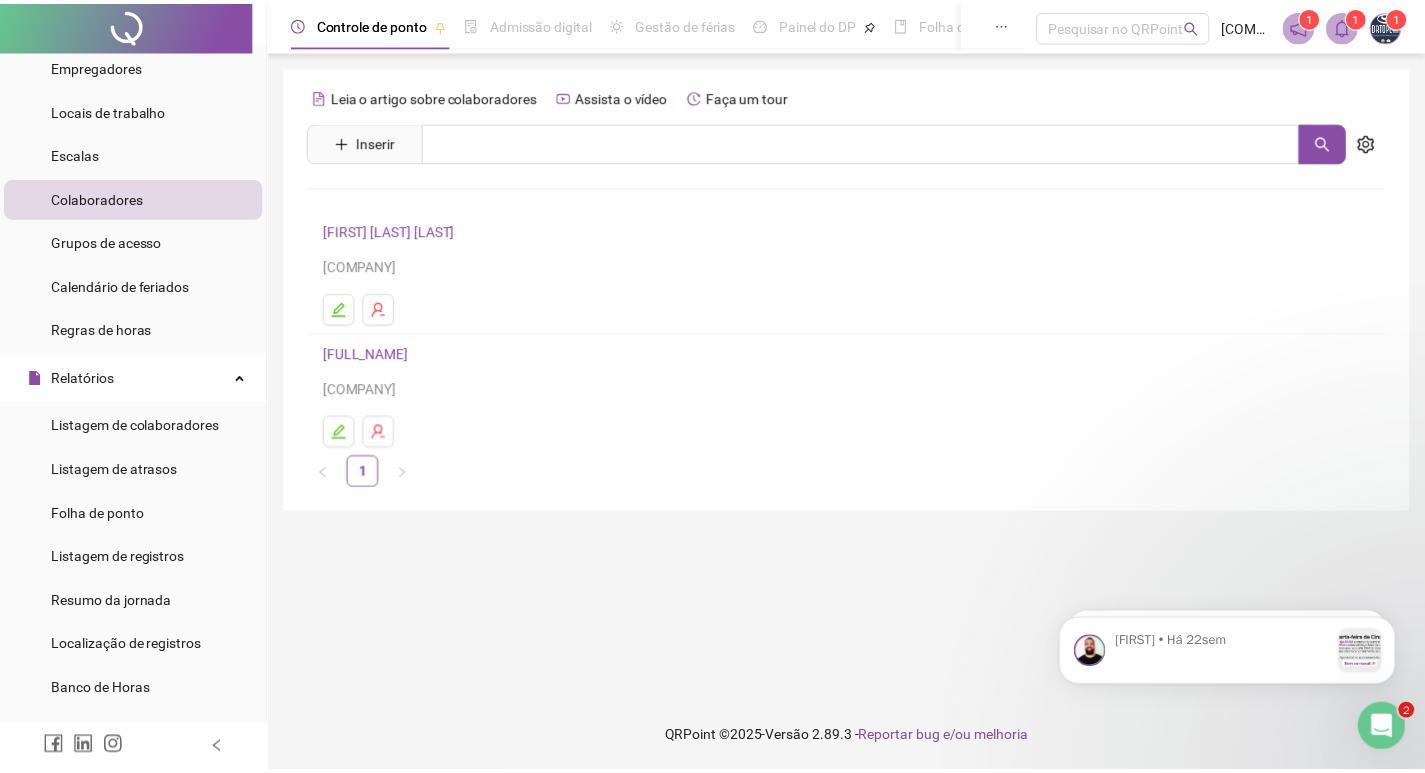 scroll, scrollTop: 0, scrollLeft: 0, axis: both 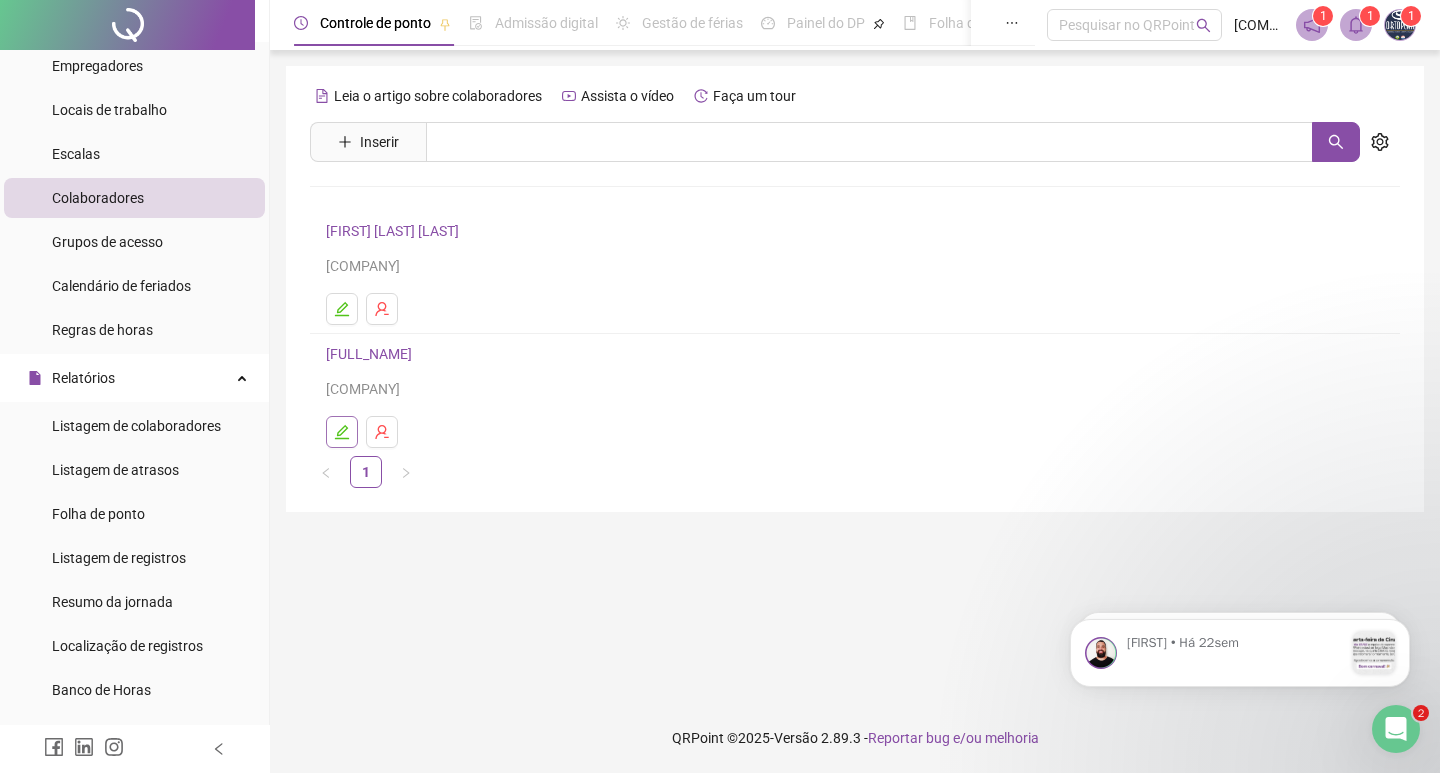 click 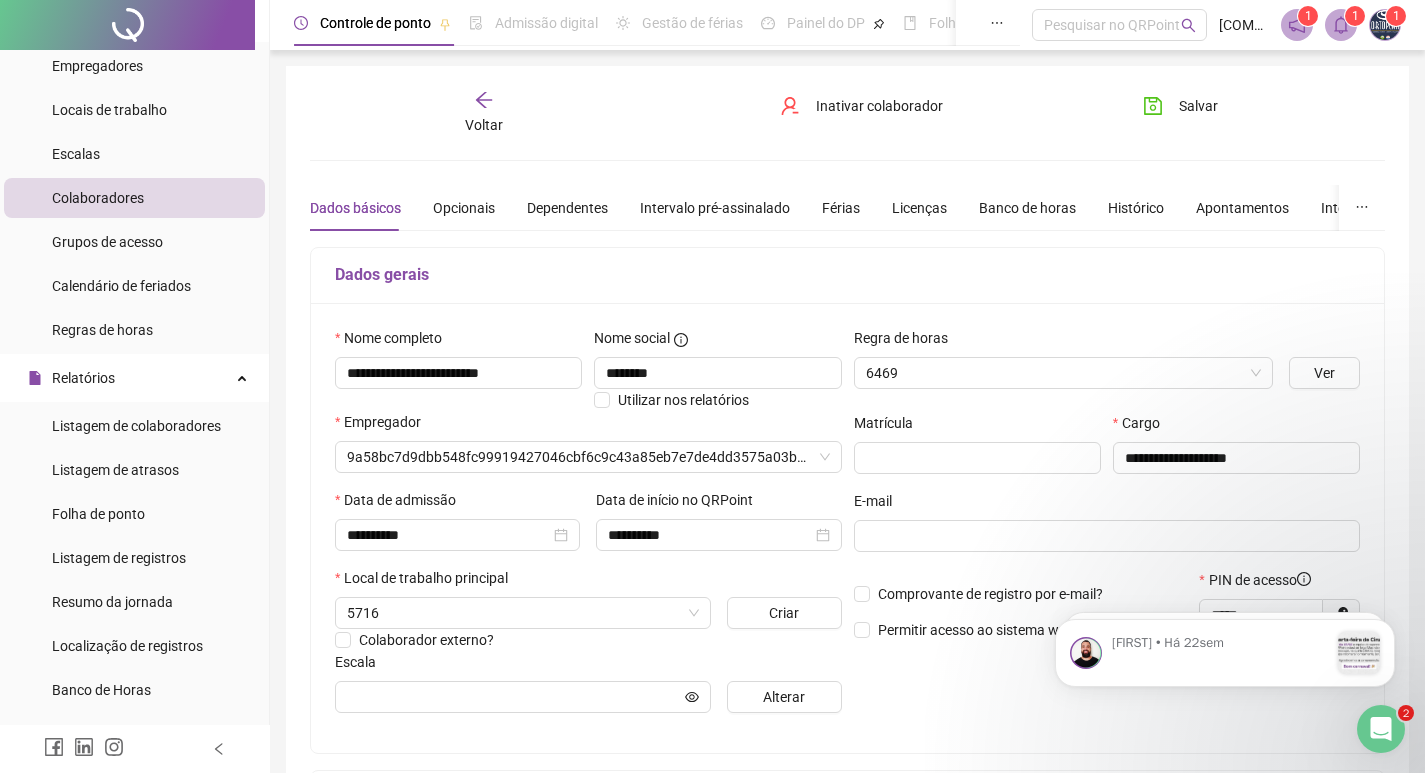 type on "********" 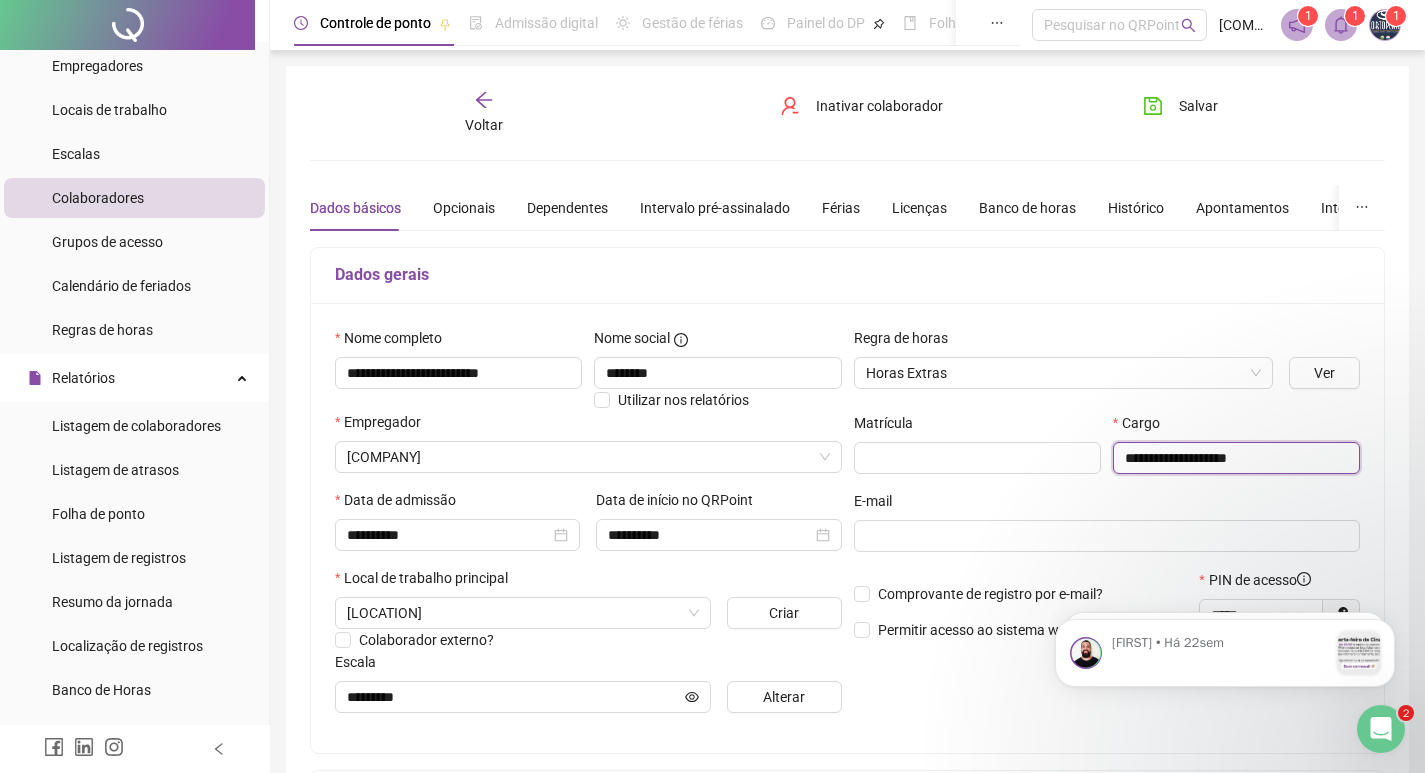 click on "**********" at bounding box center (1236, 458) 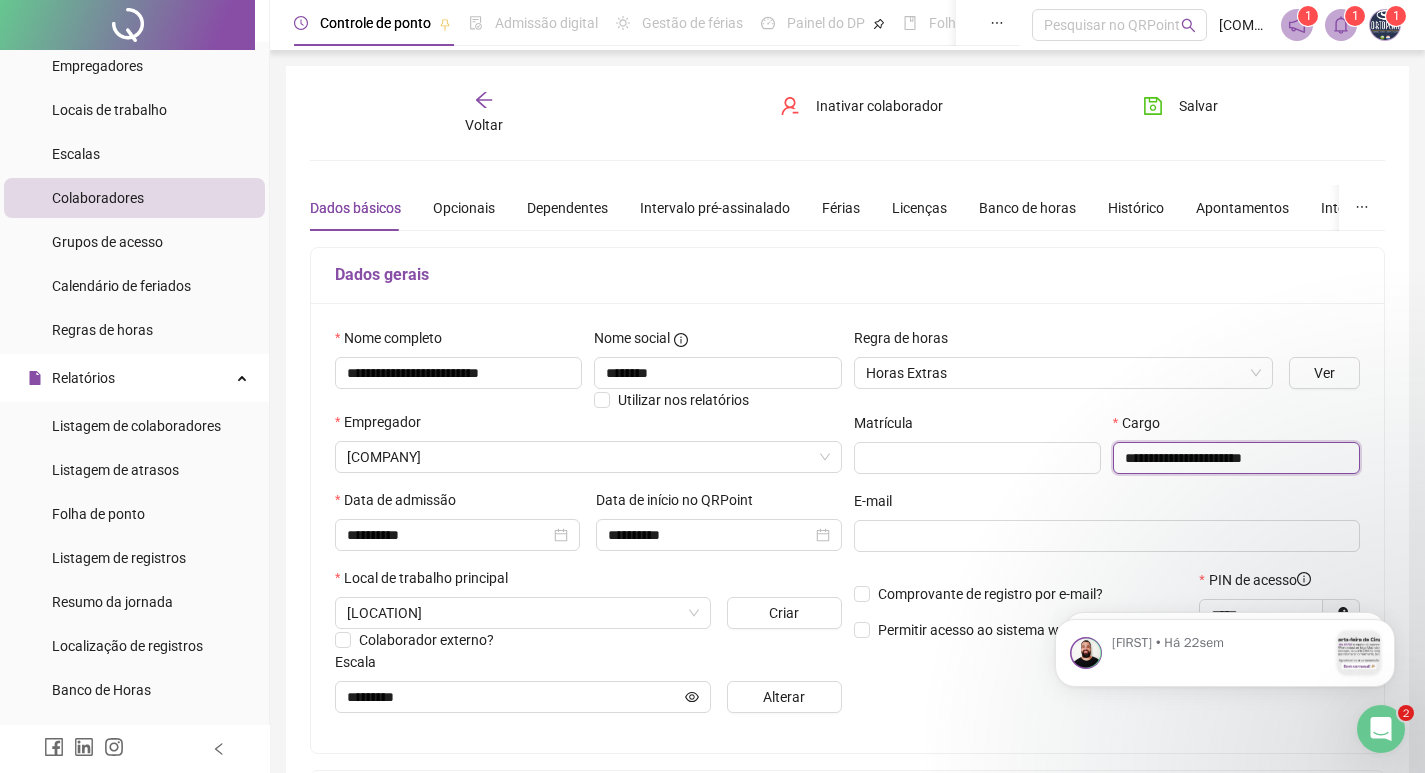 type on "**********" 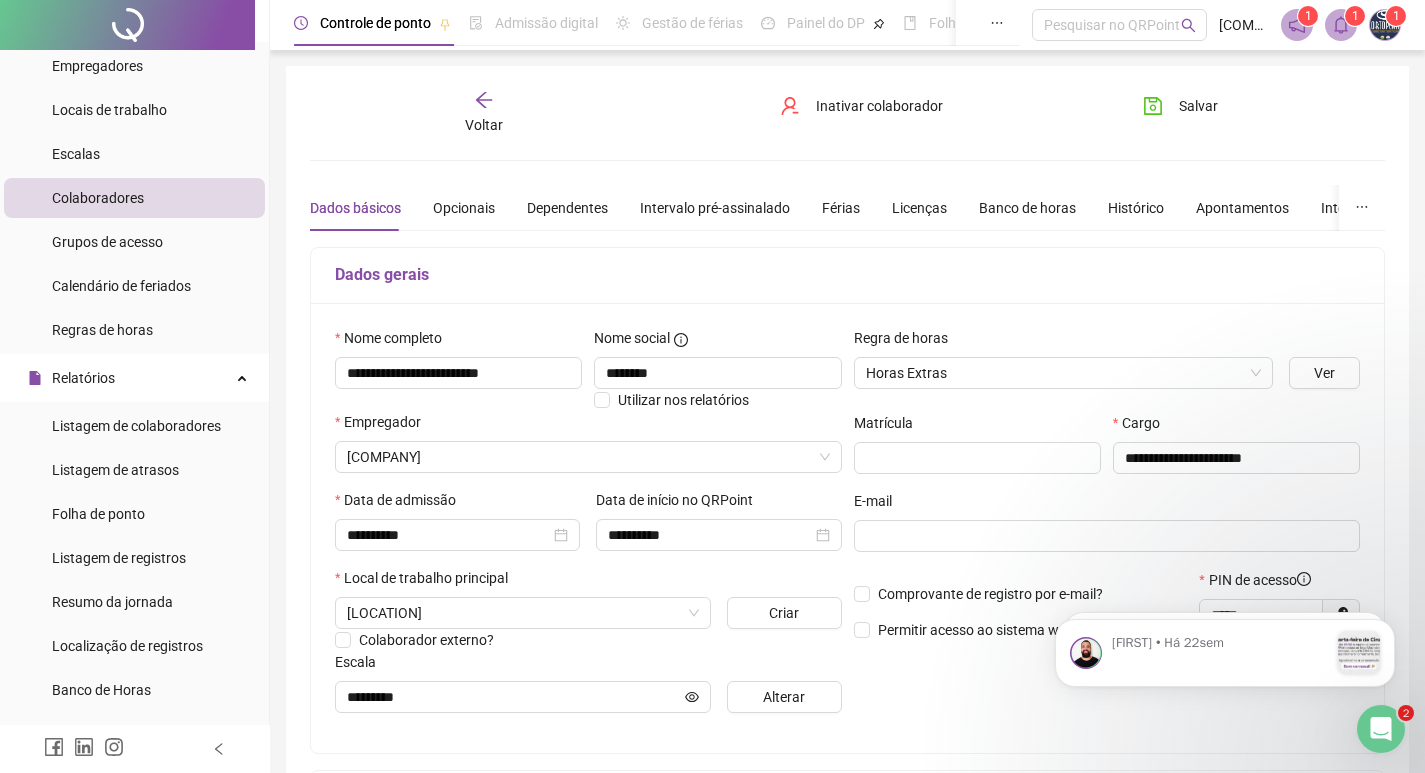 click on "E-mail" at bounding box center [1107, 505] 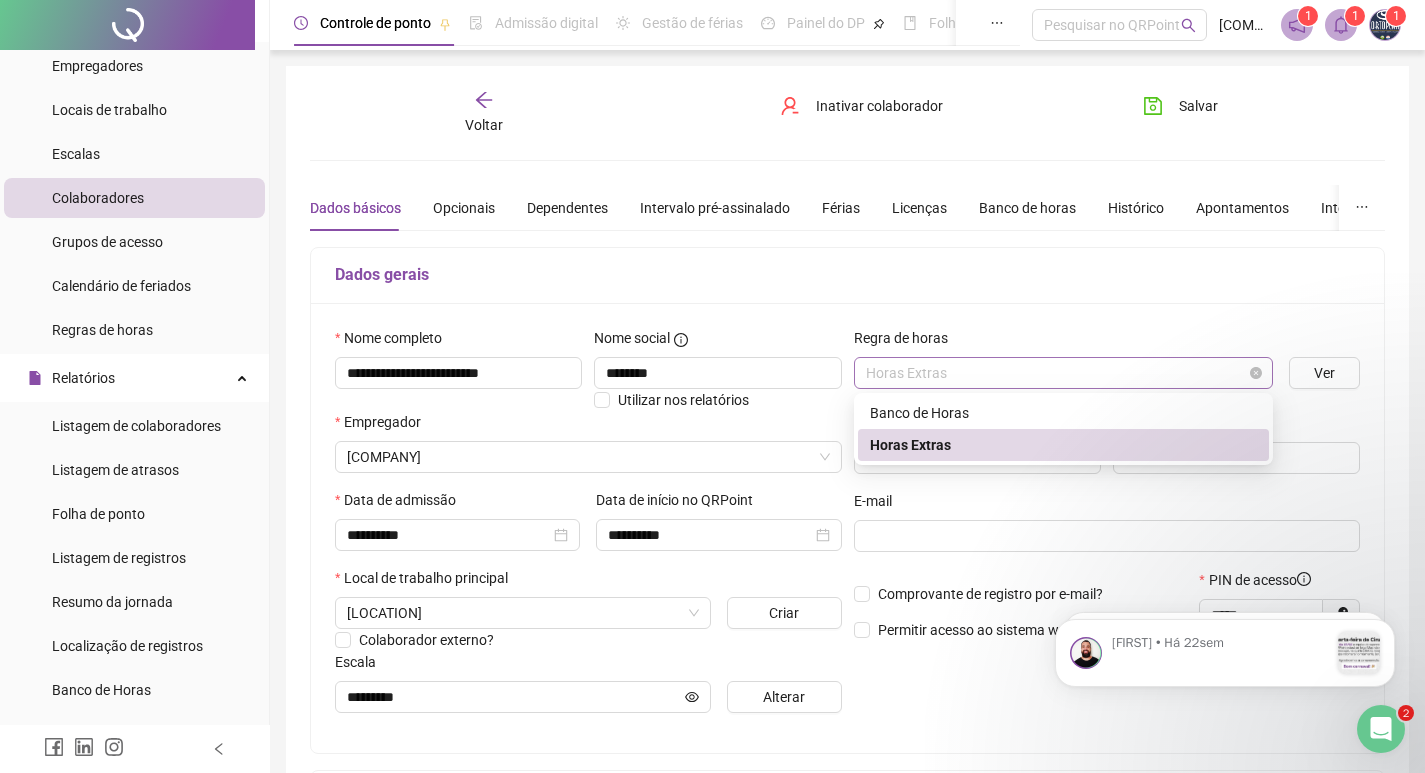 click on "Horas Extras" at bounding box center (1063, 373) 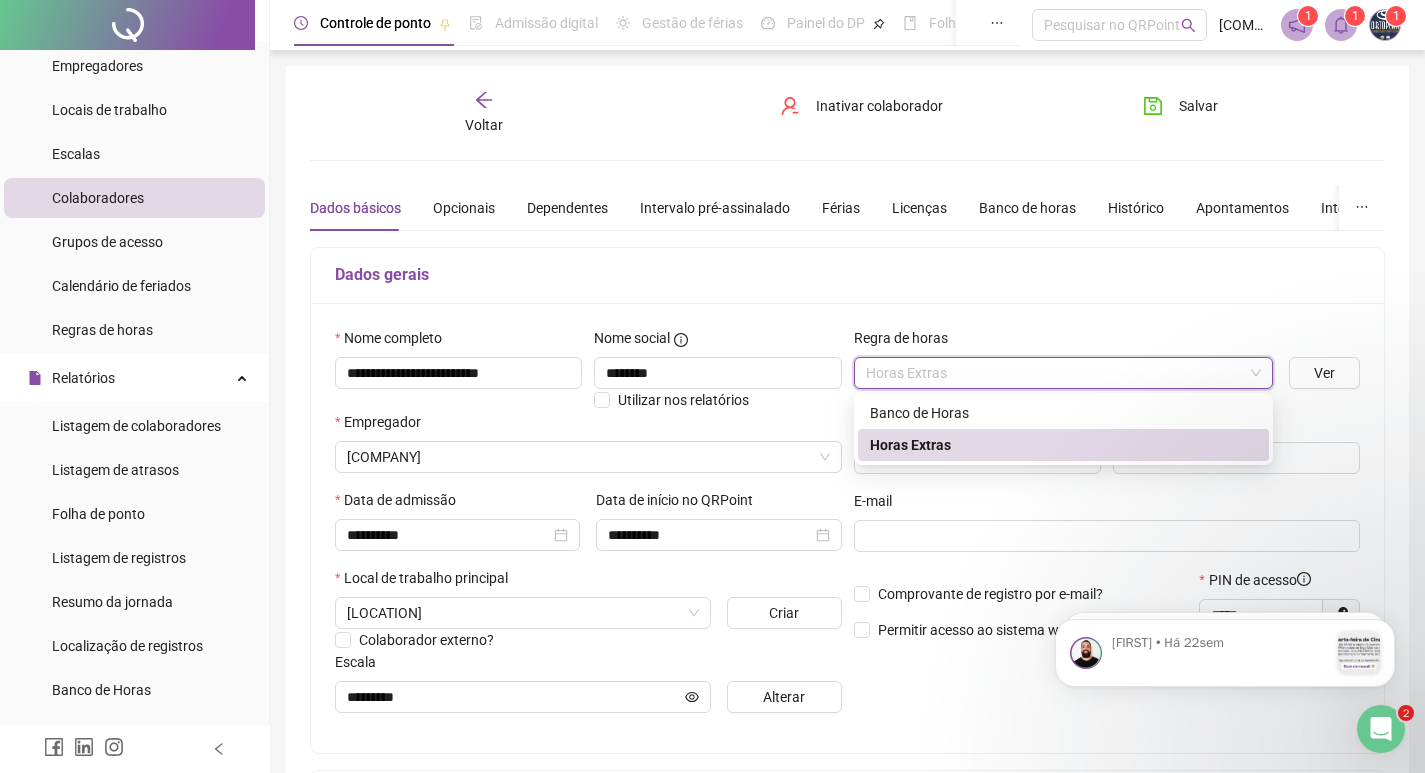 click on "**********" at bounding box center (847, 528) 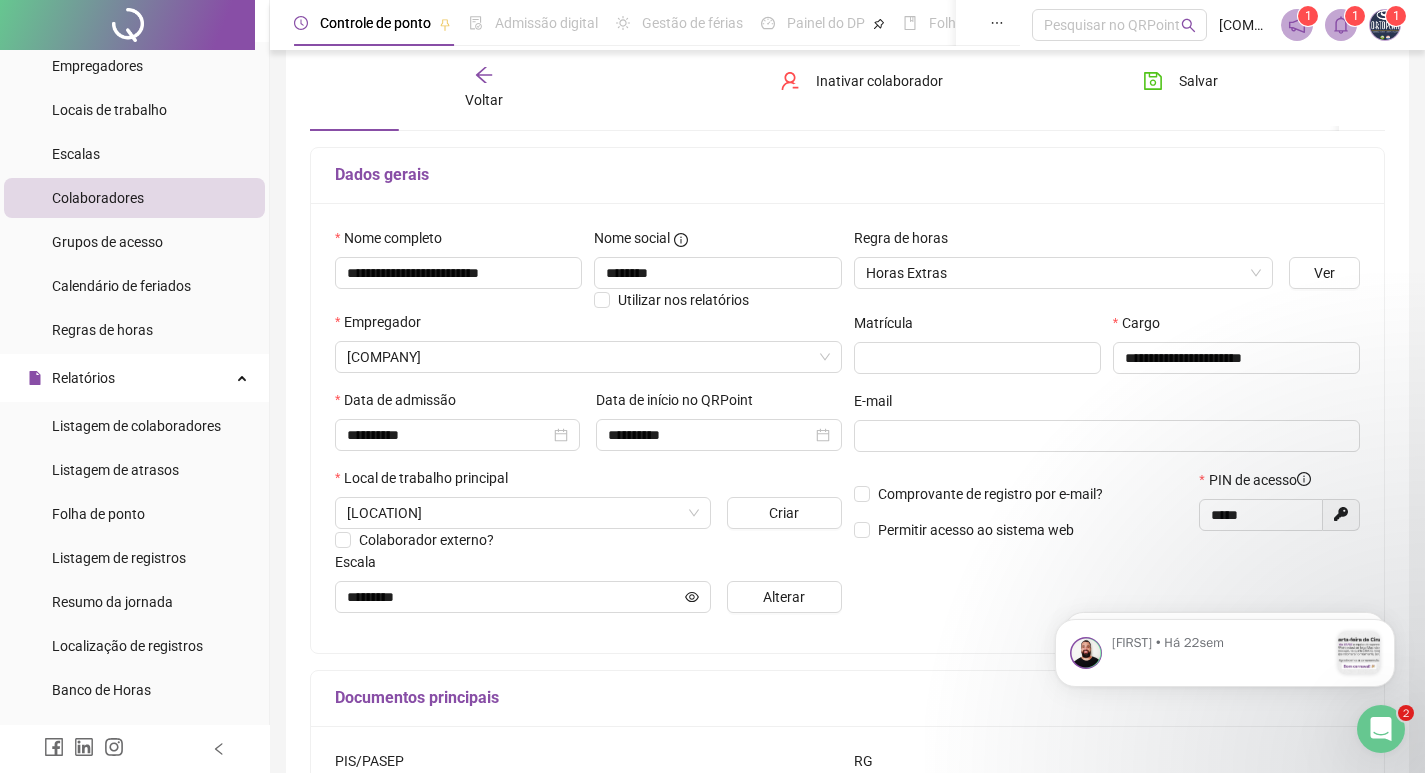 scroll, scrollTop: 200, scrollLeft: 0, axis: vertical 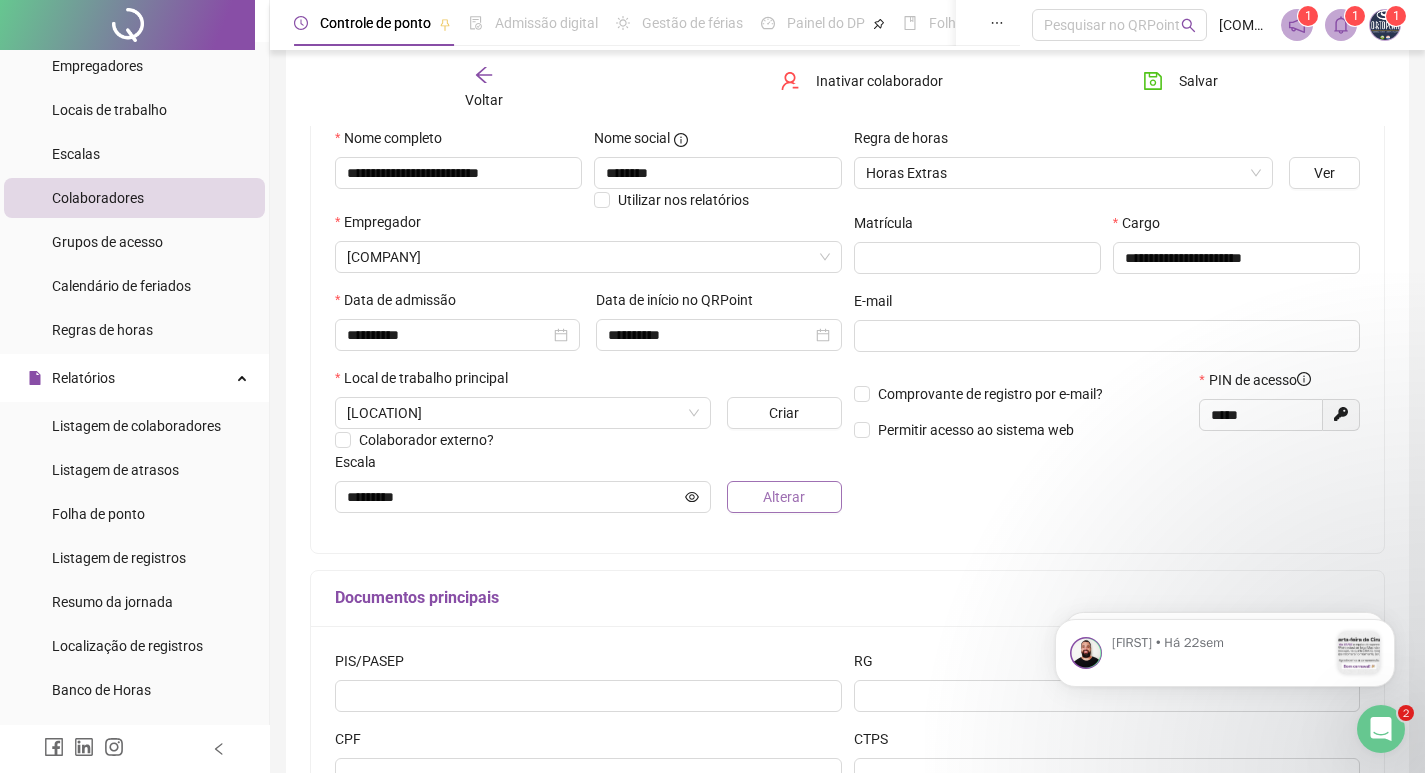 click on "Alterar" at bounding box center (784, 497) 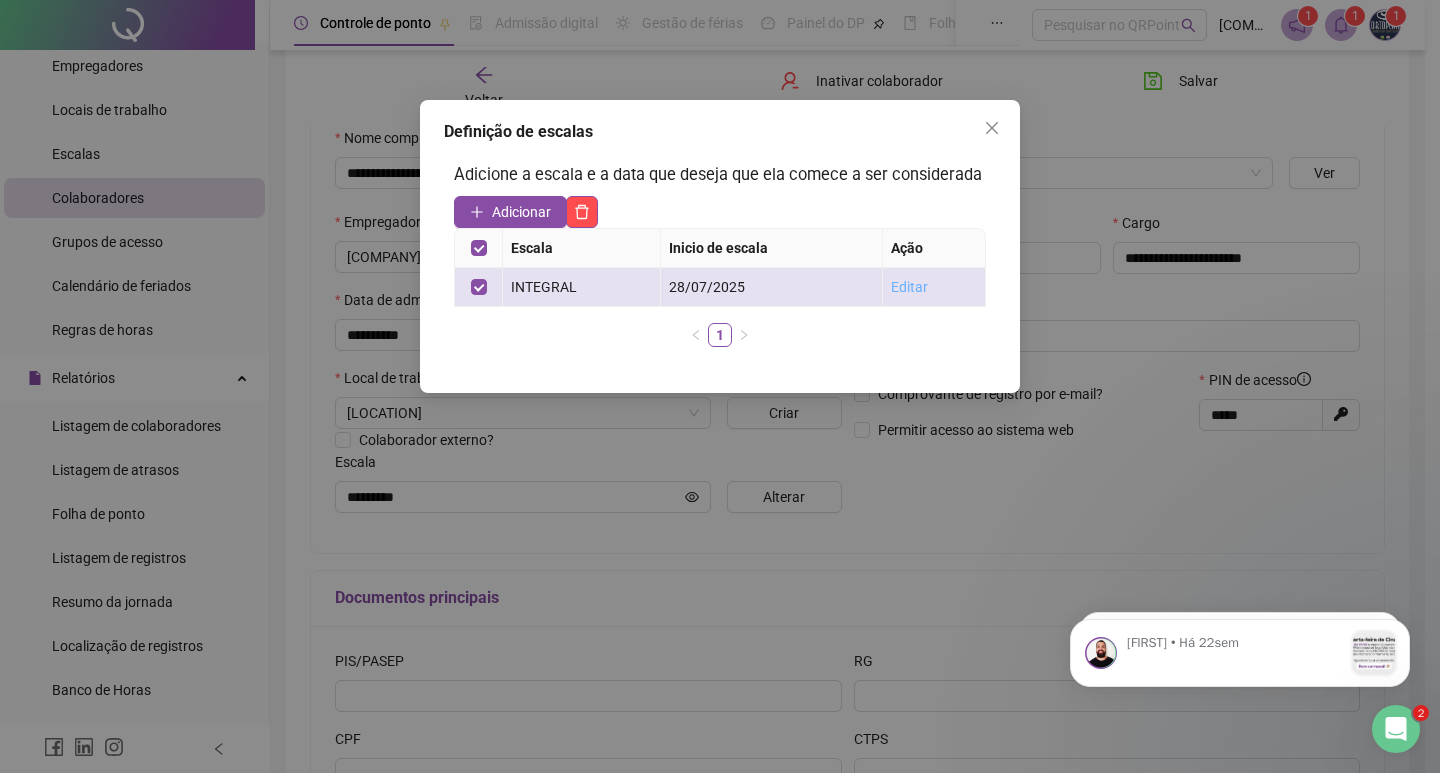click on "Editar" at bounding box center (909, 287) 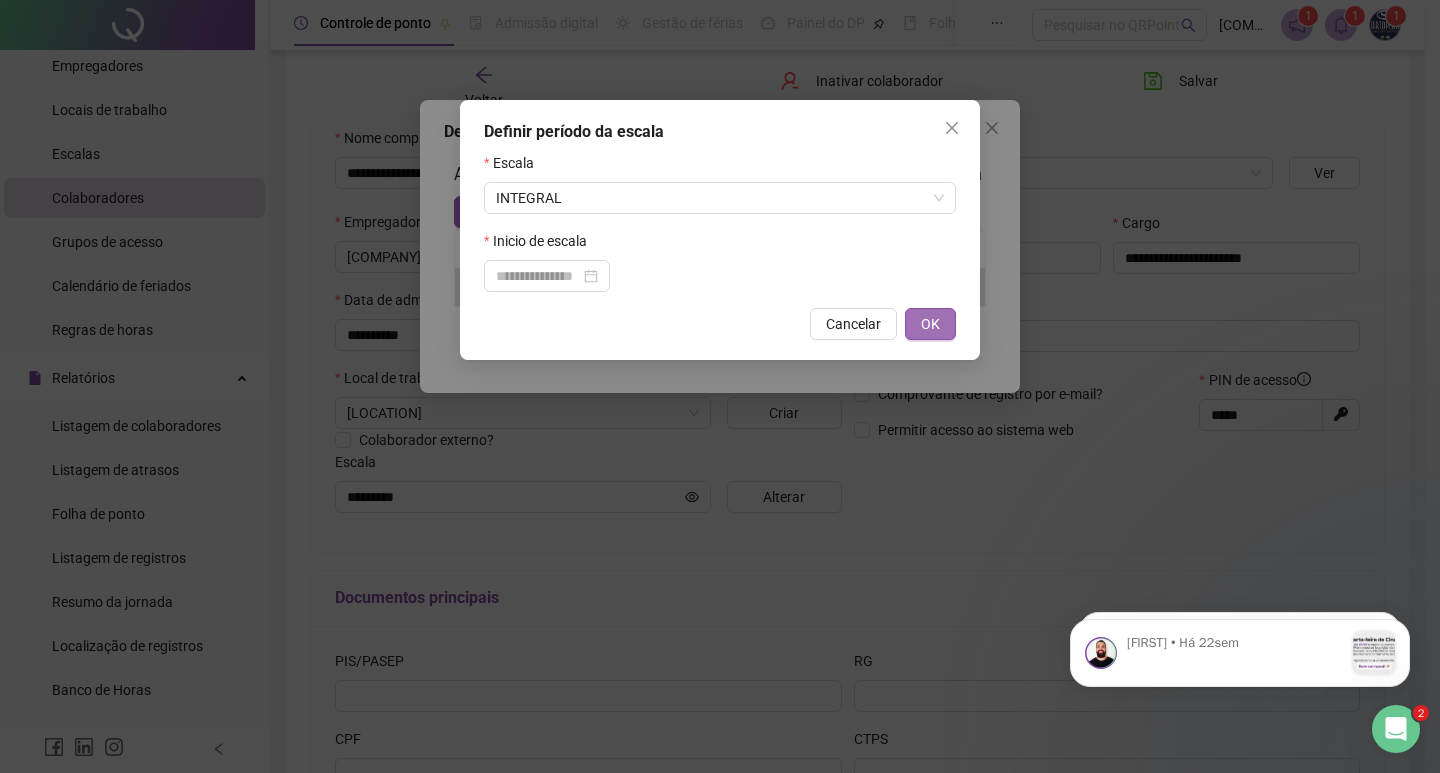 click on "OK" at bounding box center [930, 324] 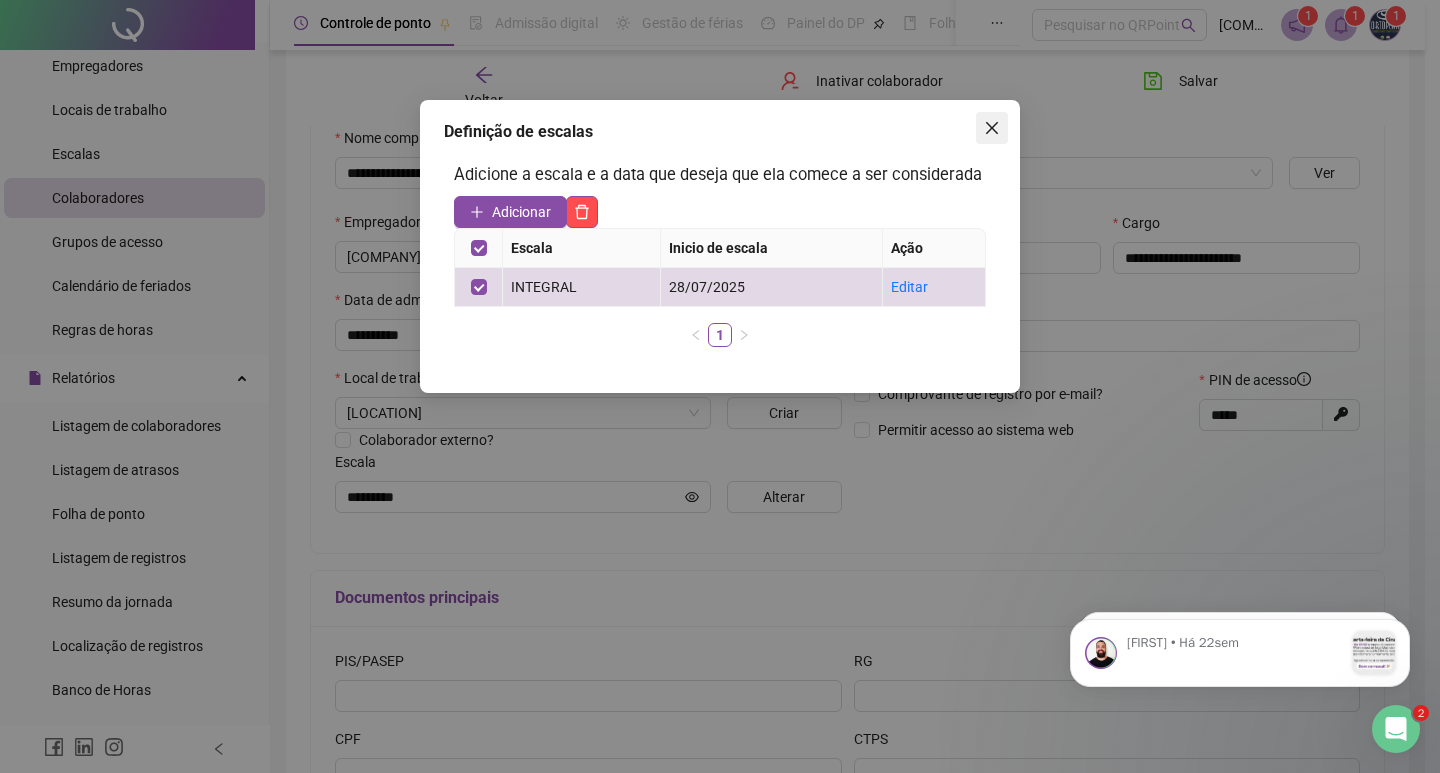click at bounding box center (992, 128) 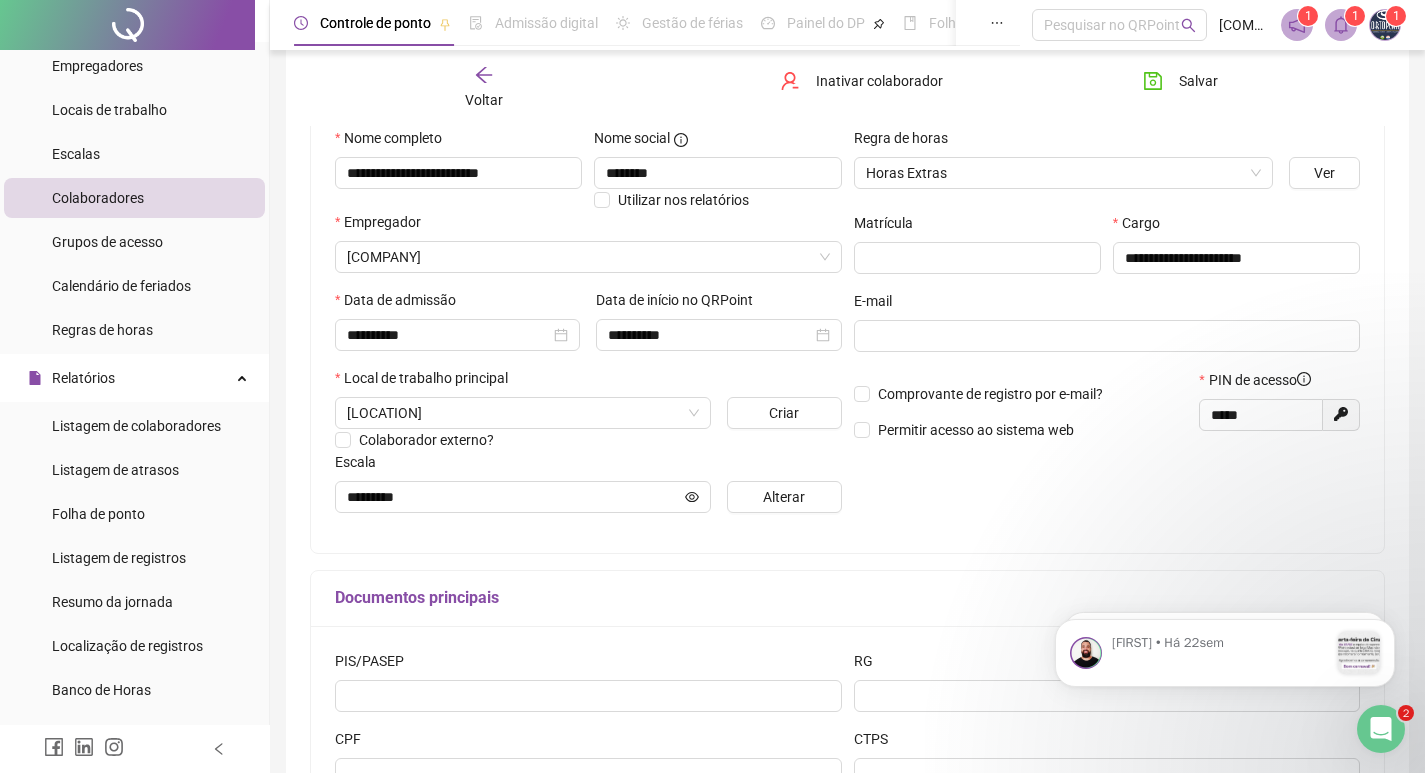 scroll, scrollTop: 300, scrollLeft: 0, axis: vertical 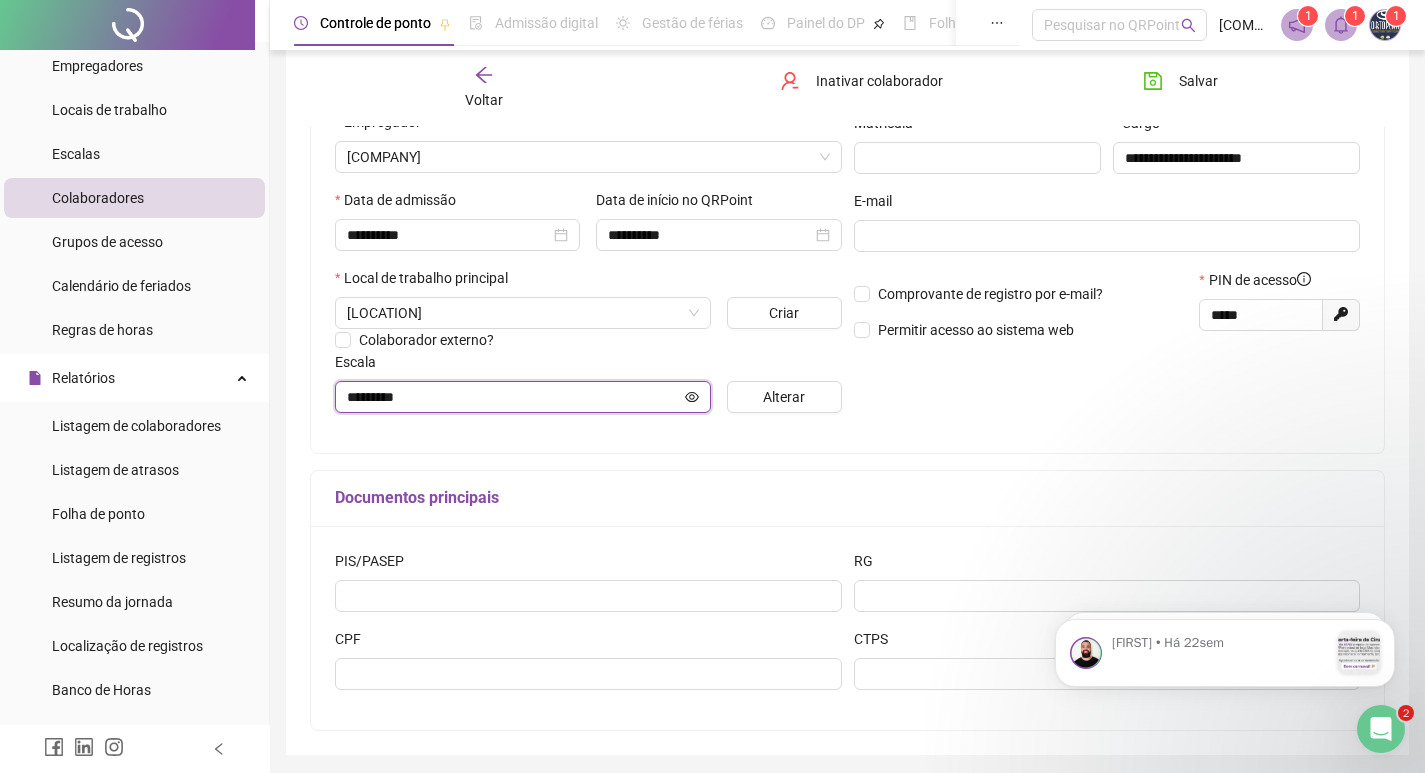 click 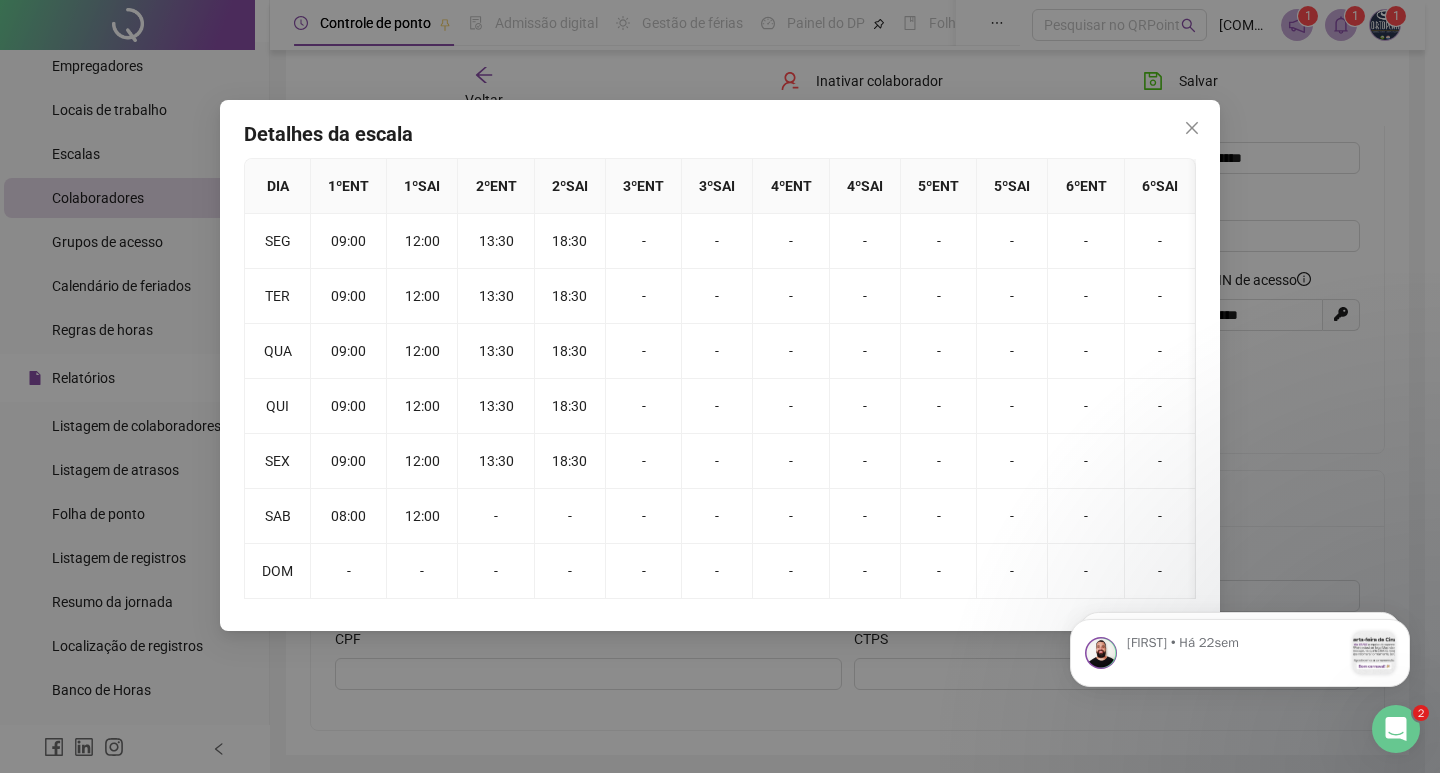 click 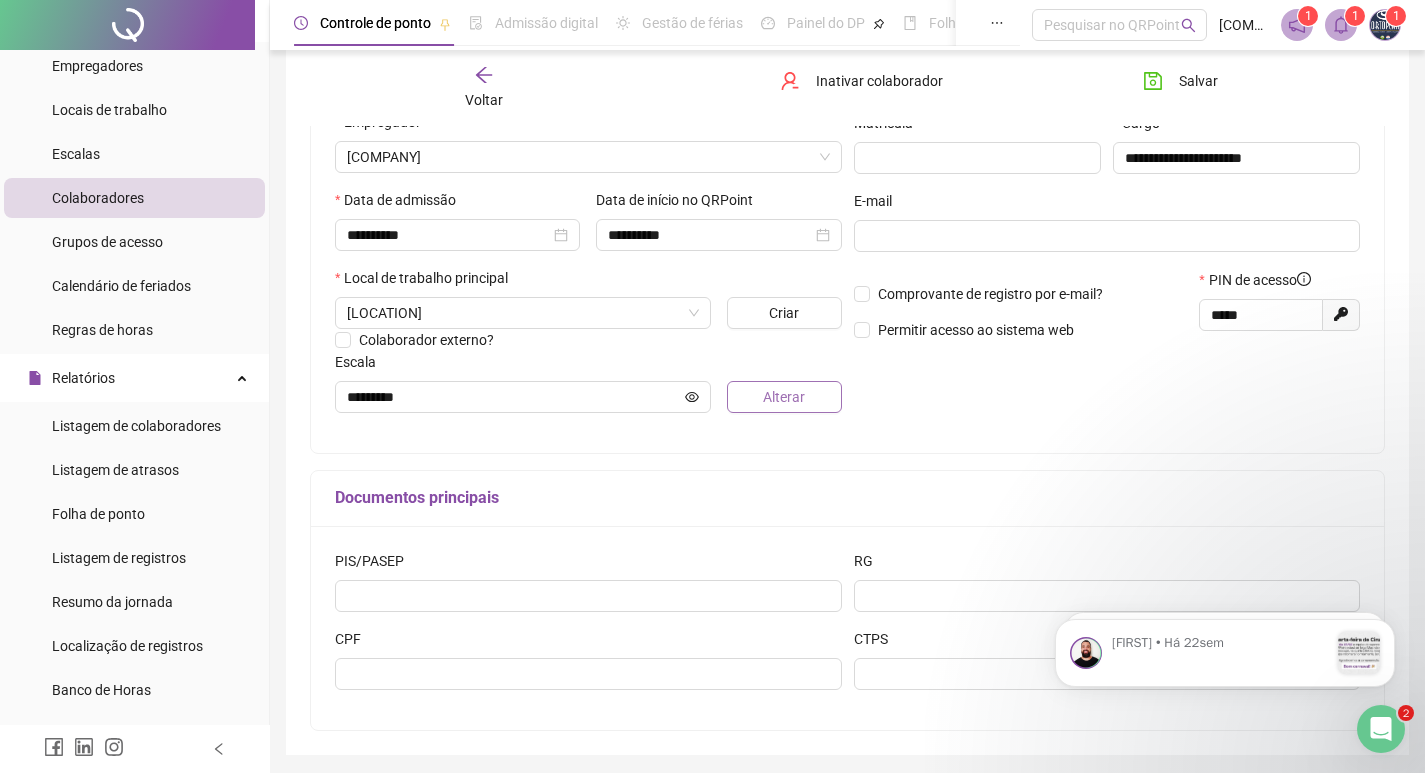 click on "Alterar" at bounding box center (784, 397) 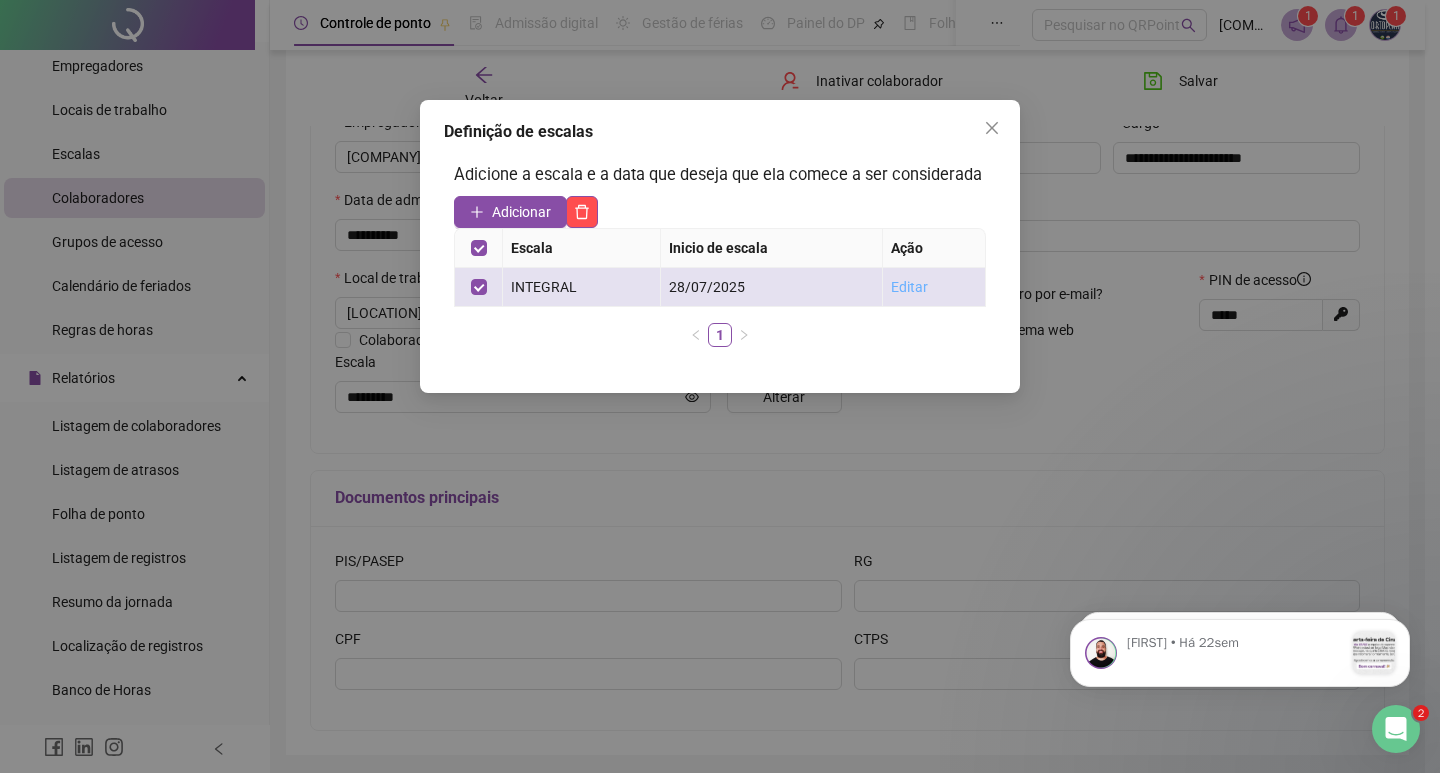 click on "Editar" at bounding box center [909, 287] 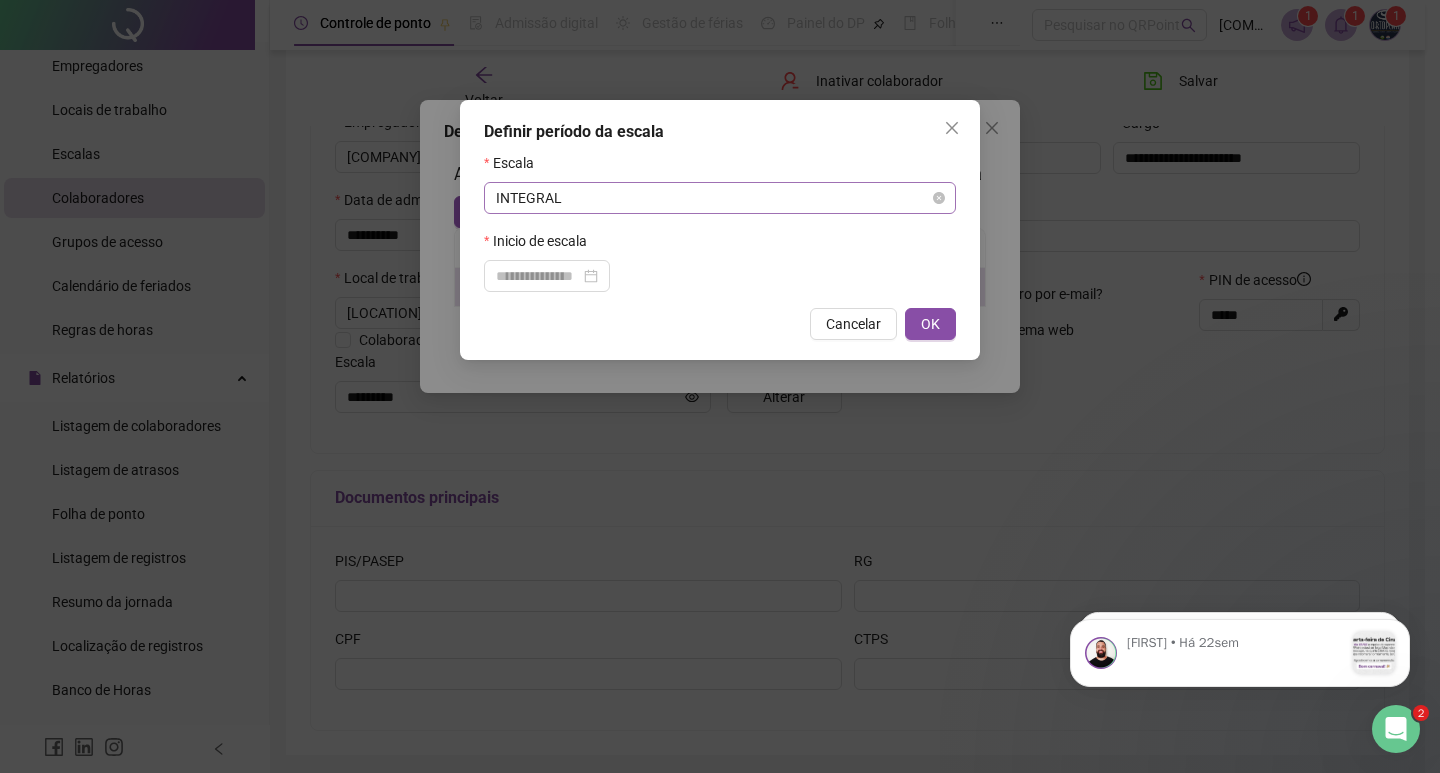 click on "INTEGRAL" at bounding box center [720, 198] 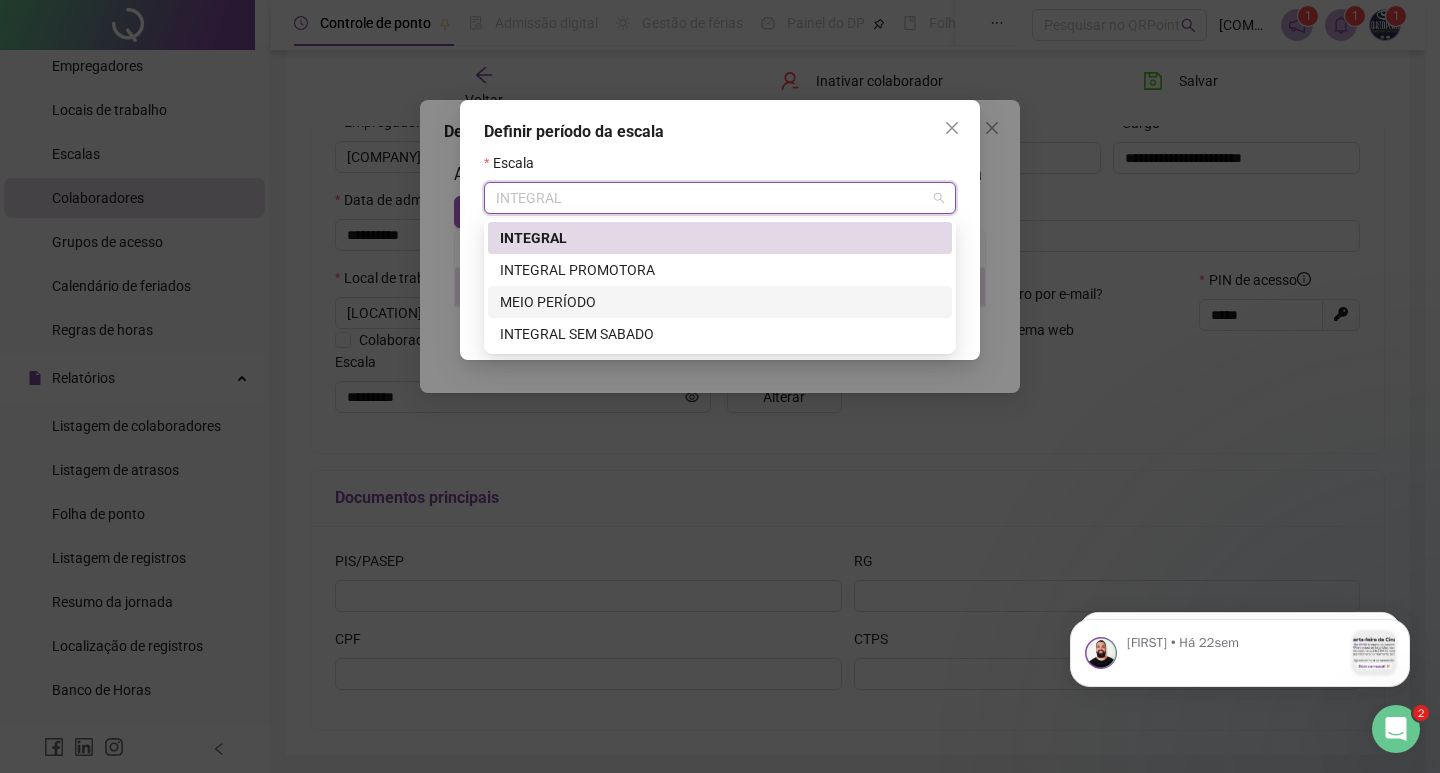 click 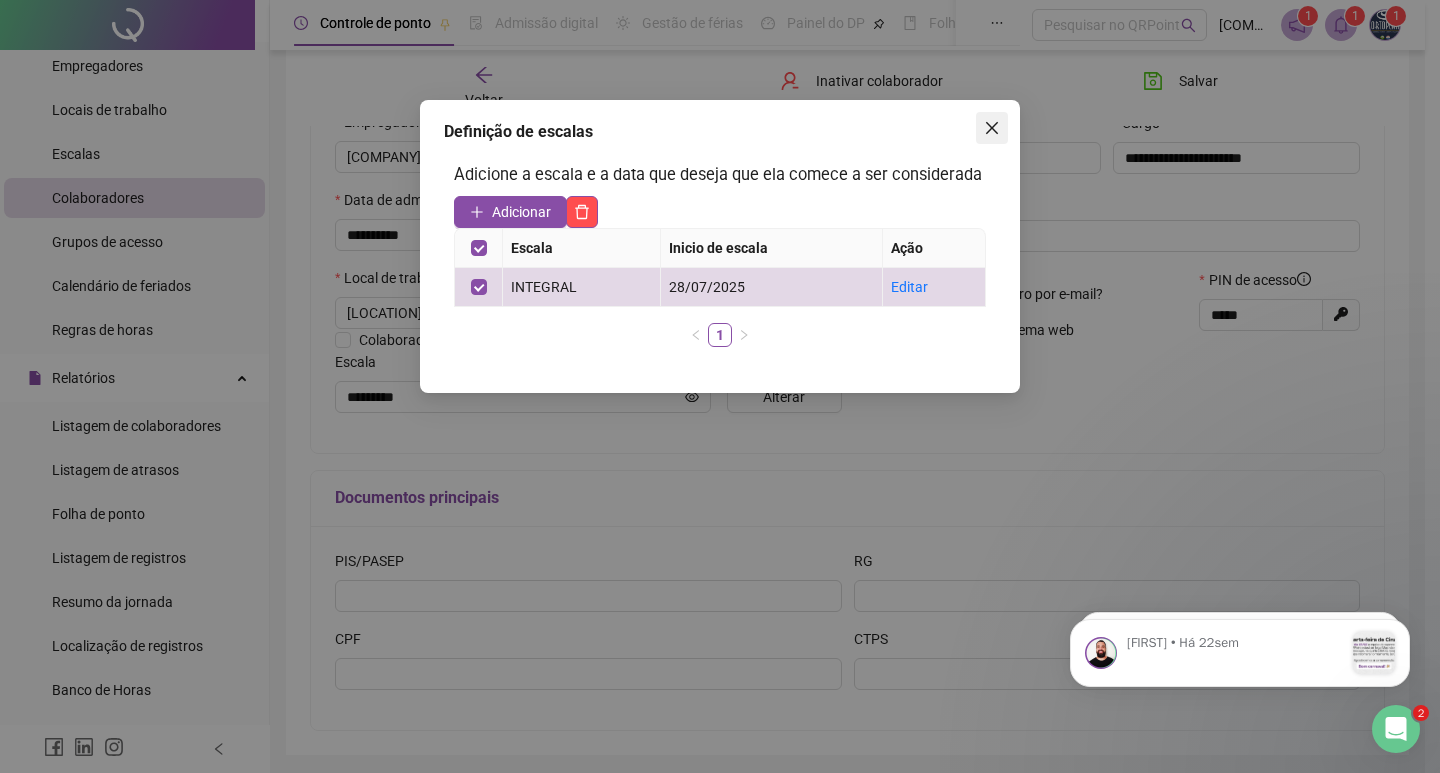 click at bounding box center [992, 128] 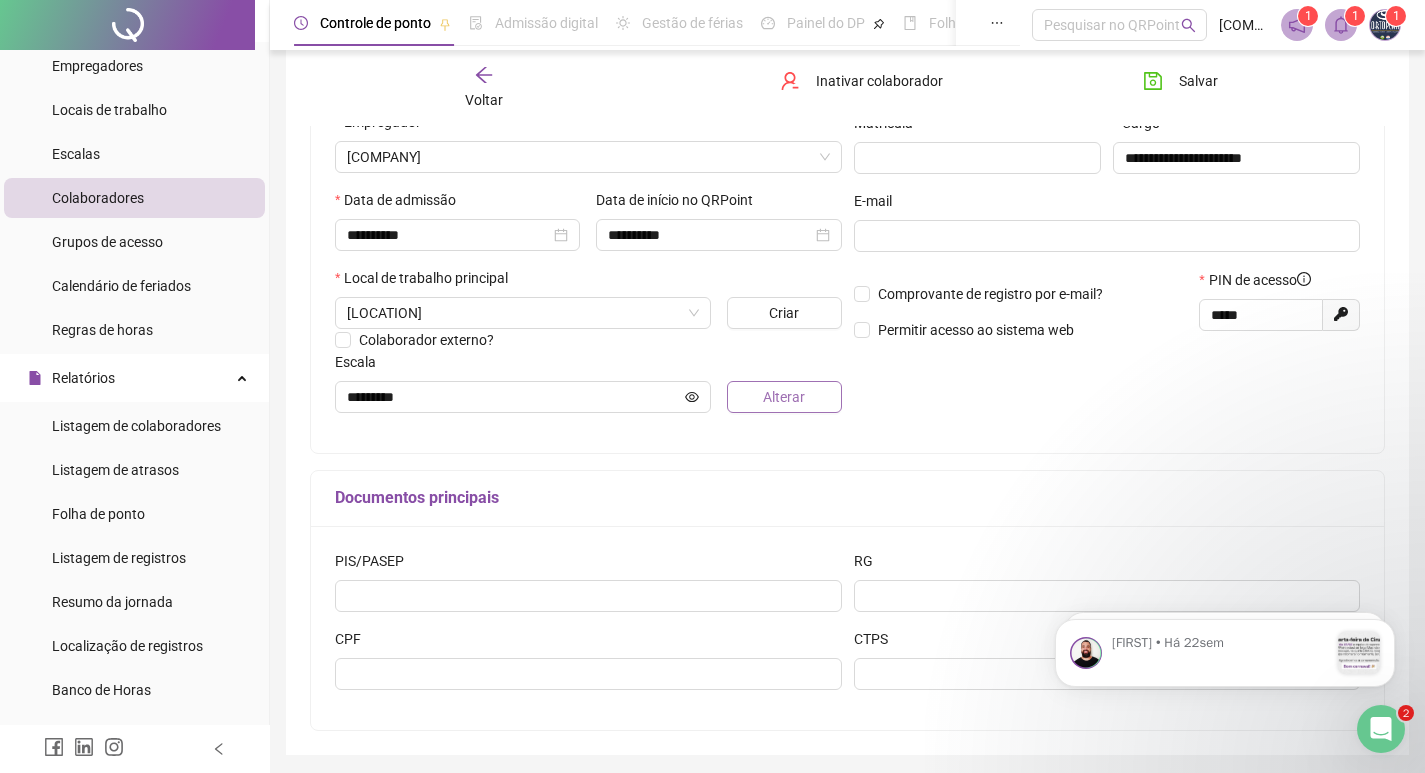 click on "Alterar" at bounding box center [784, 397] 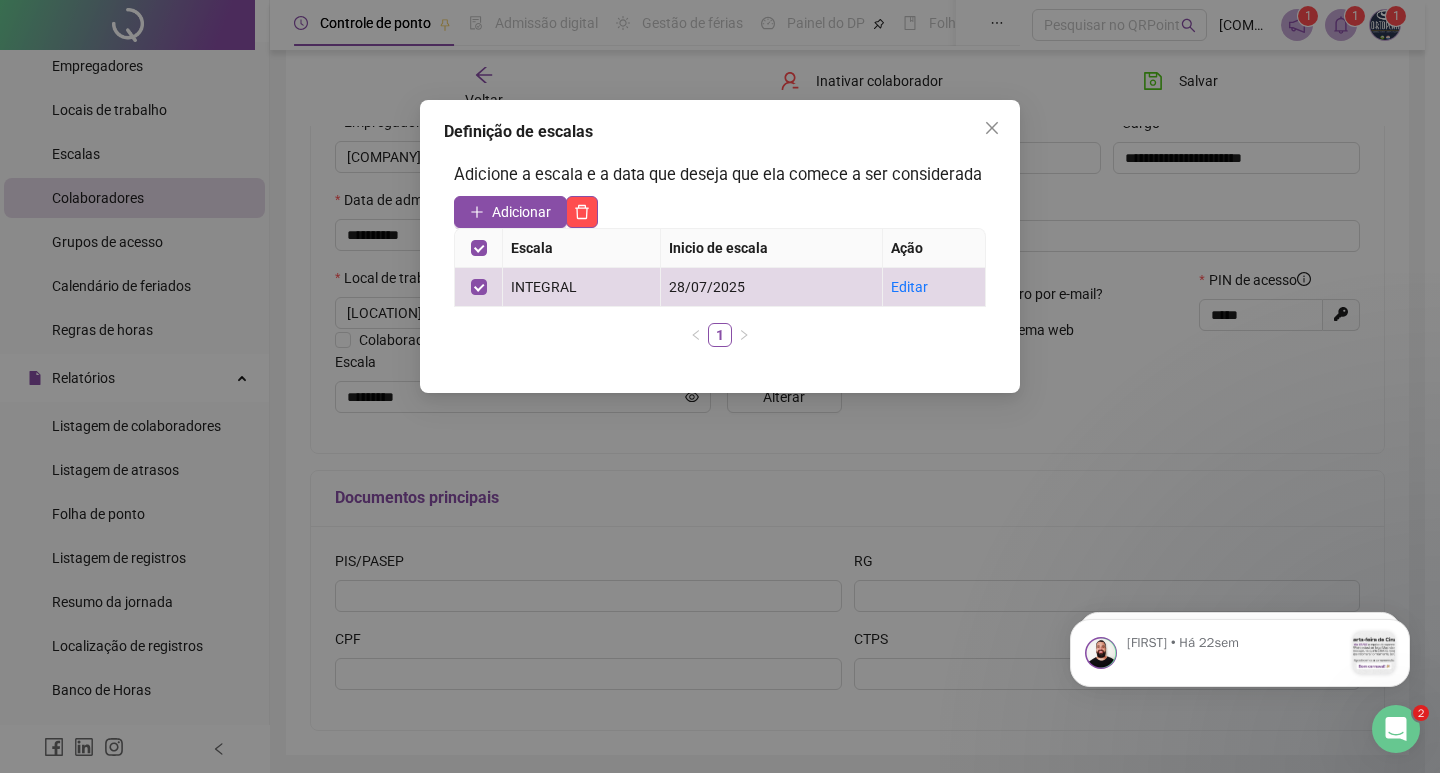 click at bounding box center (992, 128) 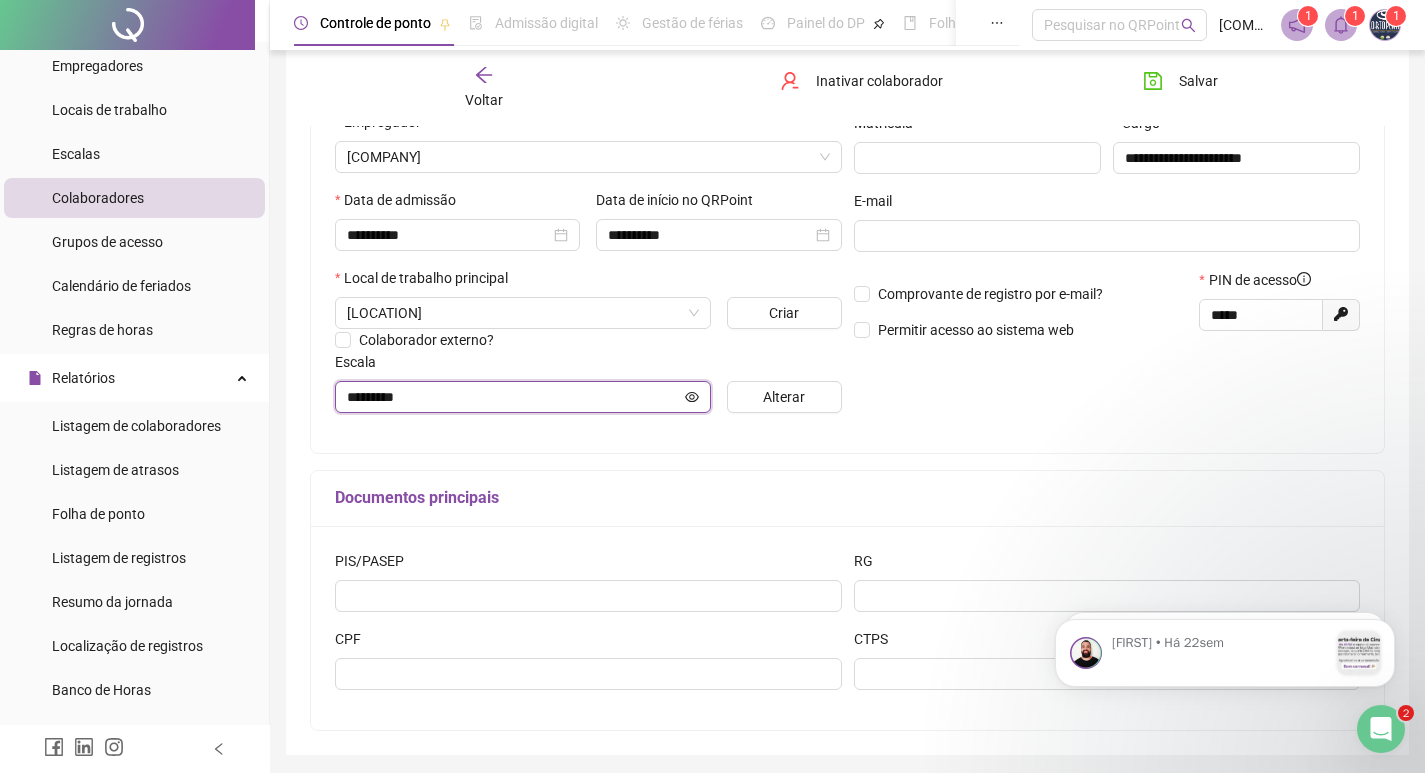 click on "********" at bounding box center (514, 397) 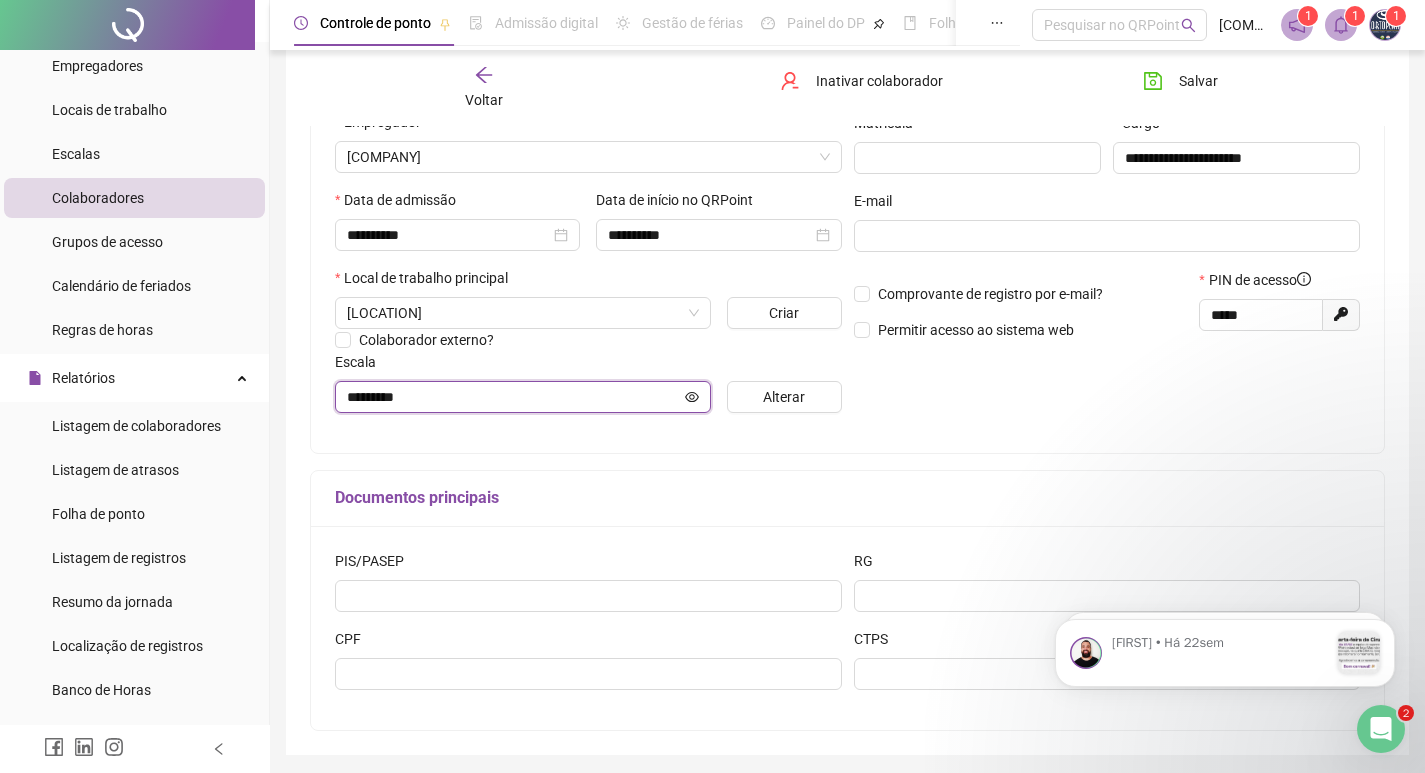 click on "********" at bounding box center (514, 397) 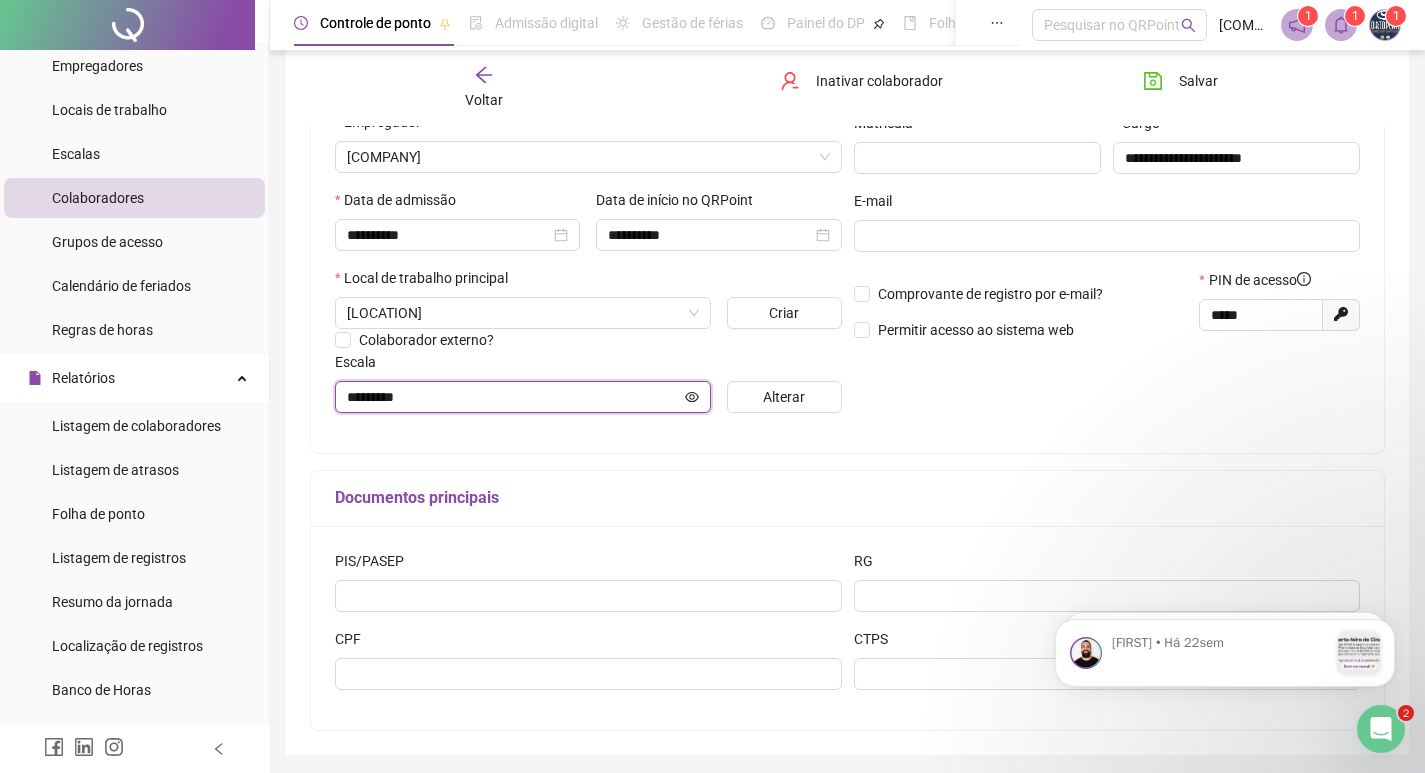 click on "********" at bounding box center [514, 397] 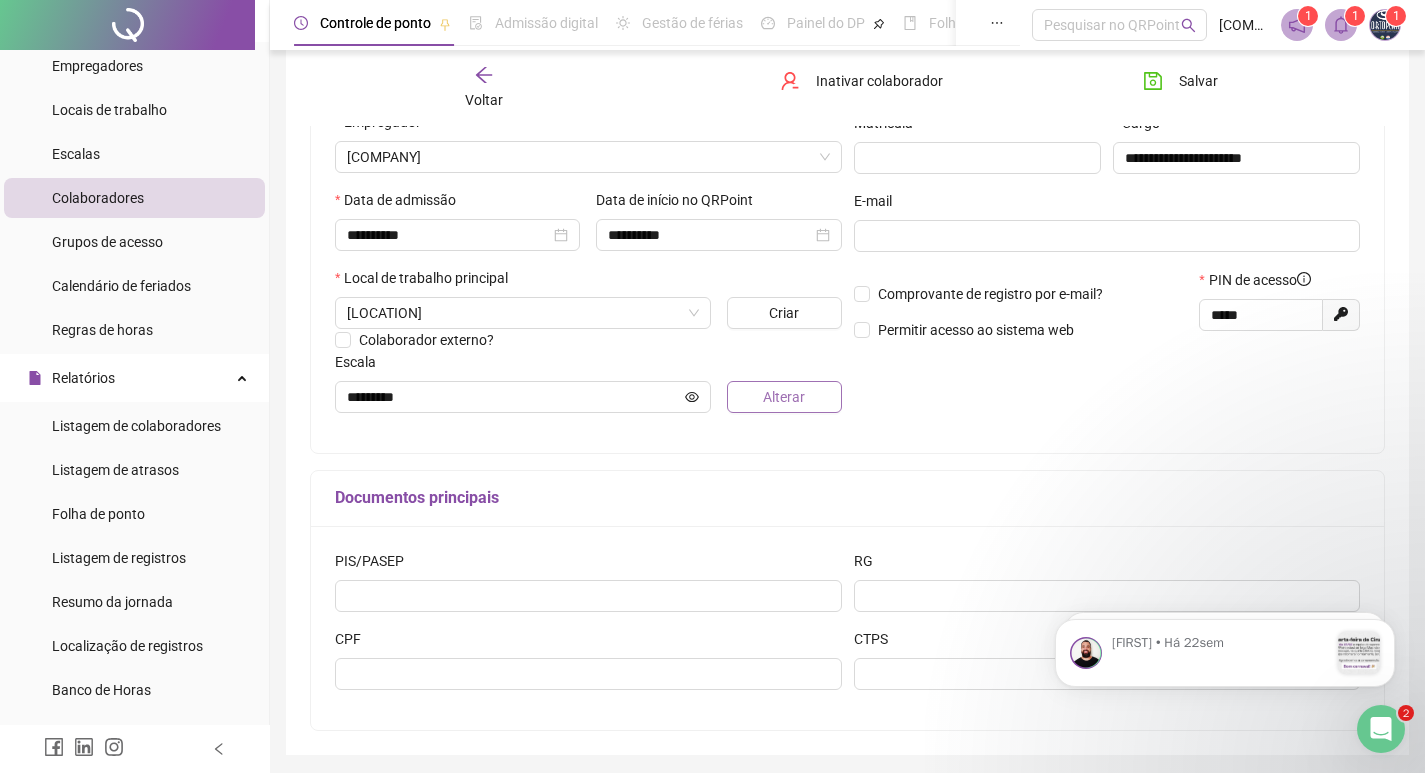 click on "Alterar" at bounding box center (784, 397) 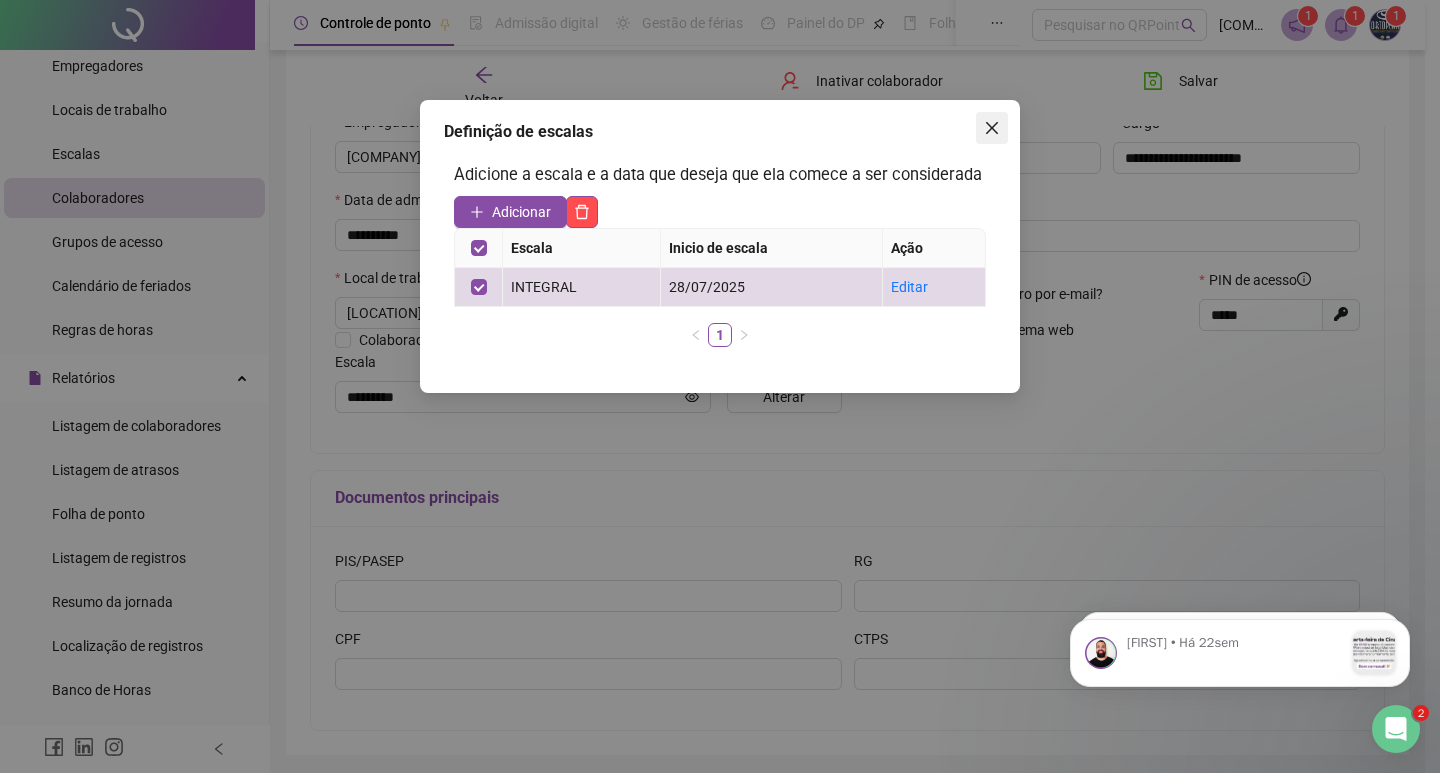 click 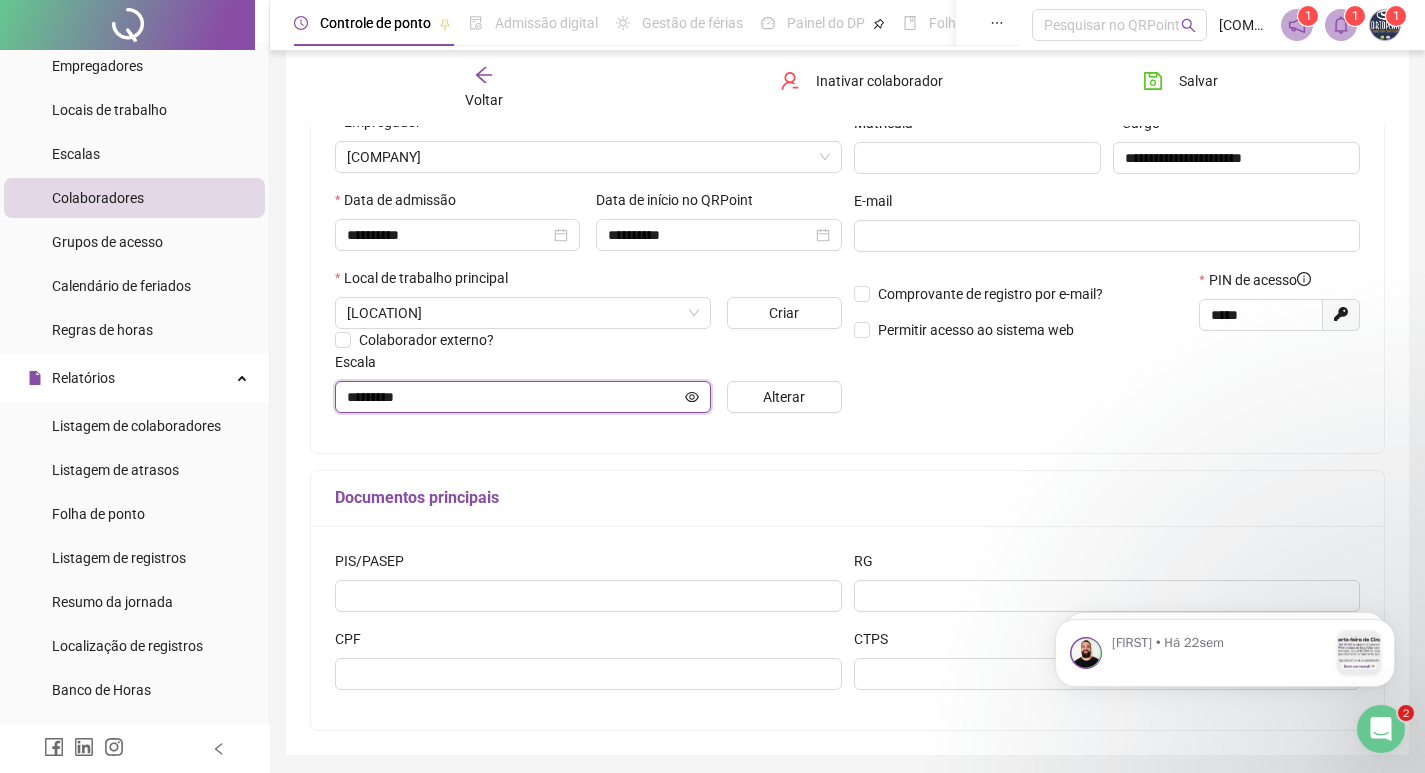 click on "********" at bounding box center (514, 397) 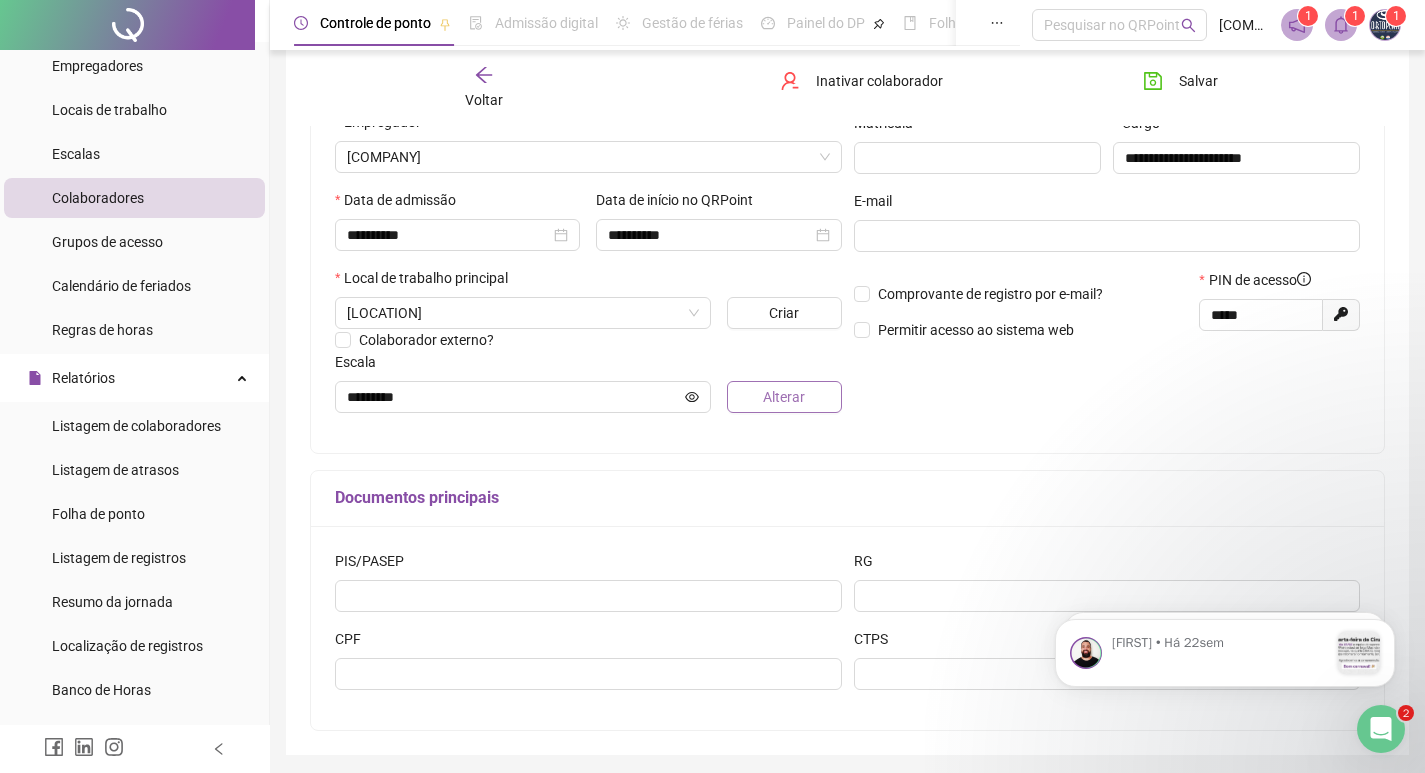 click on "Alterar" at bounding box center (784, 397) 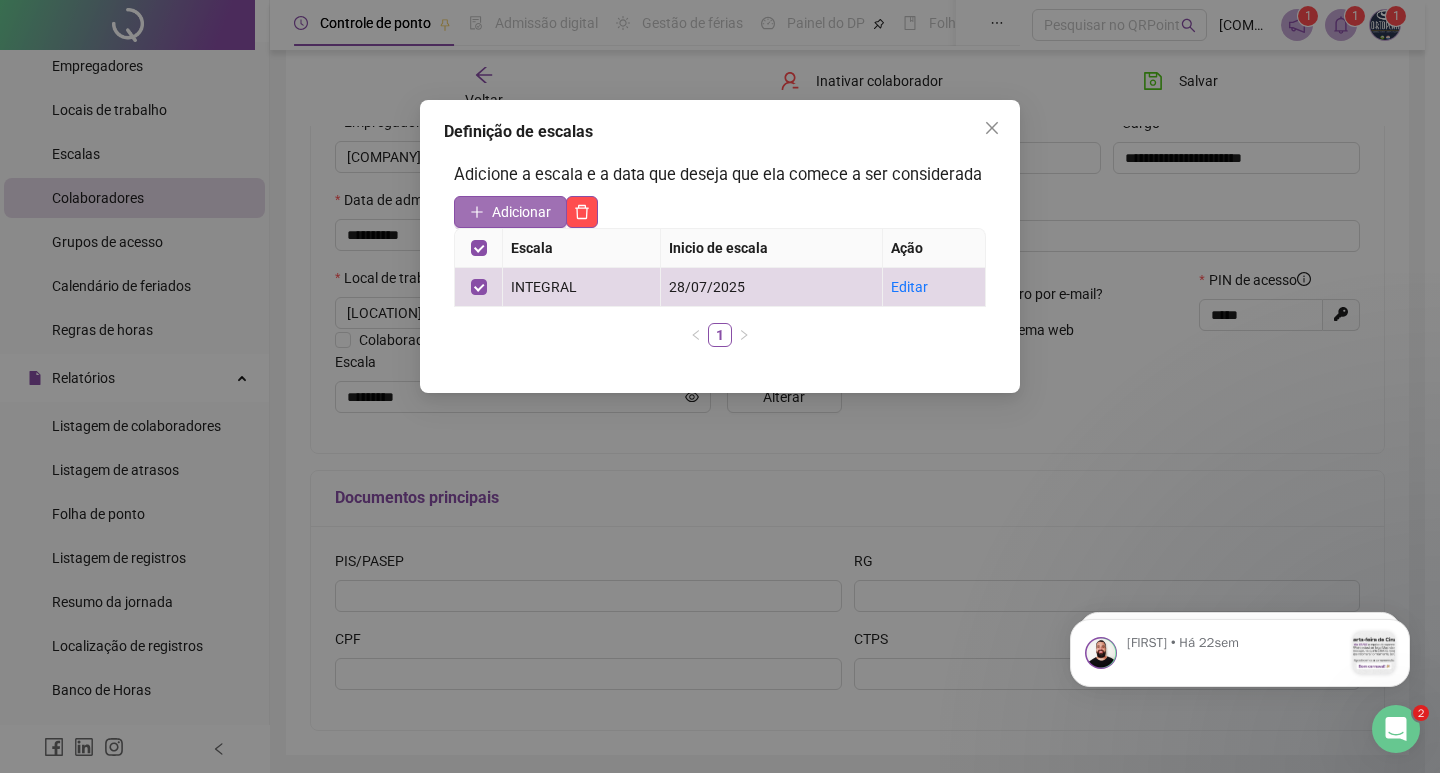 click 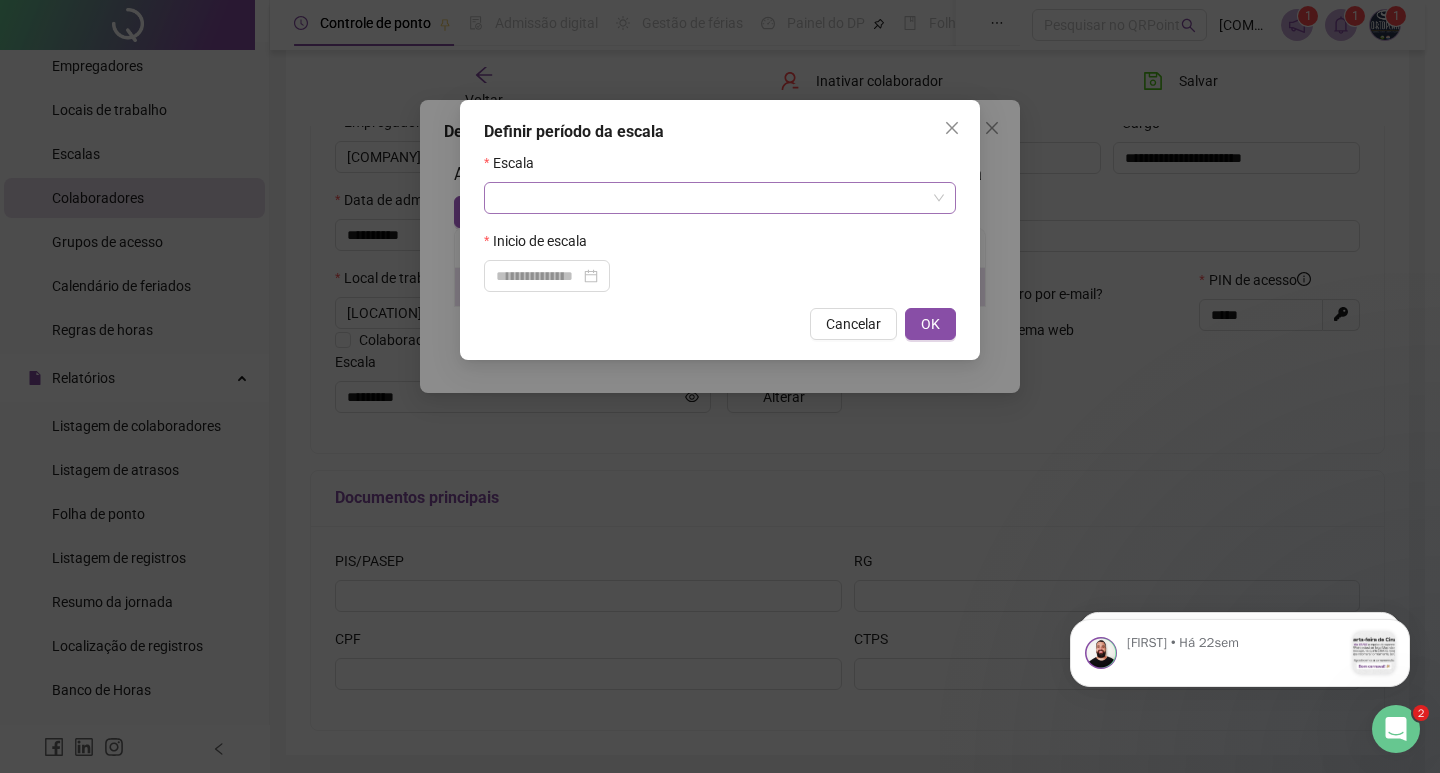 click at bounding box center [711, 198] 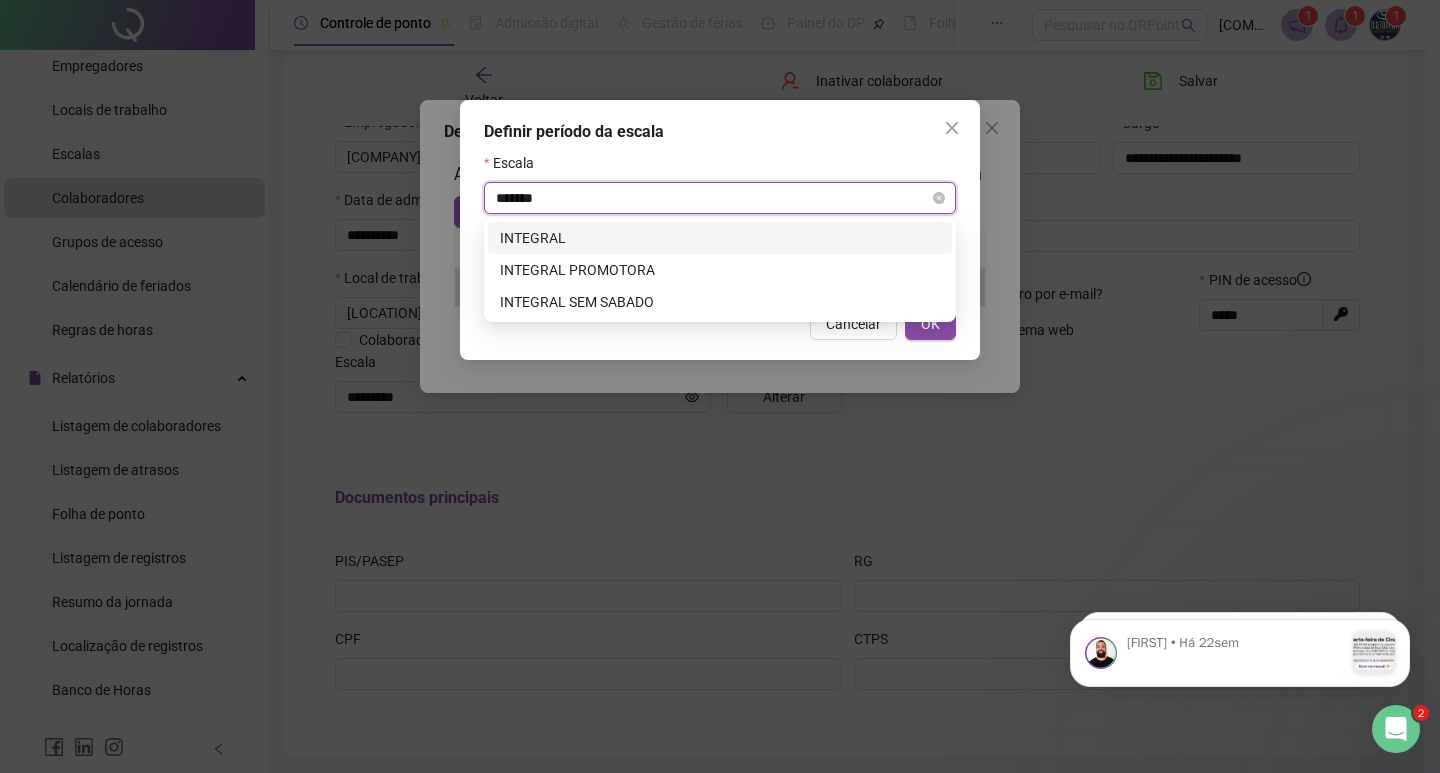 type on "********" 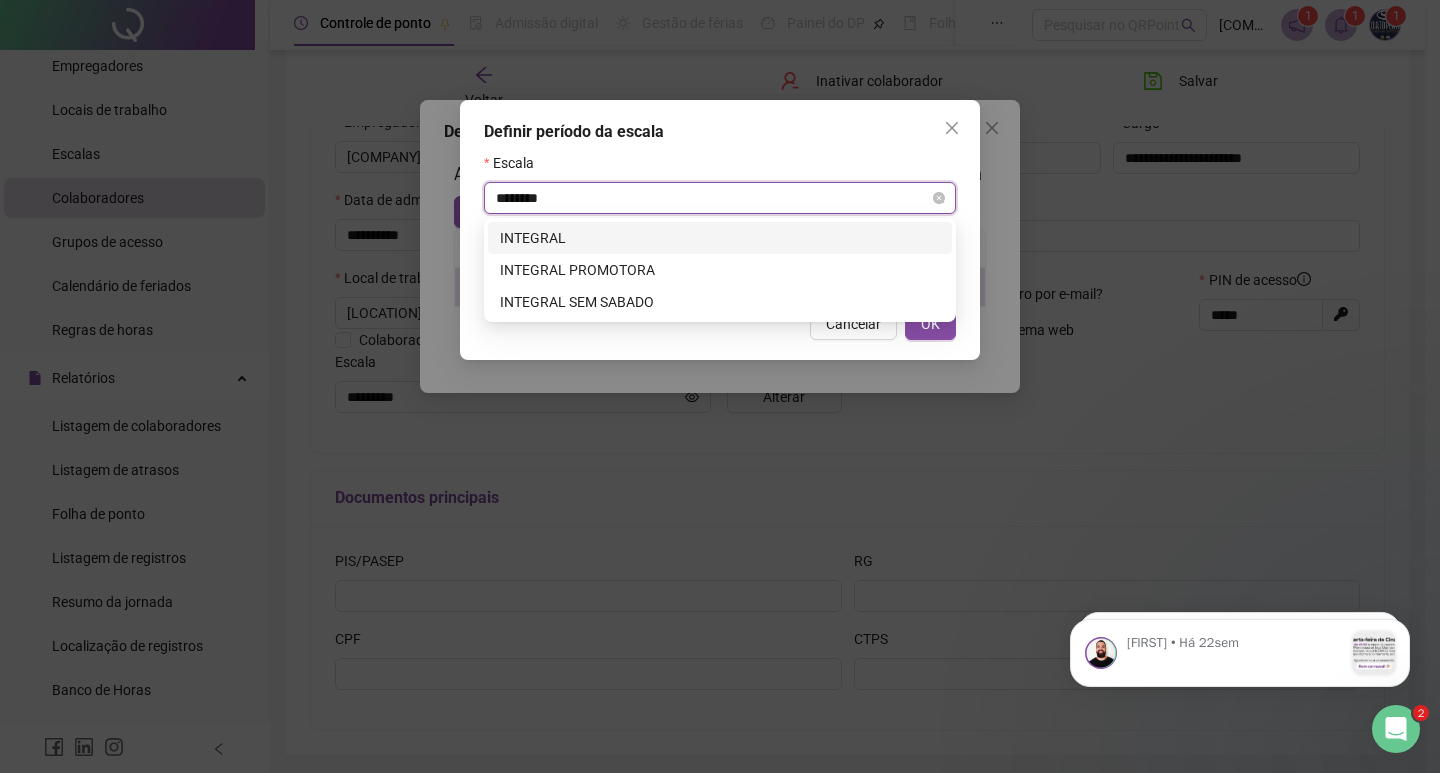 type 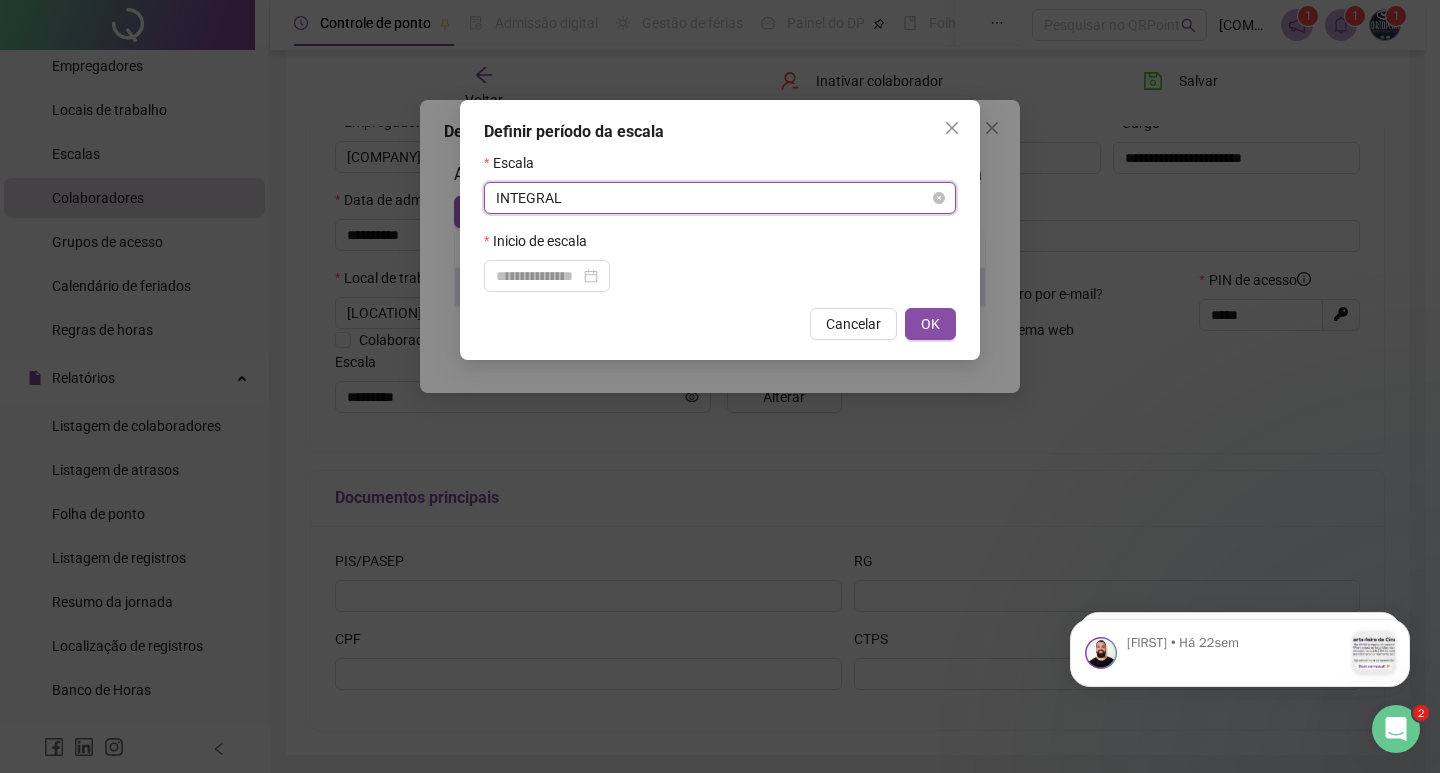 click on "INTEGRAL" at bounding box center (720, 198) 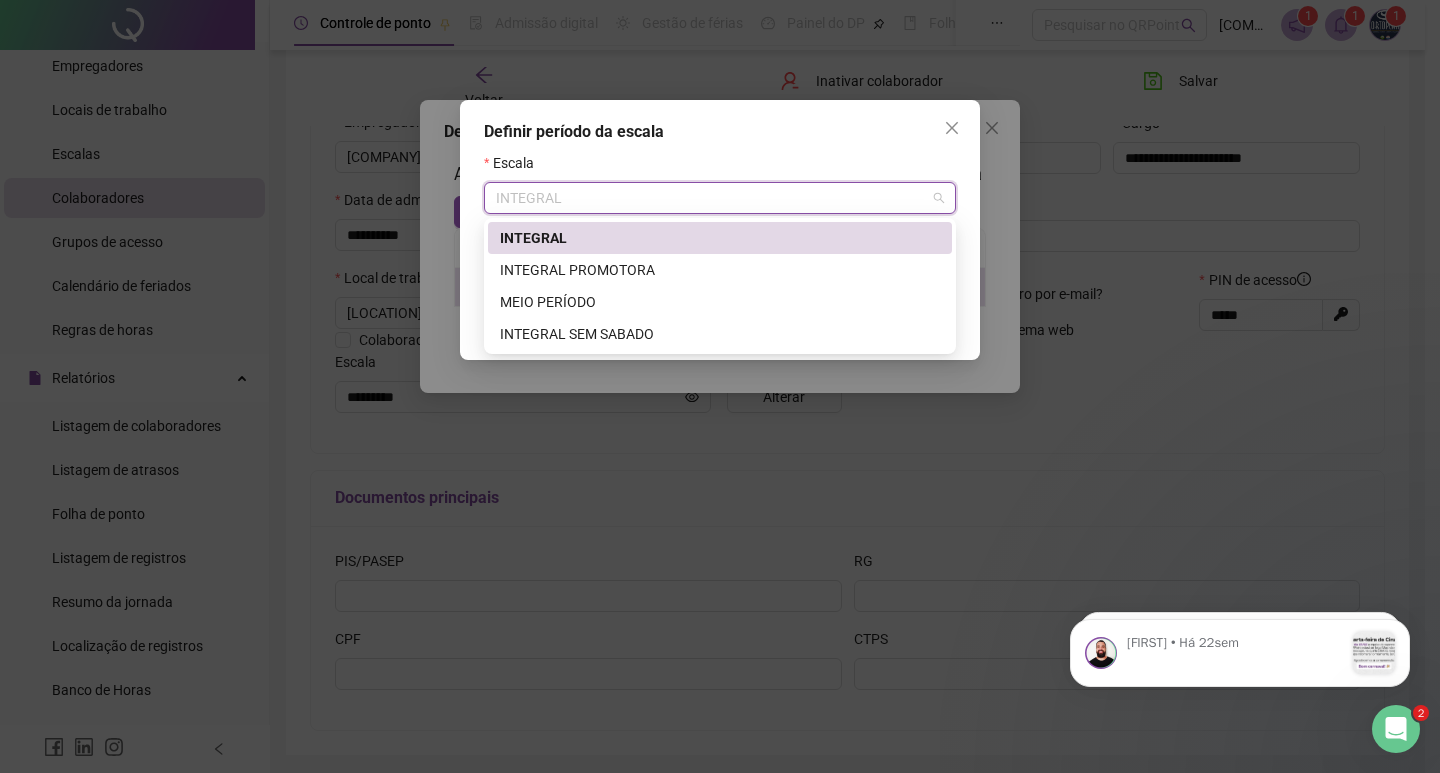 click on "INTEGRAL" at bounding box center (720, 238) 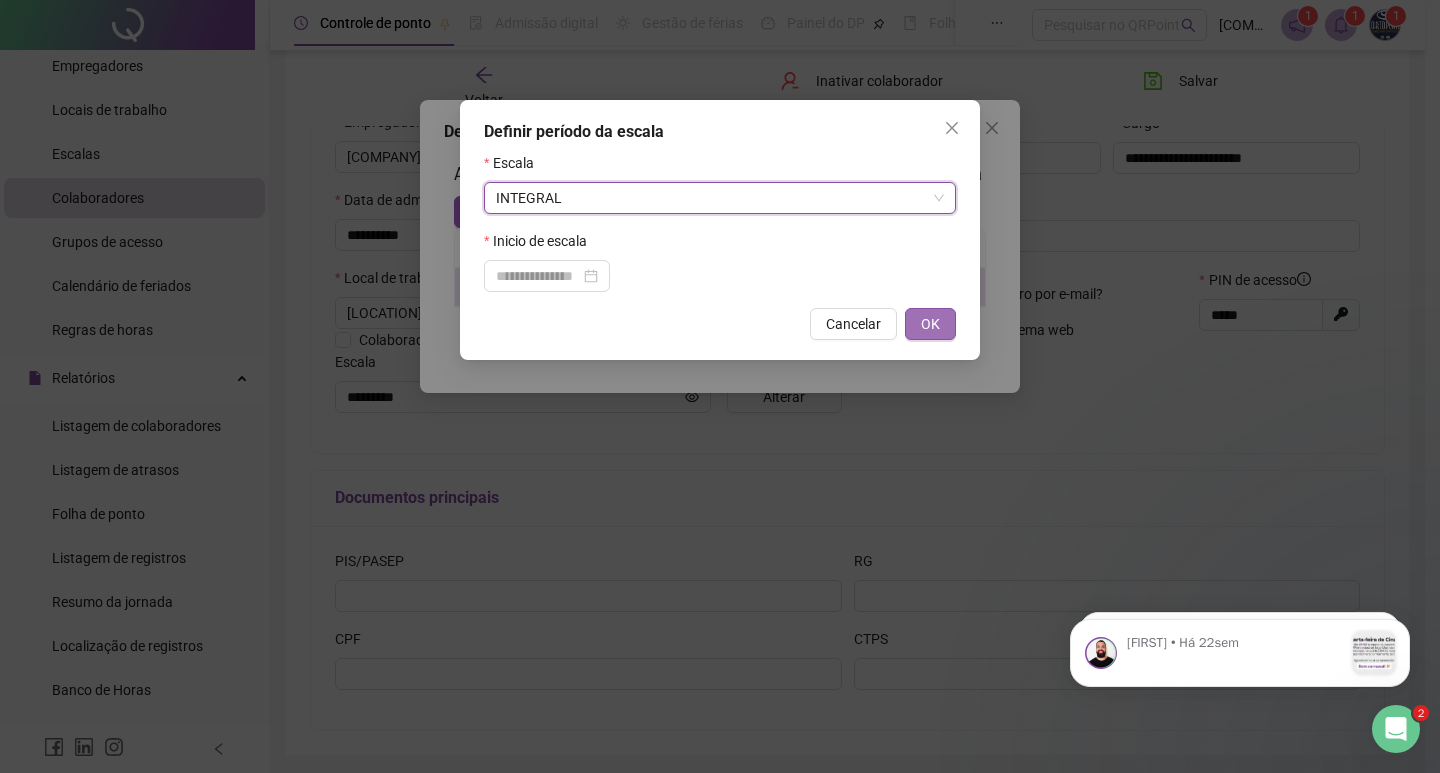 click on "OK" at bounding box center (930, 324) 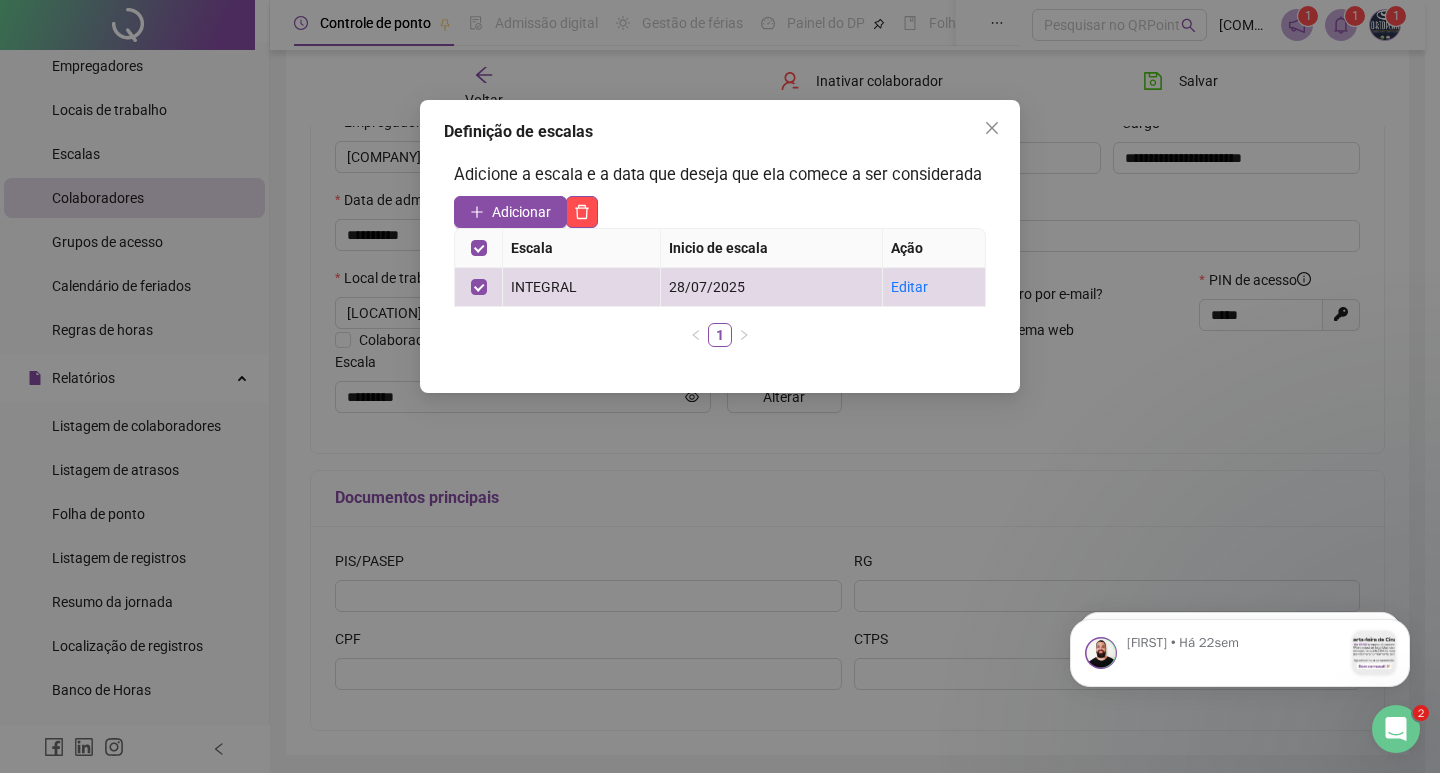 click on "Definição de escalas Adicione a escala e a data que deseja que ela comece a ser considerada Adicionar Escala Inicio de escala Ação         INTEGRAL    [DATE] Editar 1" at bounding box center (720, 246) 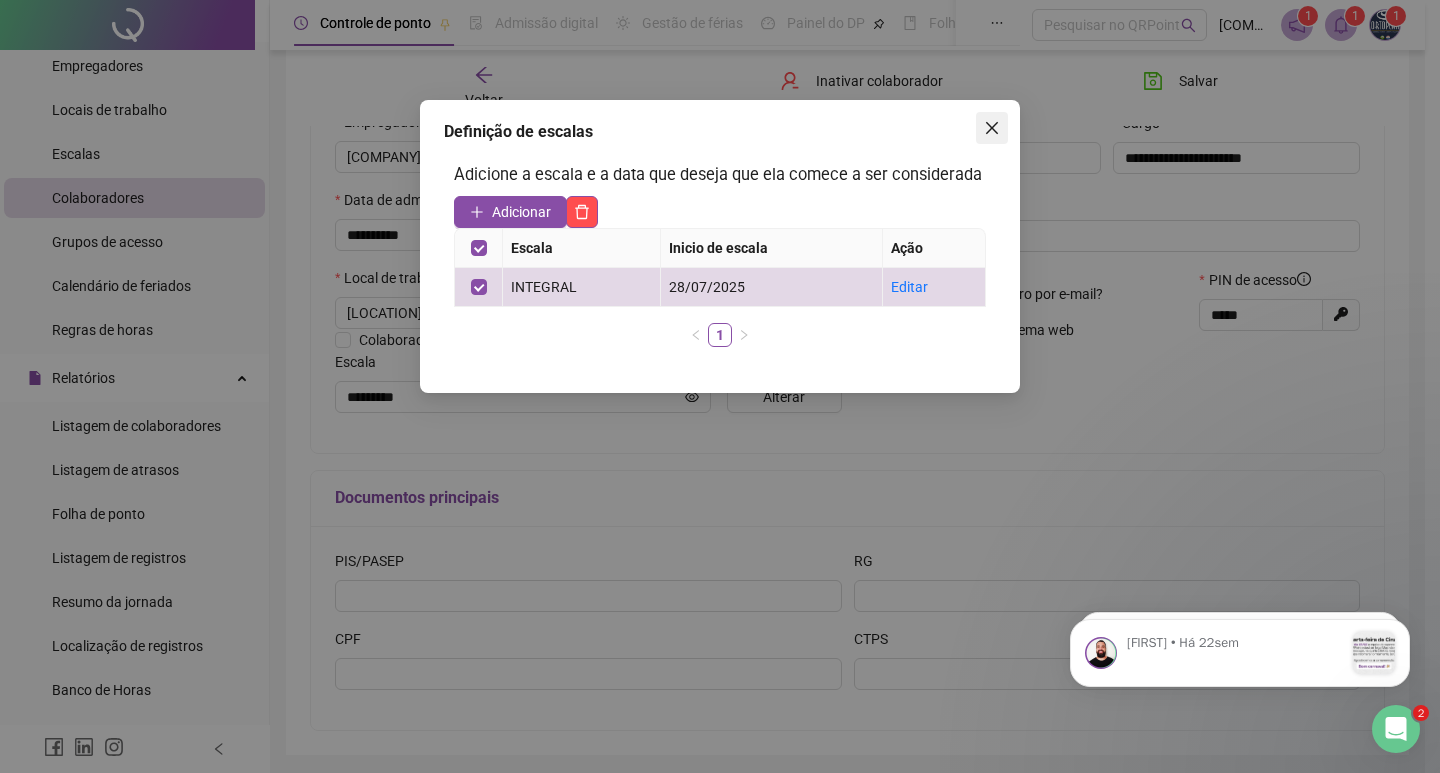 click at bounding box center [992, 128] 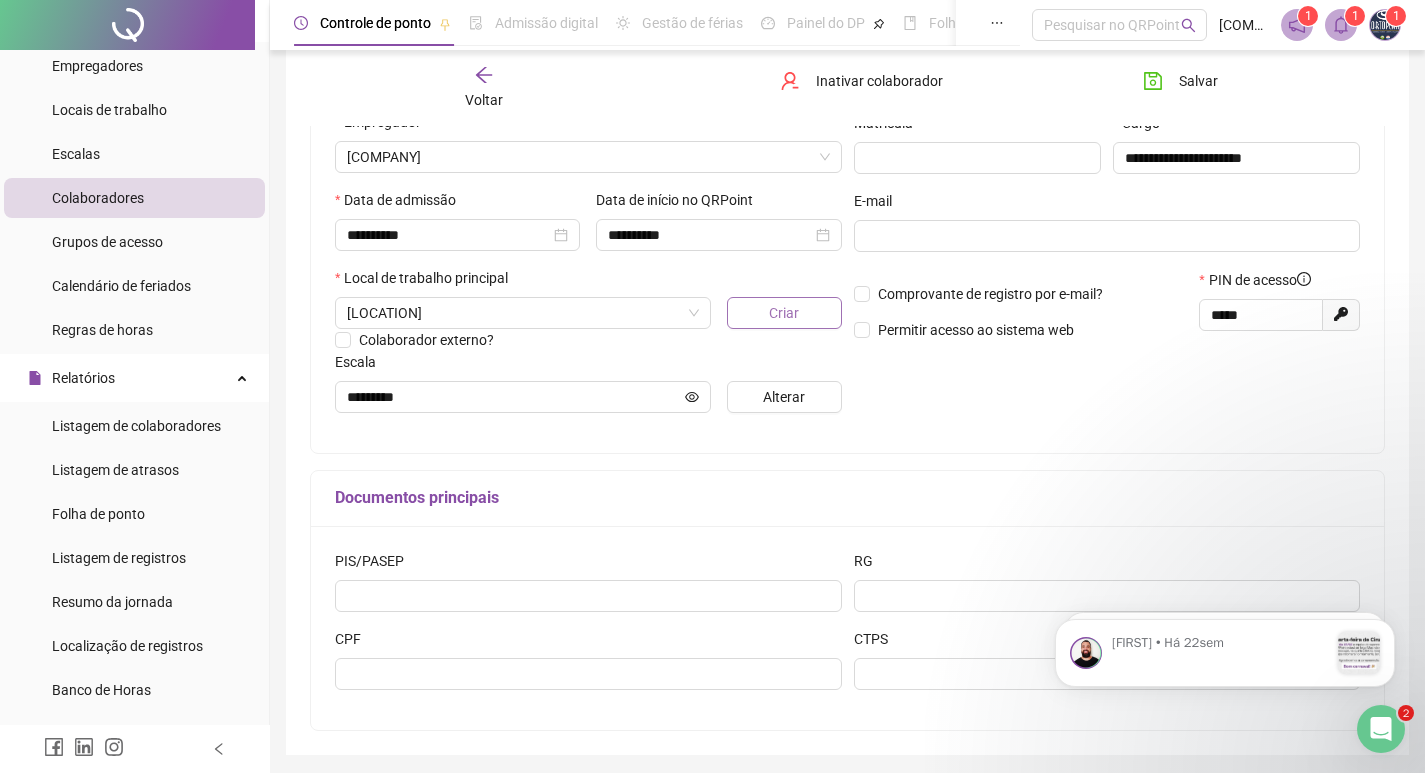 scroll, scrollTop: 200, scrollLeft: 0, axis: vertical 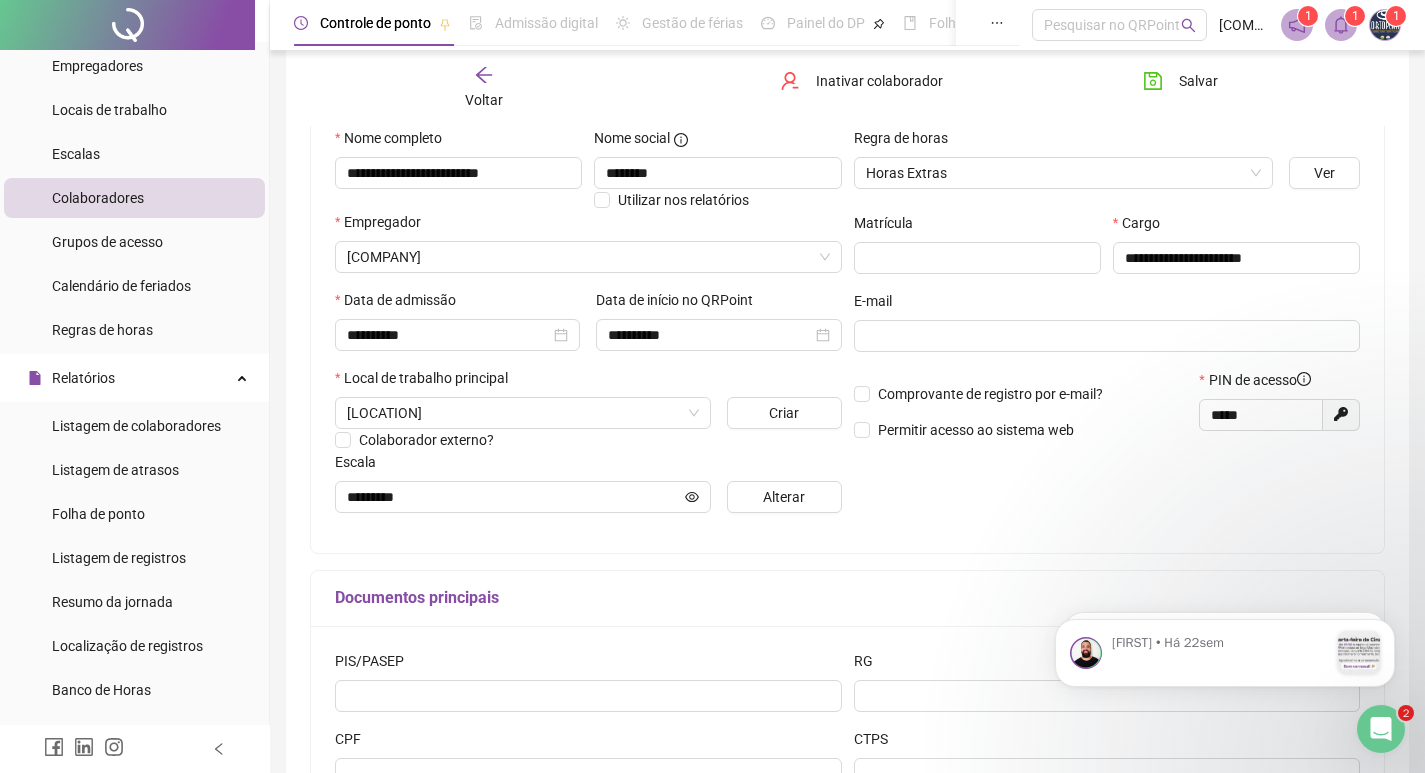 drag, startPoint x: 834, startPoint y: 406, endPoint x: 986, endPoint y: 503, distance: 180.31361 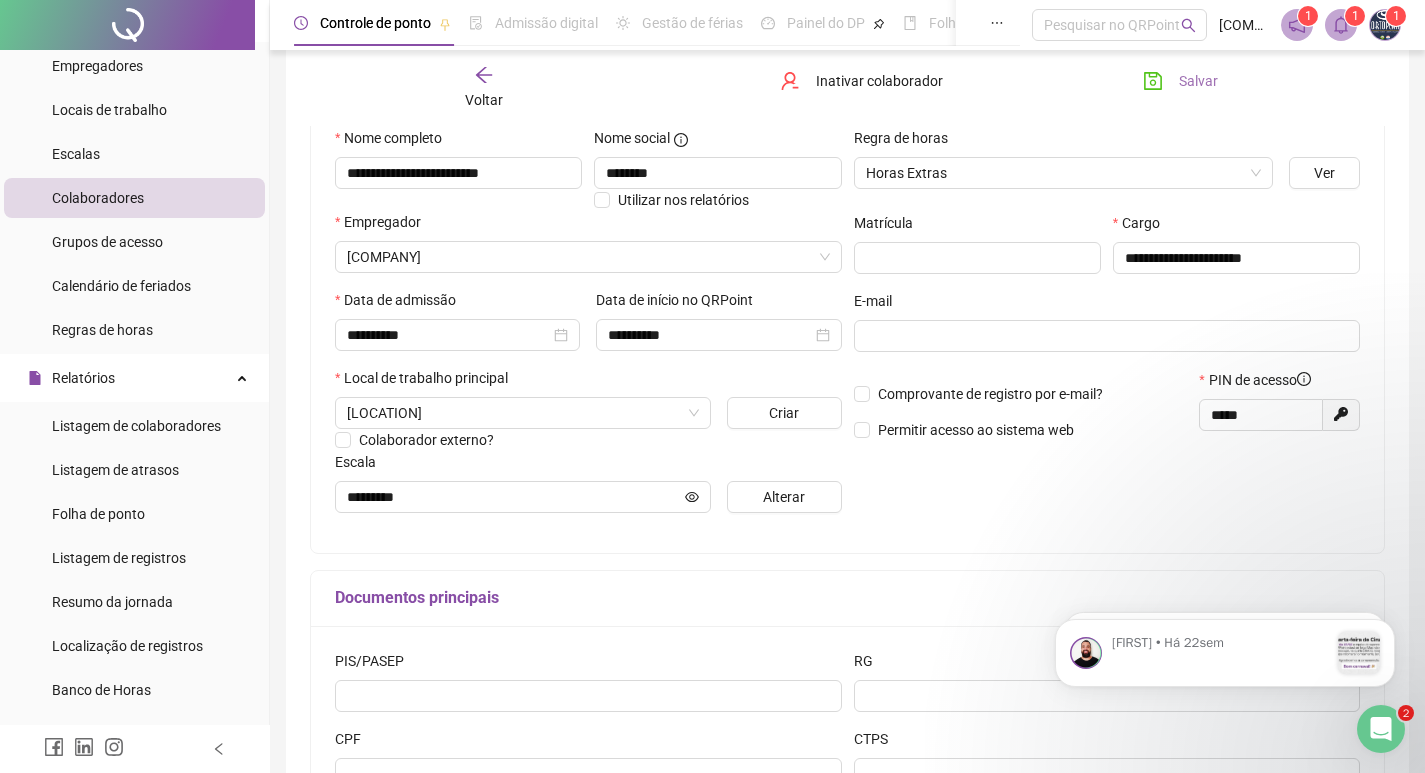 click 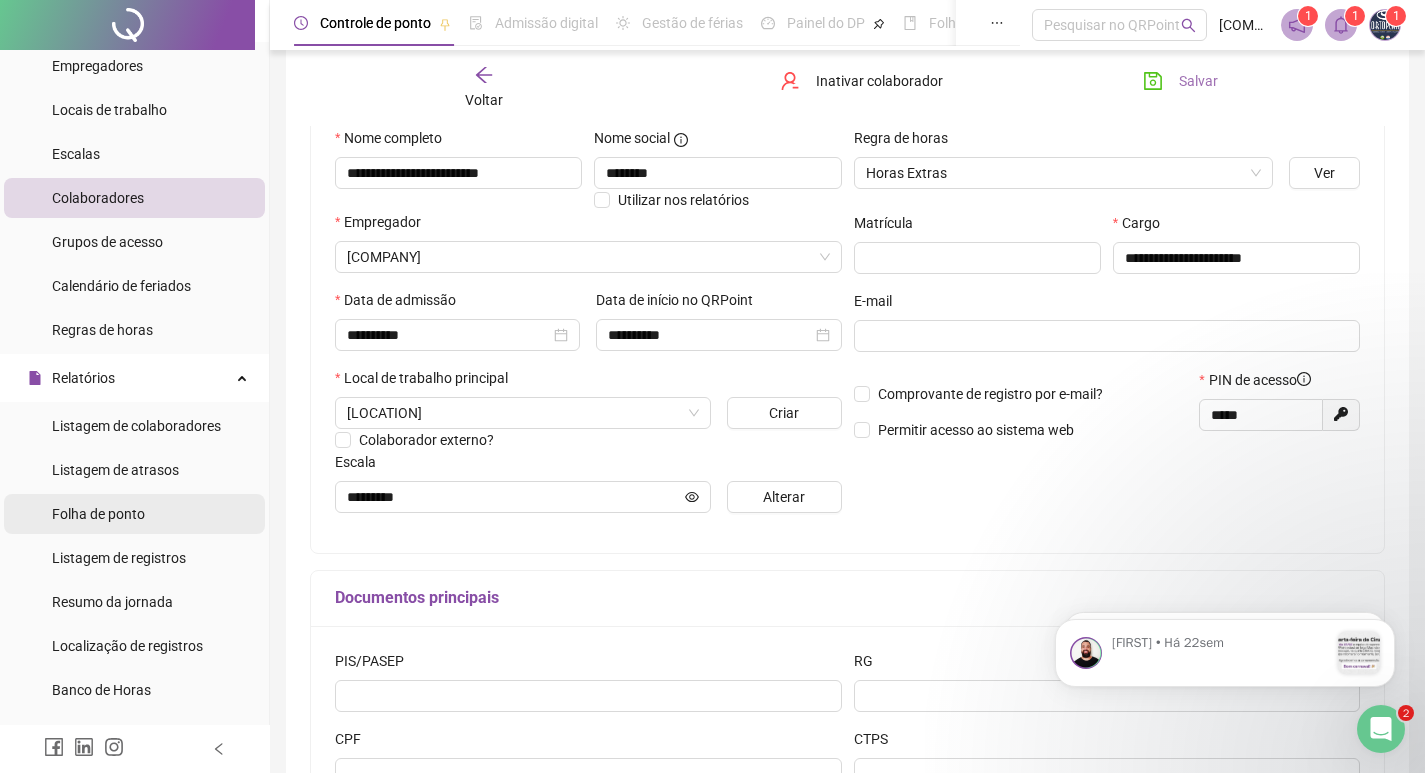 click on "Folha de ponto" at bounding box center (98, 514) 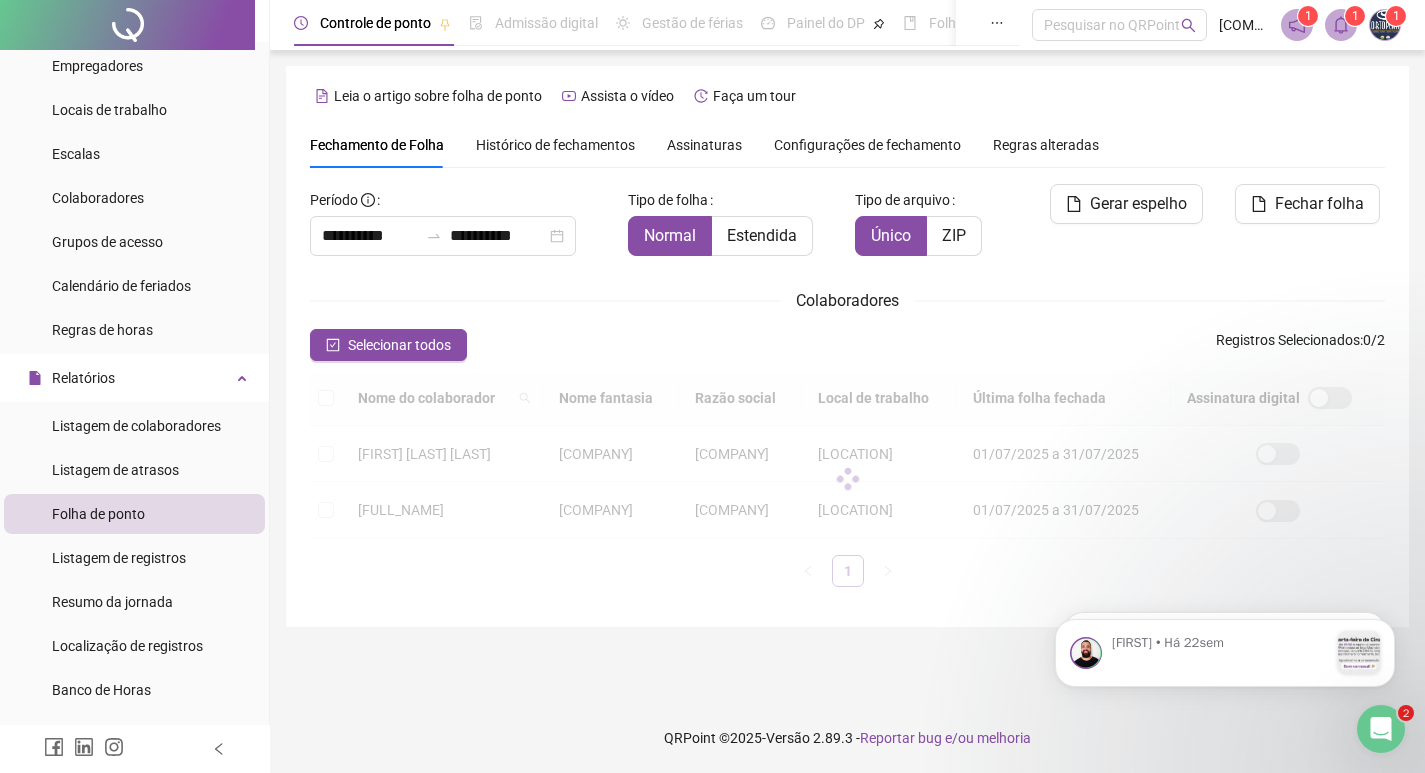 scroll, scrollTop: 23, scrollLeft: 0, axis: vertical 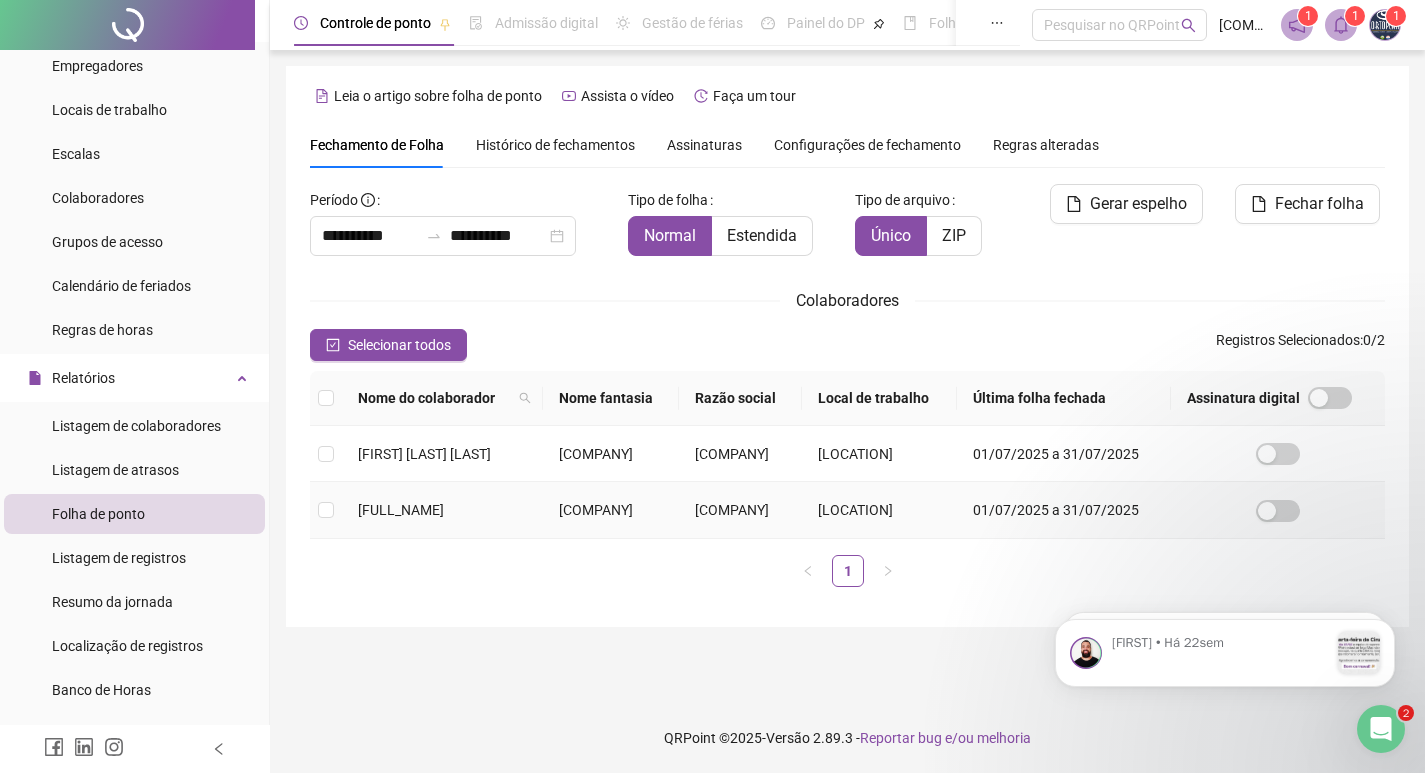 click on "[FULL_NAME]" at bounding box center (401, 510) 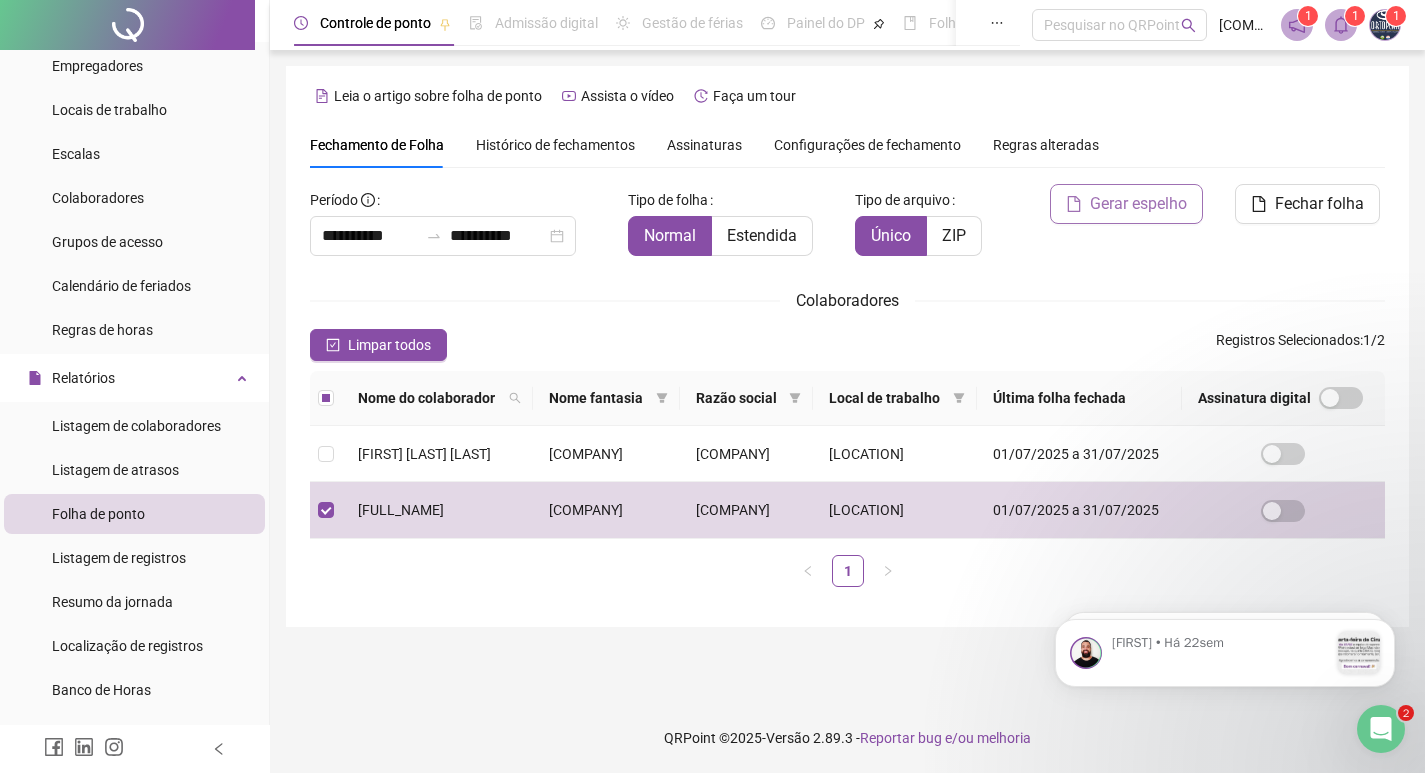 click on "Gerar espelho" at bounding box center (1138, 204) 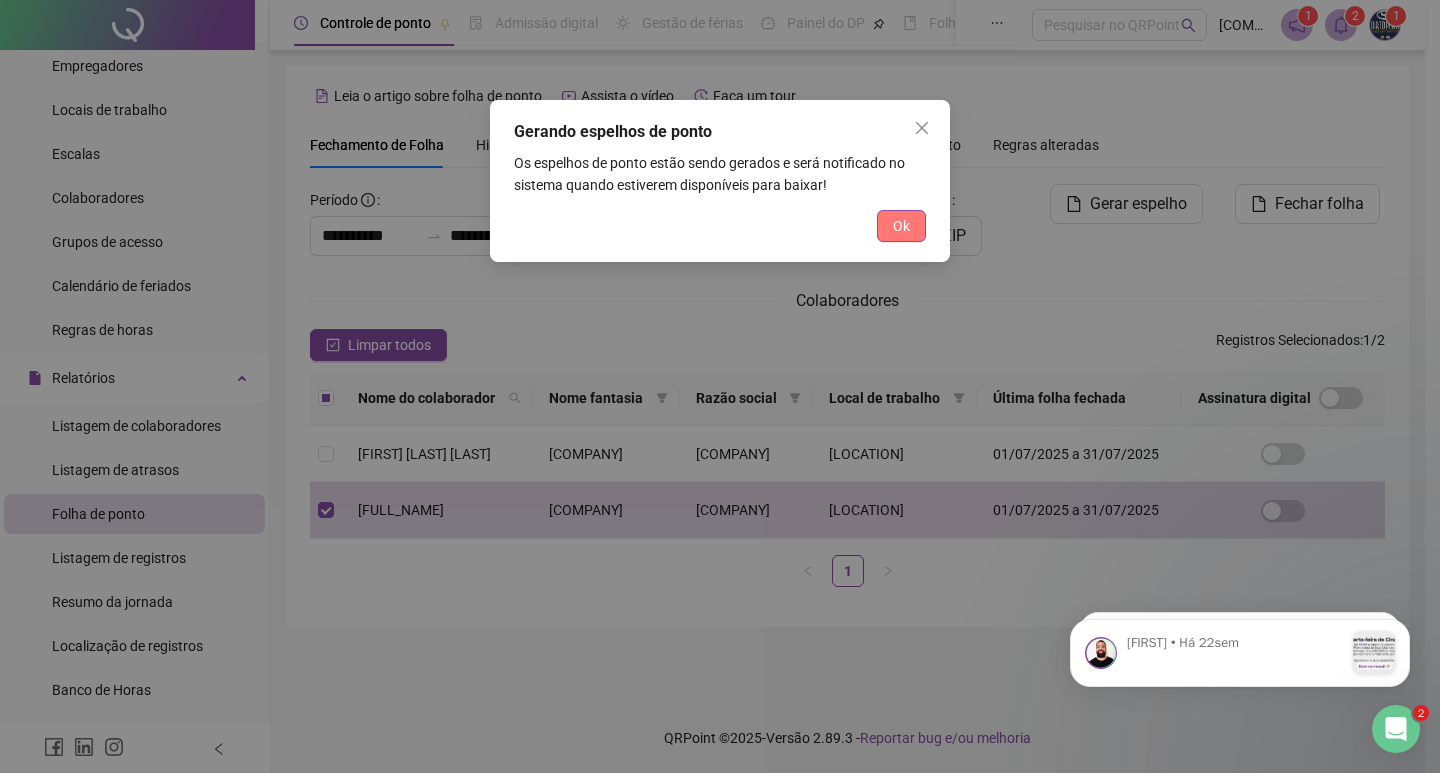 click on "Ok" at bounding box center (901, 226) 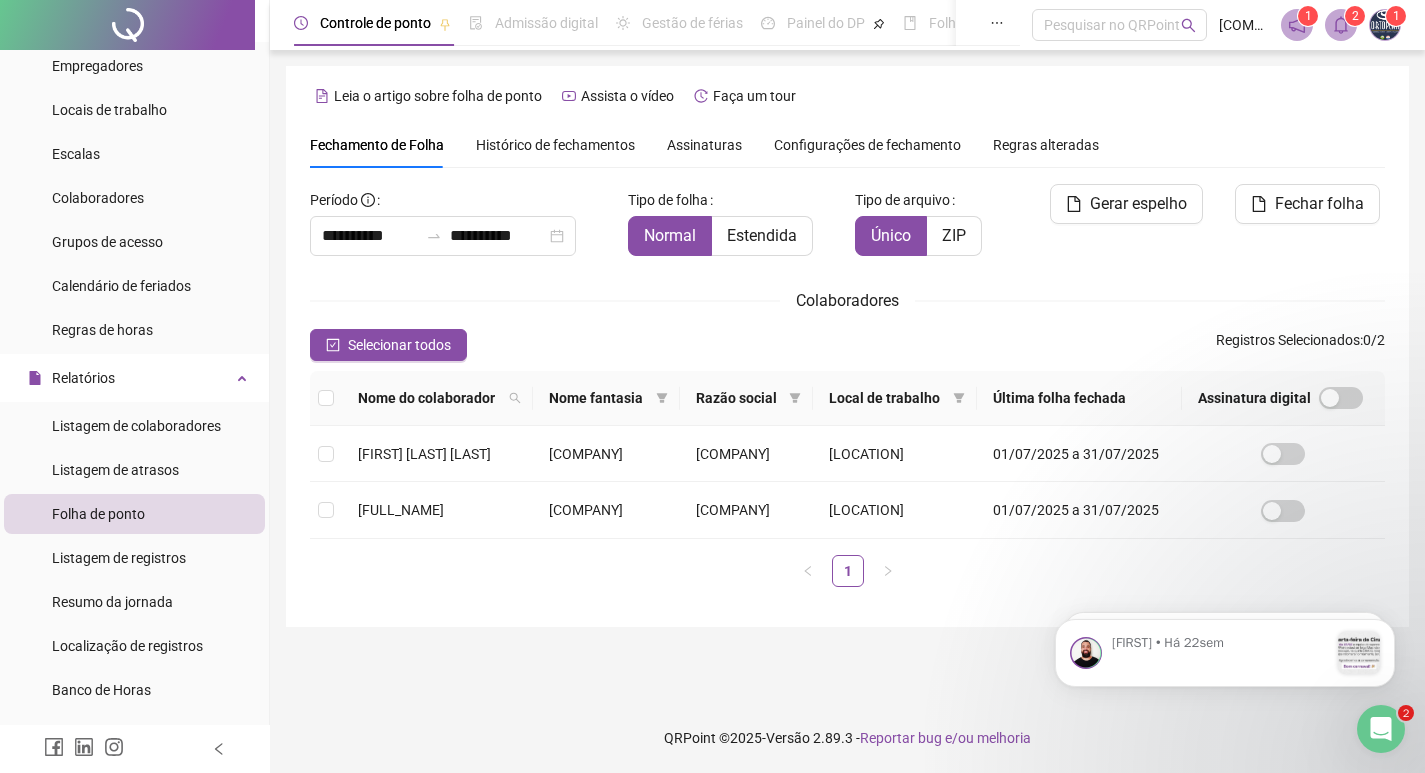 click on "2" at bounding box center (1355, 16) 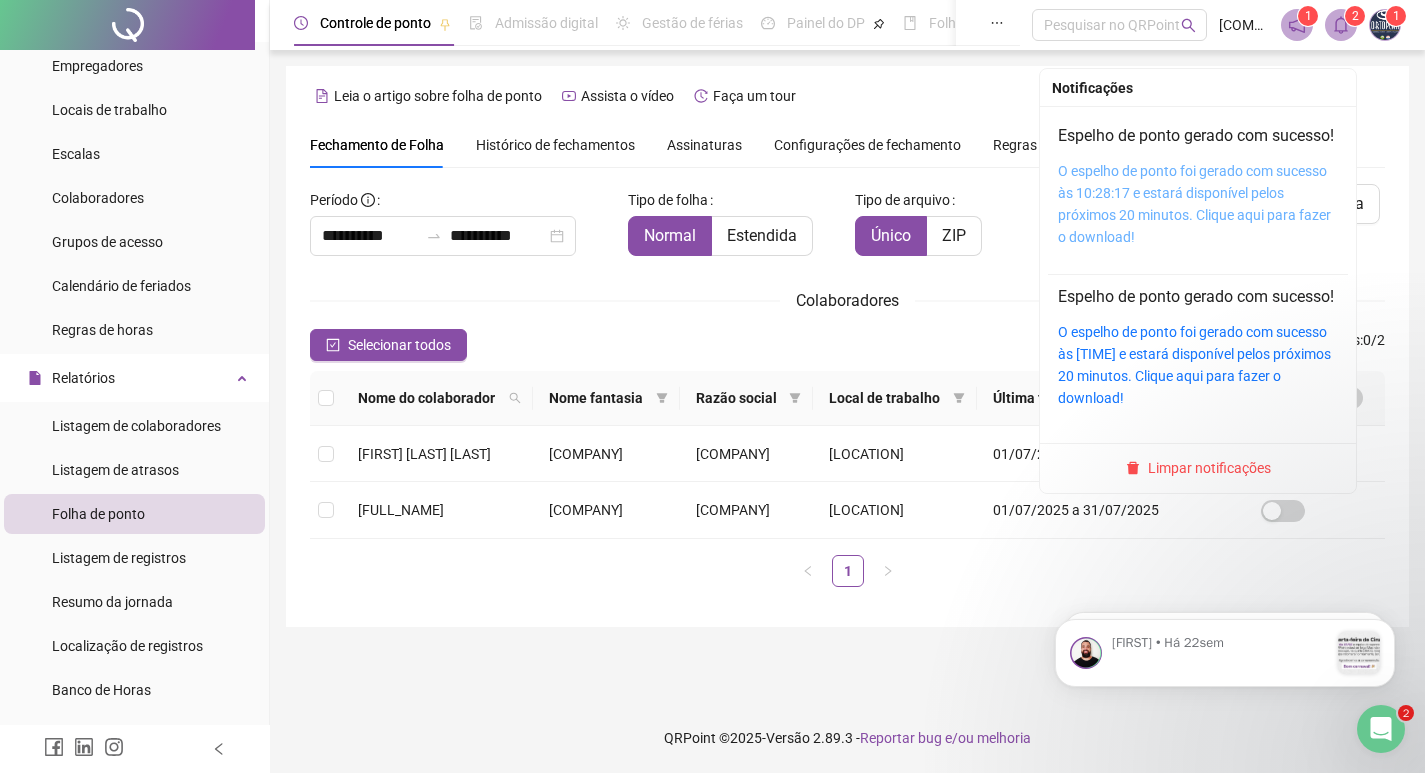 click on "O espelho de ponto foi gerado com sucesso às 10:28:17 e estará disponível pelos próximos 20 minutos.
Clique aqui para fazer o download!" at bounding box center [1194, 204] 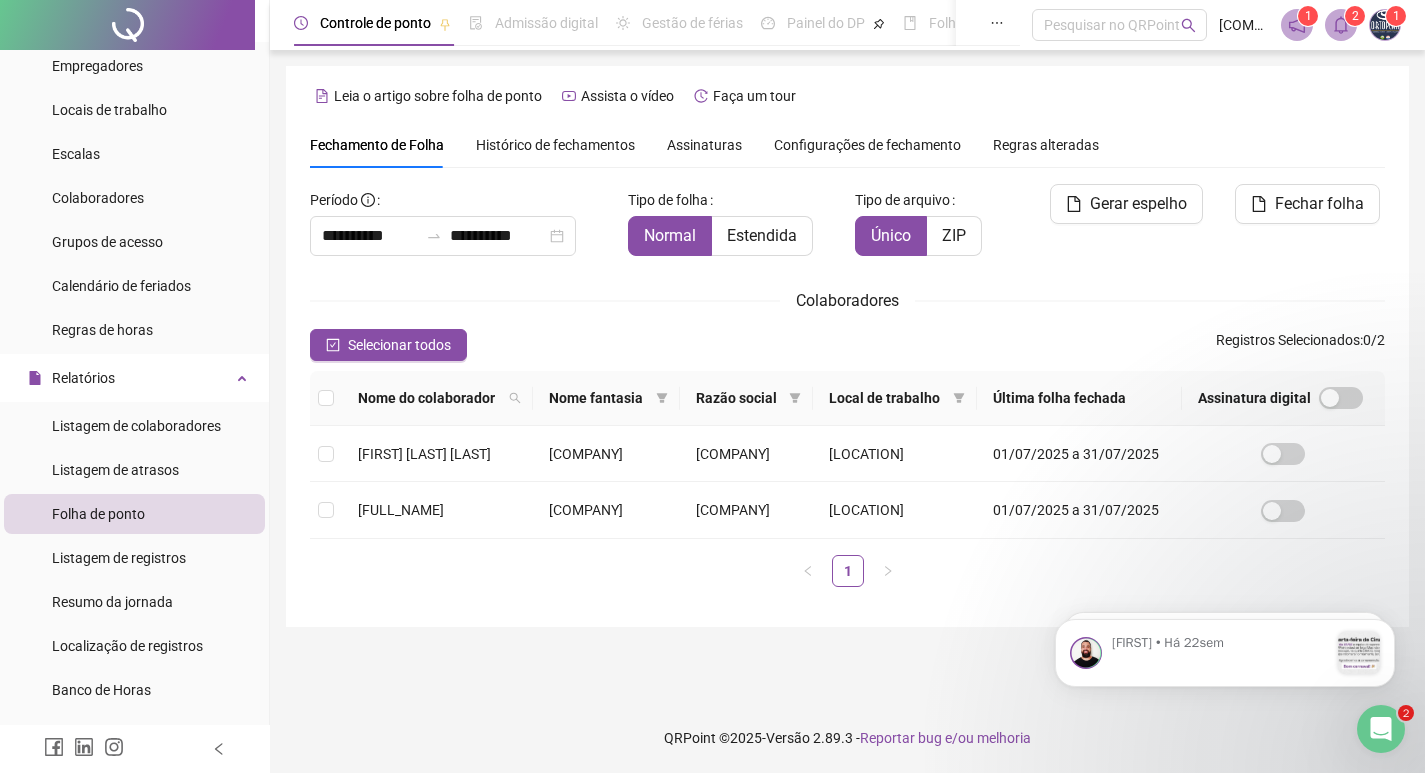 click 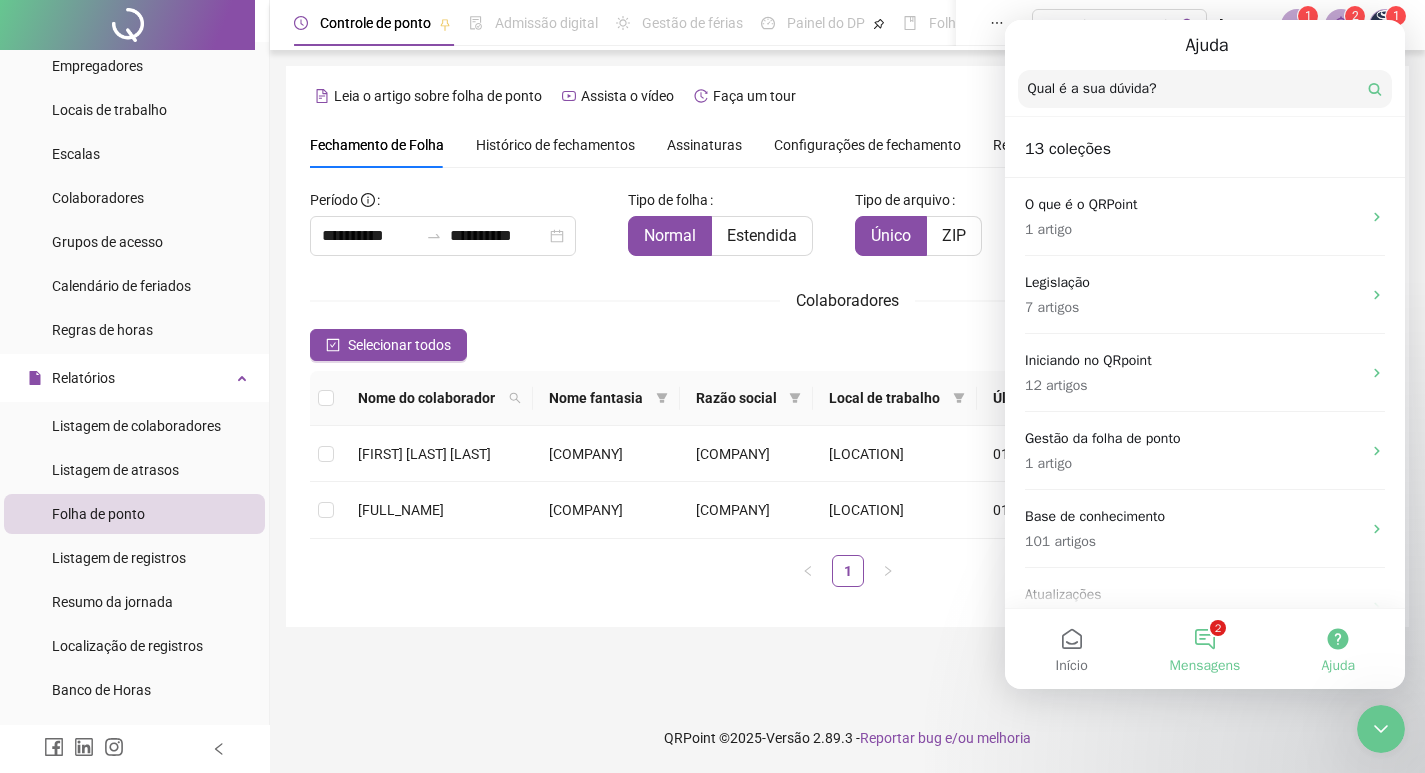 click on "2 Mensagens" at bounding box center (1204, 649) 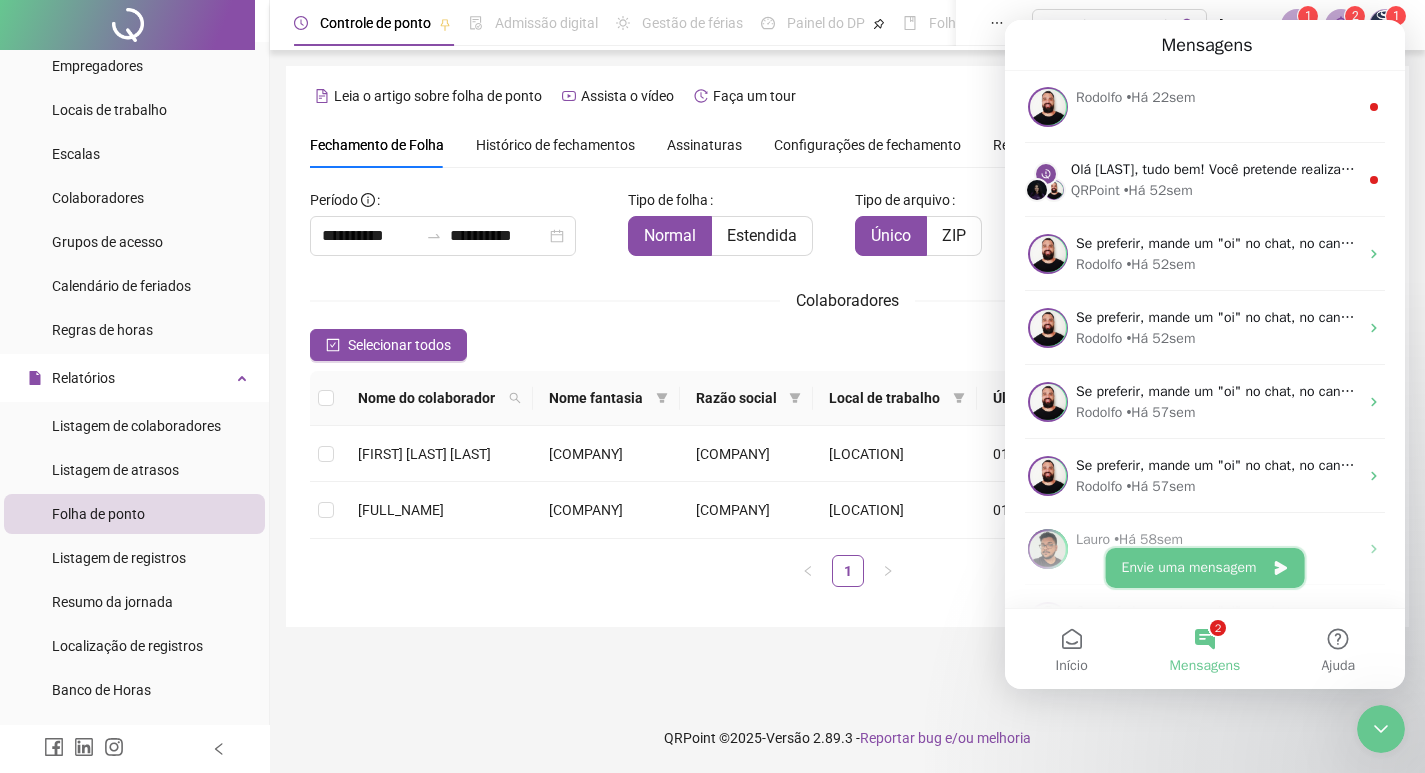 click on "Envie uma mensagem" at bounding box center (1205, 568) 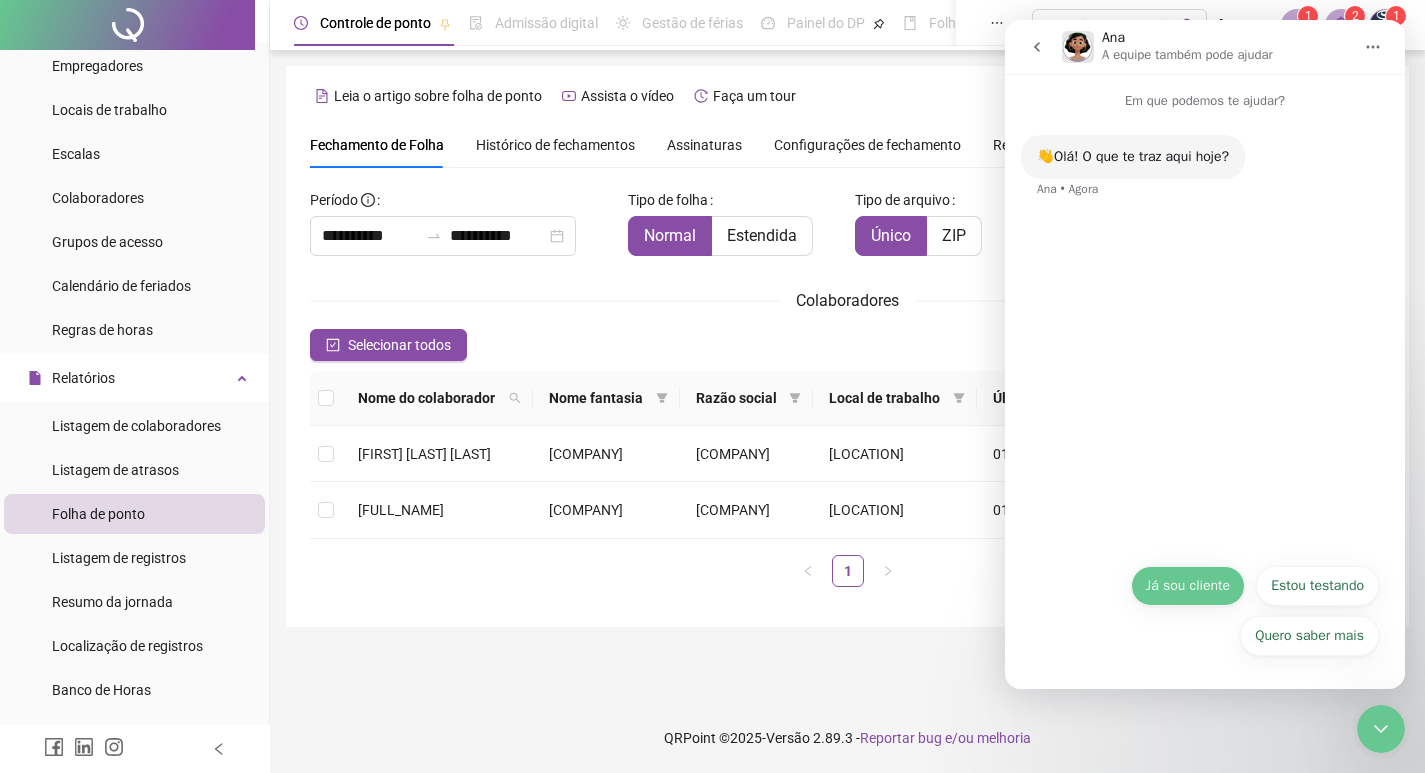 click on "Já sou cliente" at bounding box center (1188, 586) 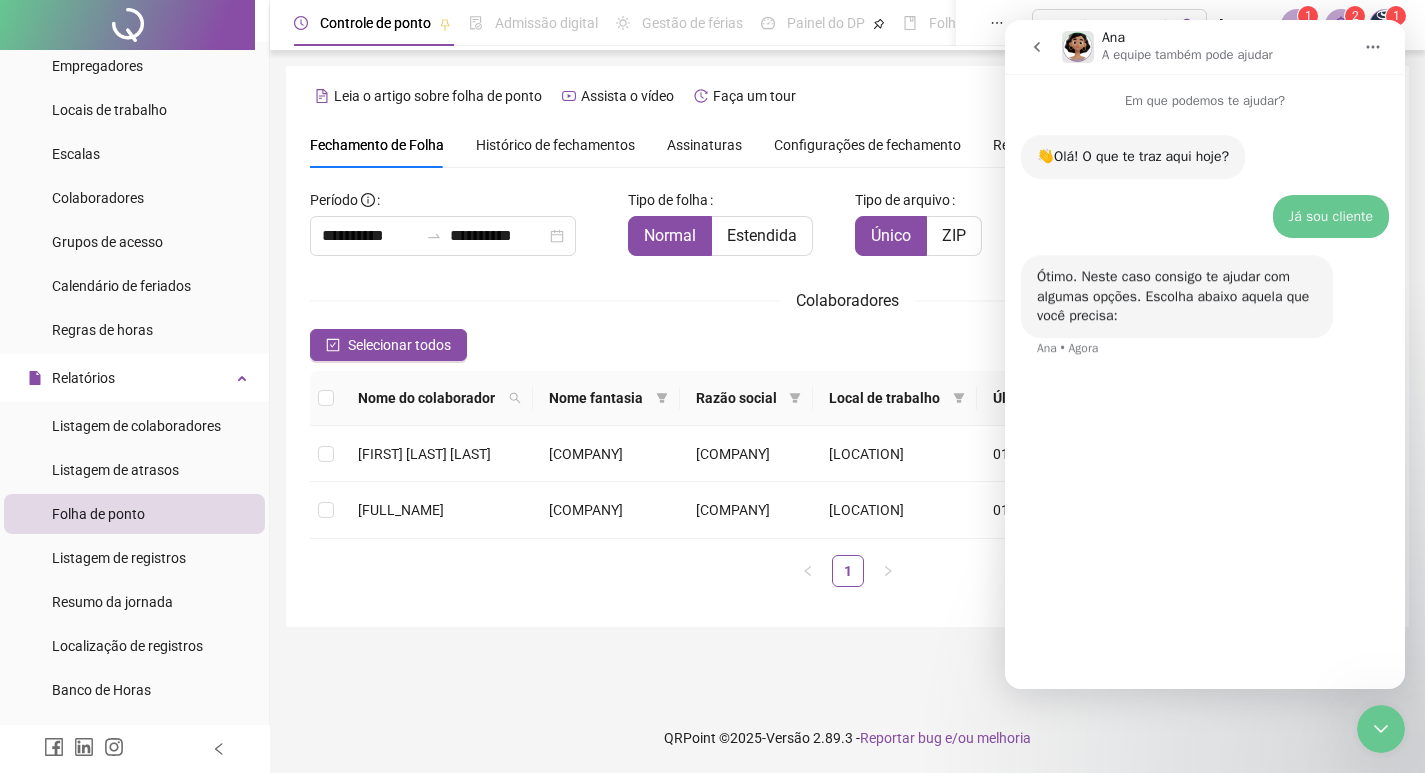 click on "👋Olá! O que te traz aqui hoje? [FIRST]    •   Agora Já sou cliente [LAST]    •   Agora Ótimo. Neste caso consigo te ajudar com algumas opções. Escolha abaixo aquela que você precisa: [FIRST]    •   Agora" at bounding box center (1205, 391) 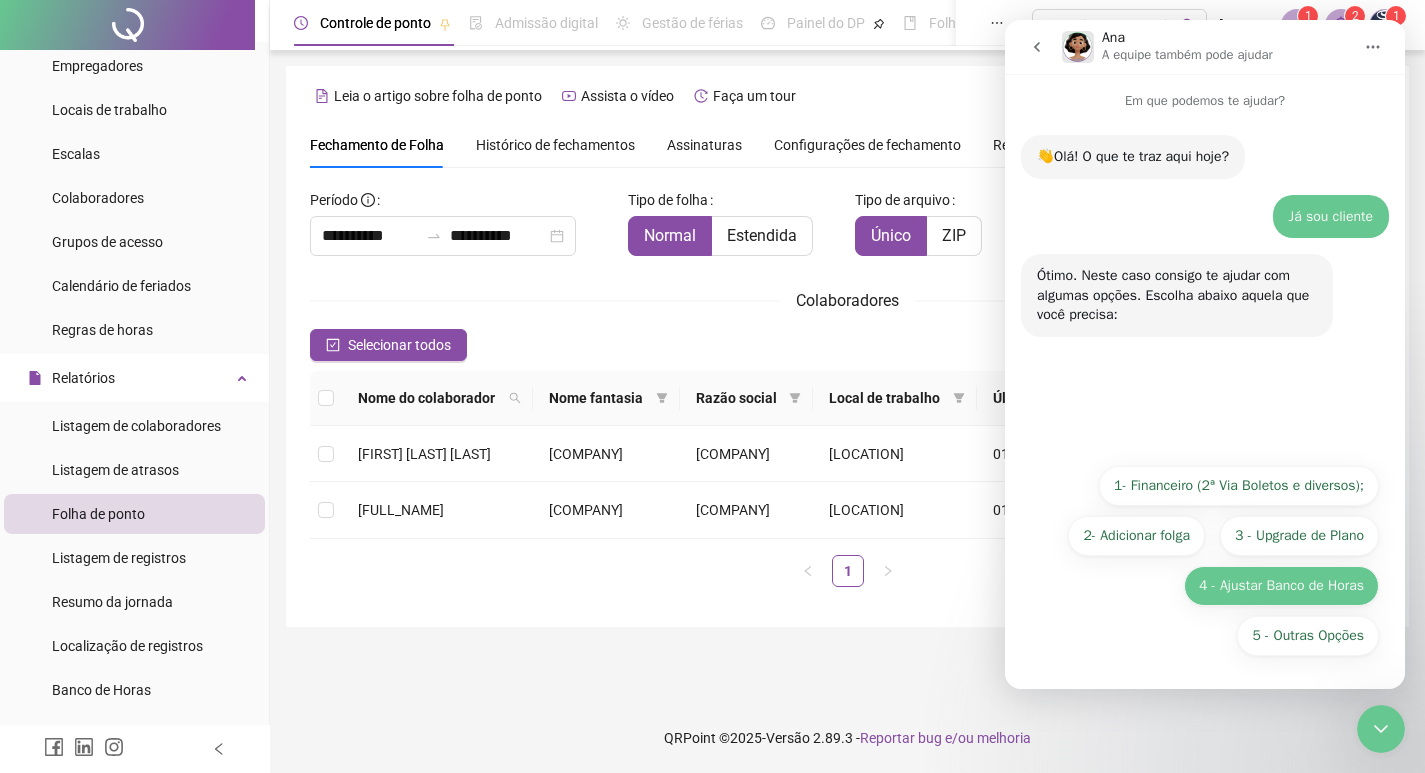 click on "4 - Ajustar Banco de Horas" at bounding box center (1281, 586) 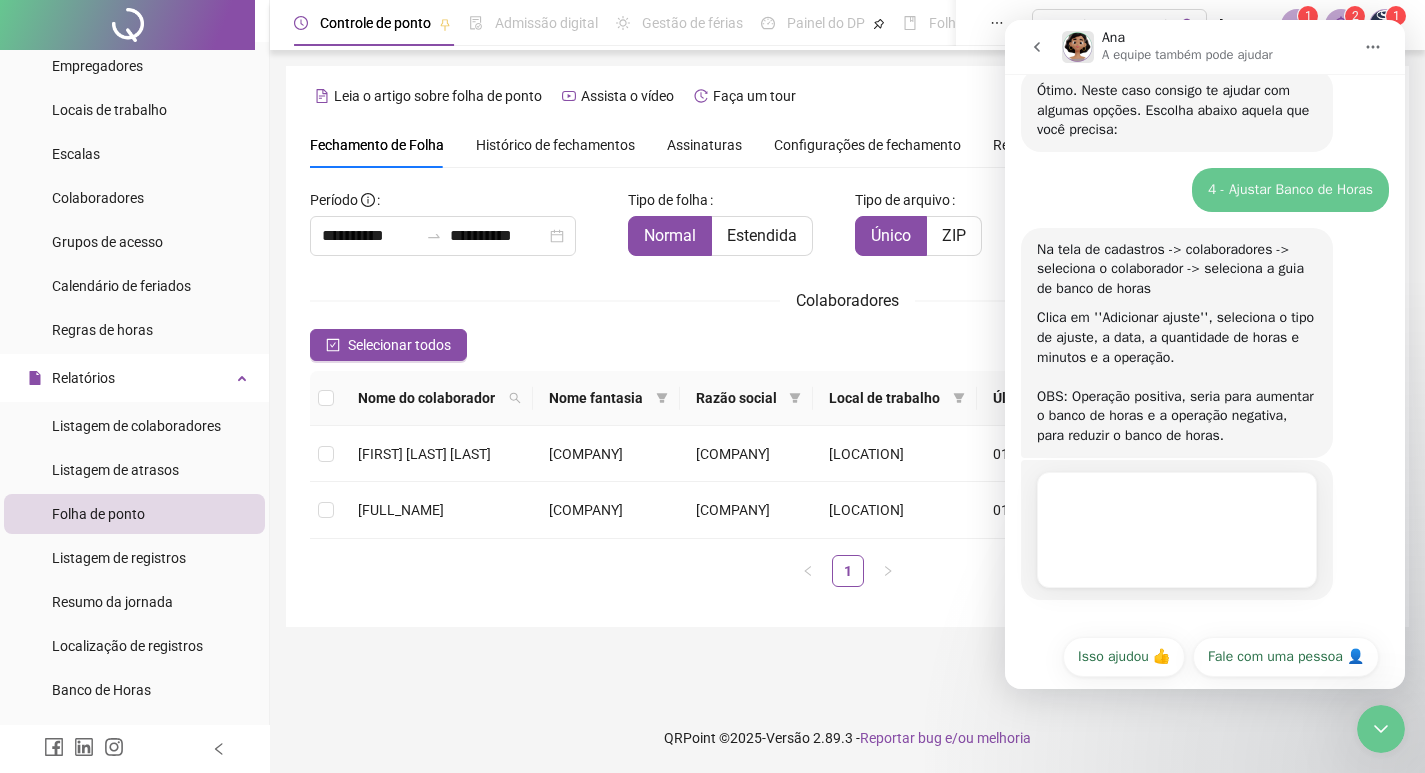 scroll, scrollTop: 208, scrollLeft: 0, axis: vertical 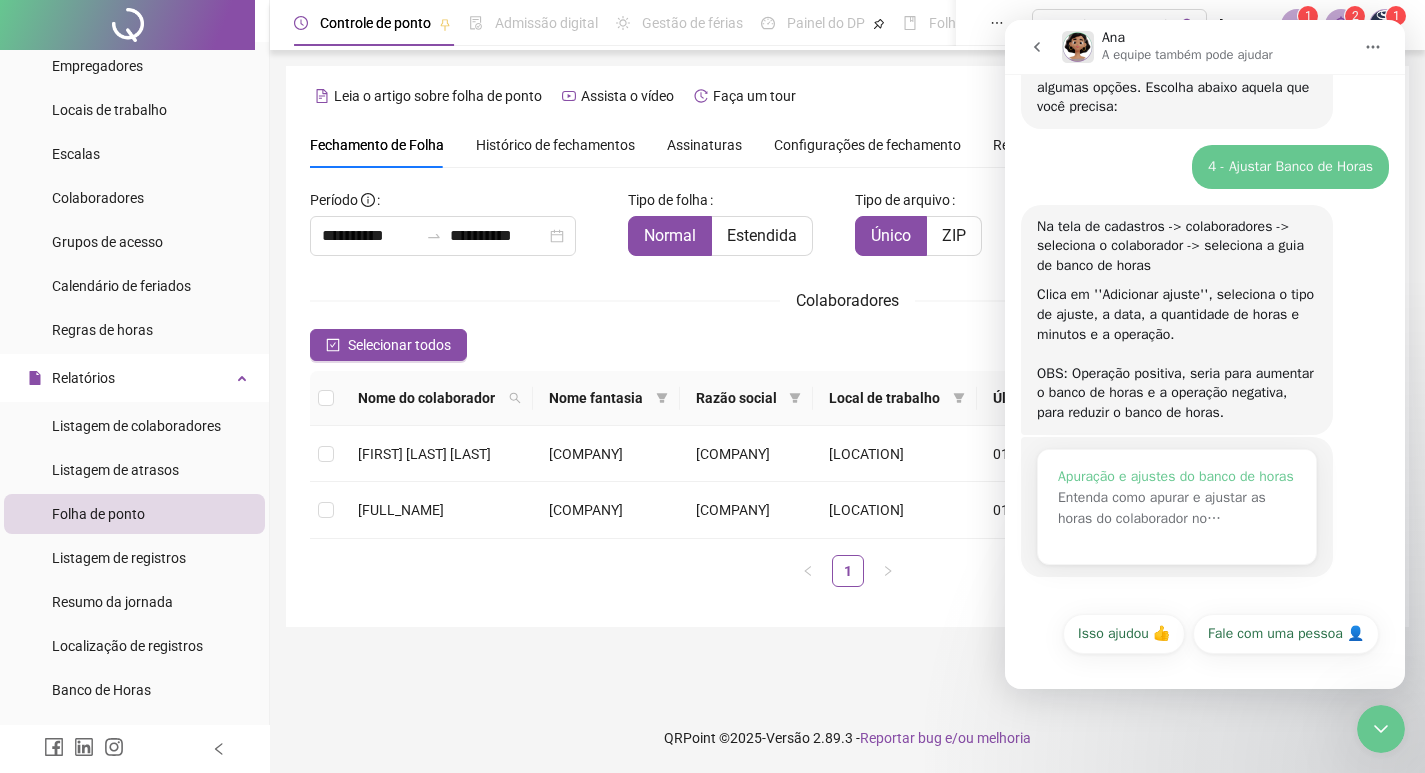 click on "Apuração e ajustes do banco de horas" at bounding box center (1177, 476) 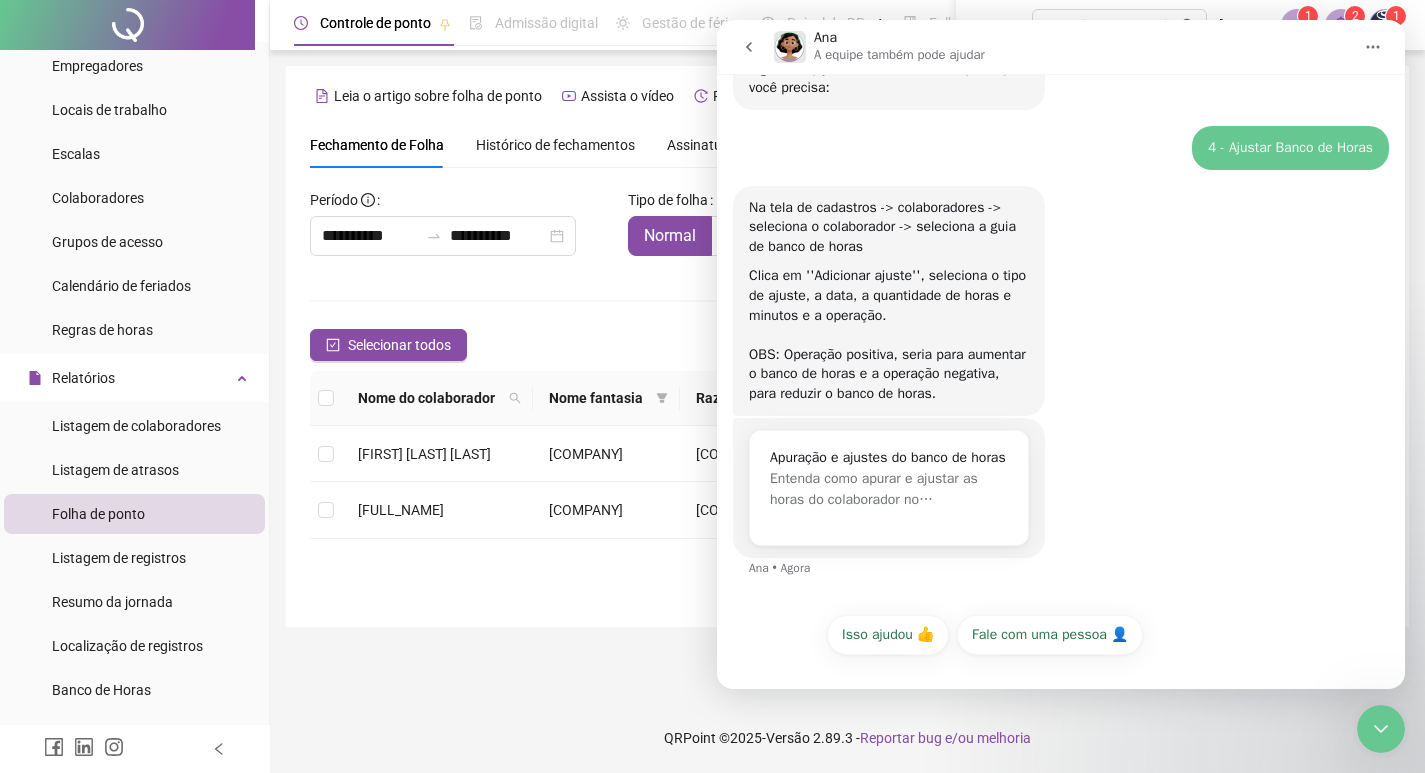 scroll, scrollTop: 0, scrollLeft: 0, axis: both 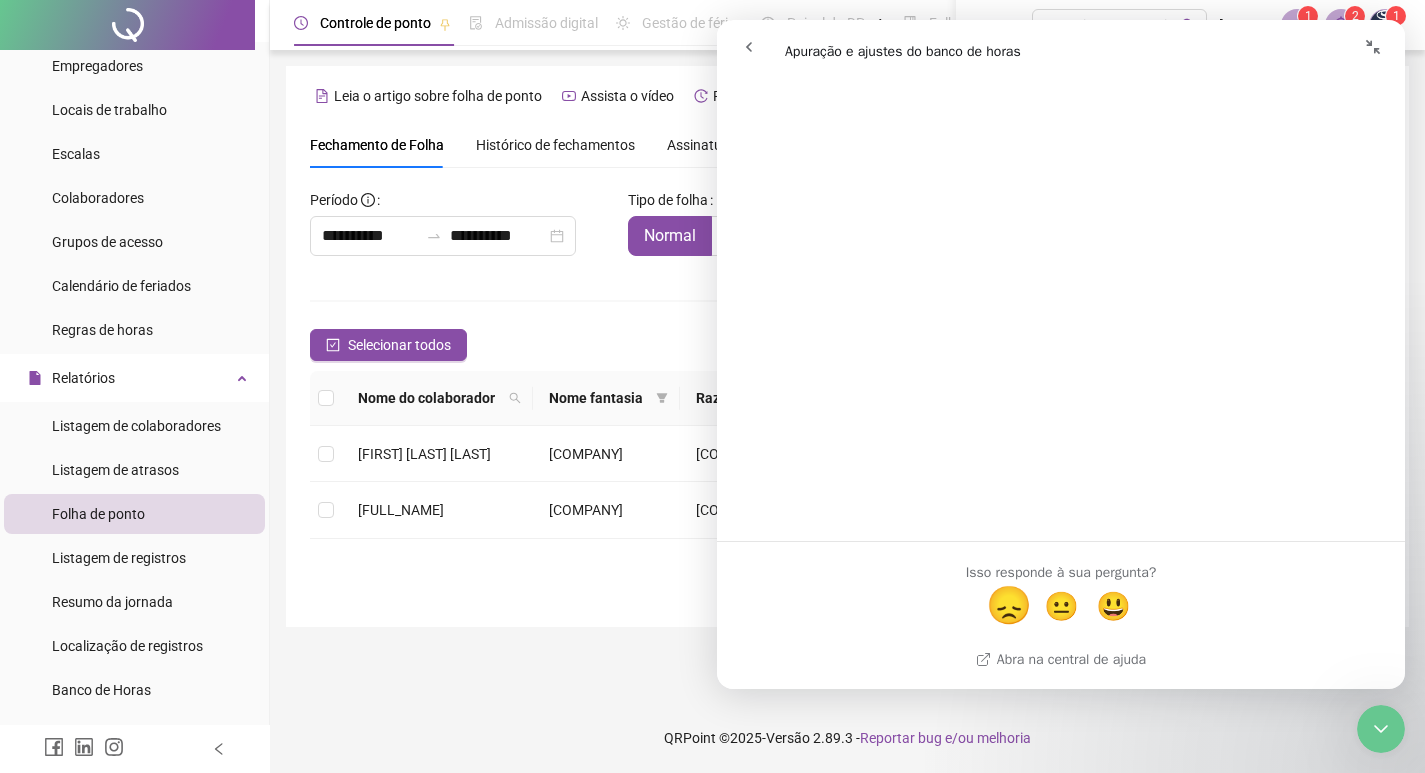 click on "😞" at bounding box center (1009, 605) 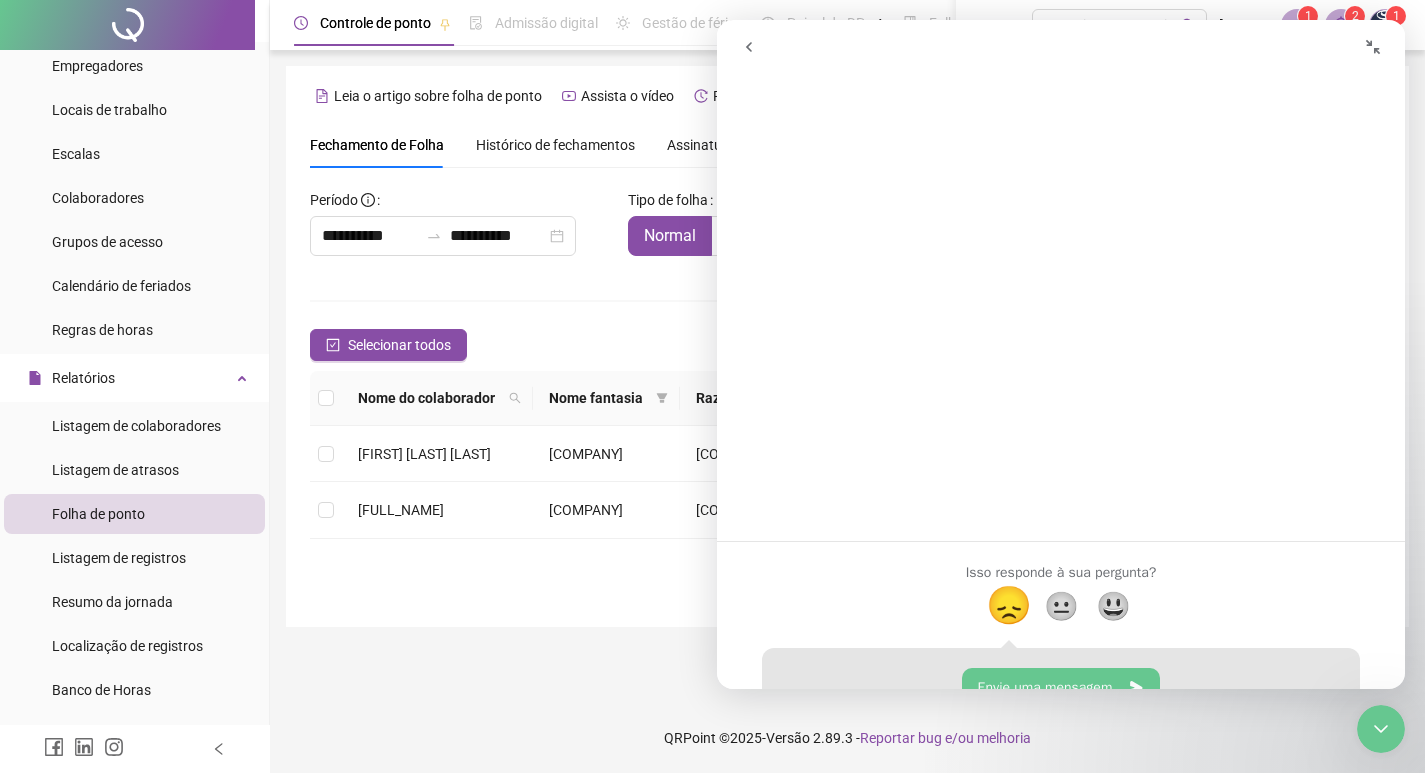 scroll, scrollTop: 1616, scrollLeft: 0, axis: vertical 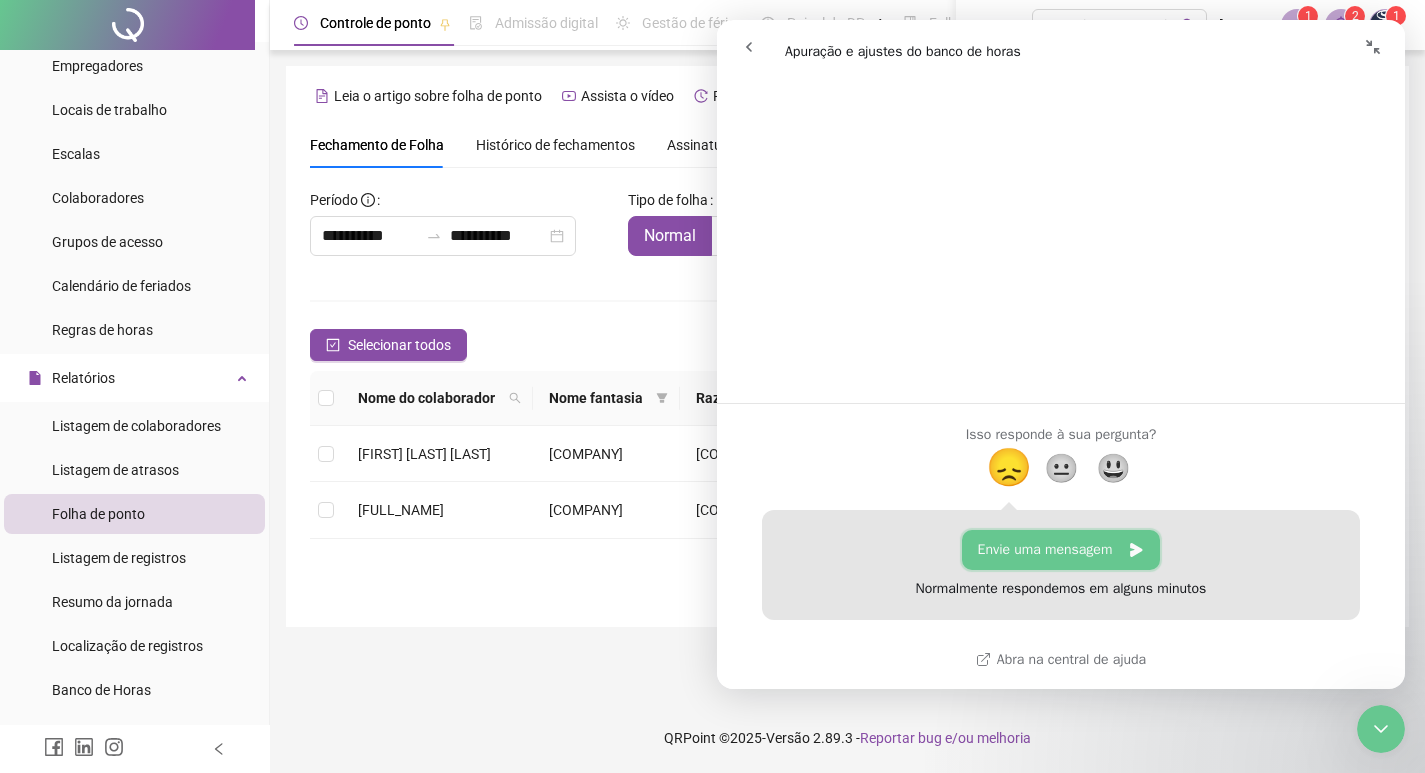 click on "Envie uma mensagem" at bounding box center [1061, 550] 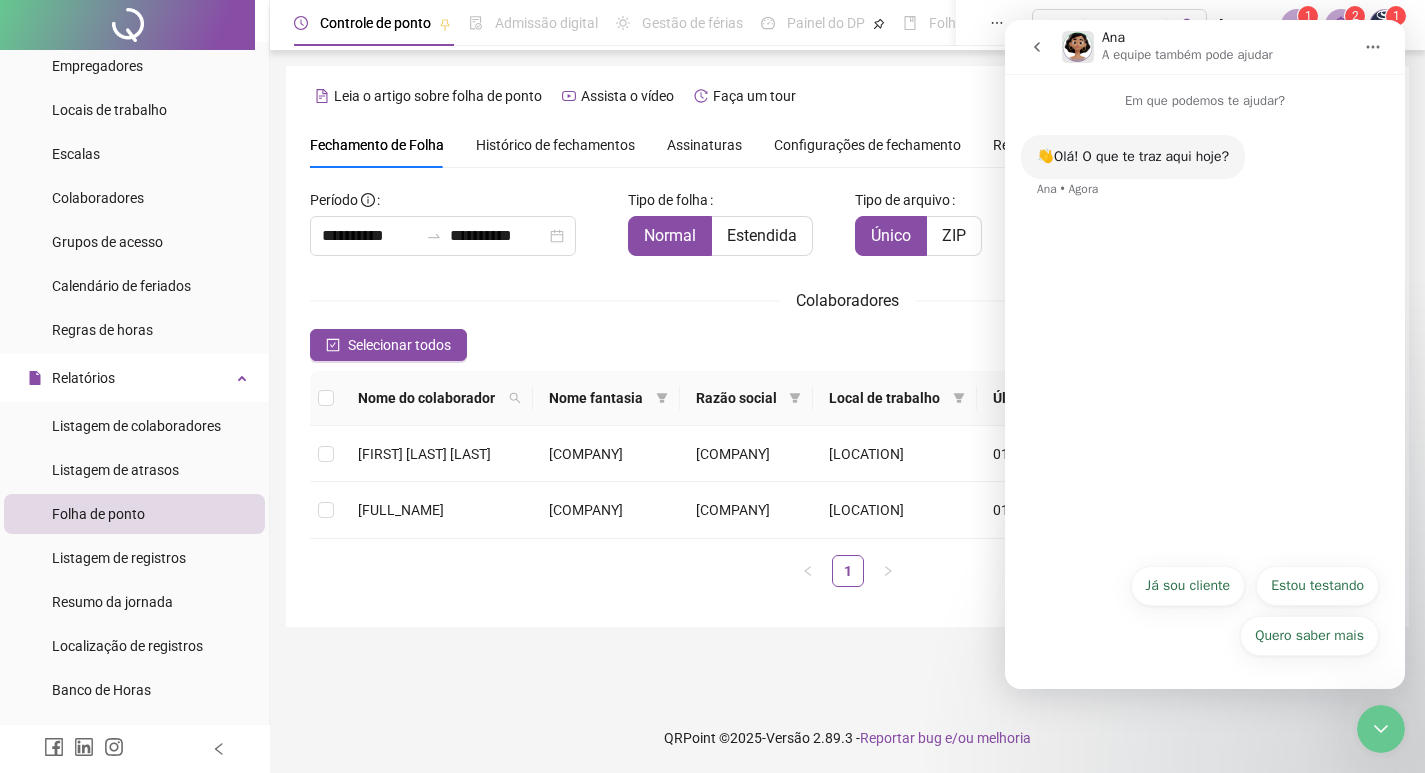 click on "Olá! O que te traz aqui hoje? [FIRST] • Agora" at bounding box center (1205, 332) 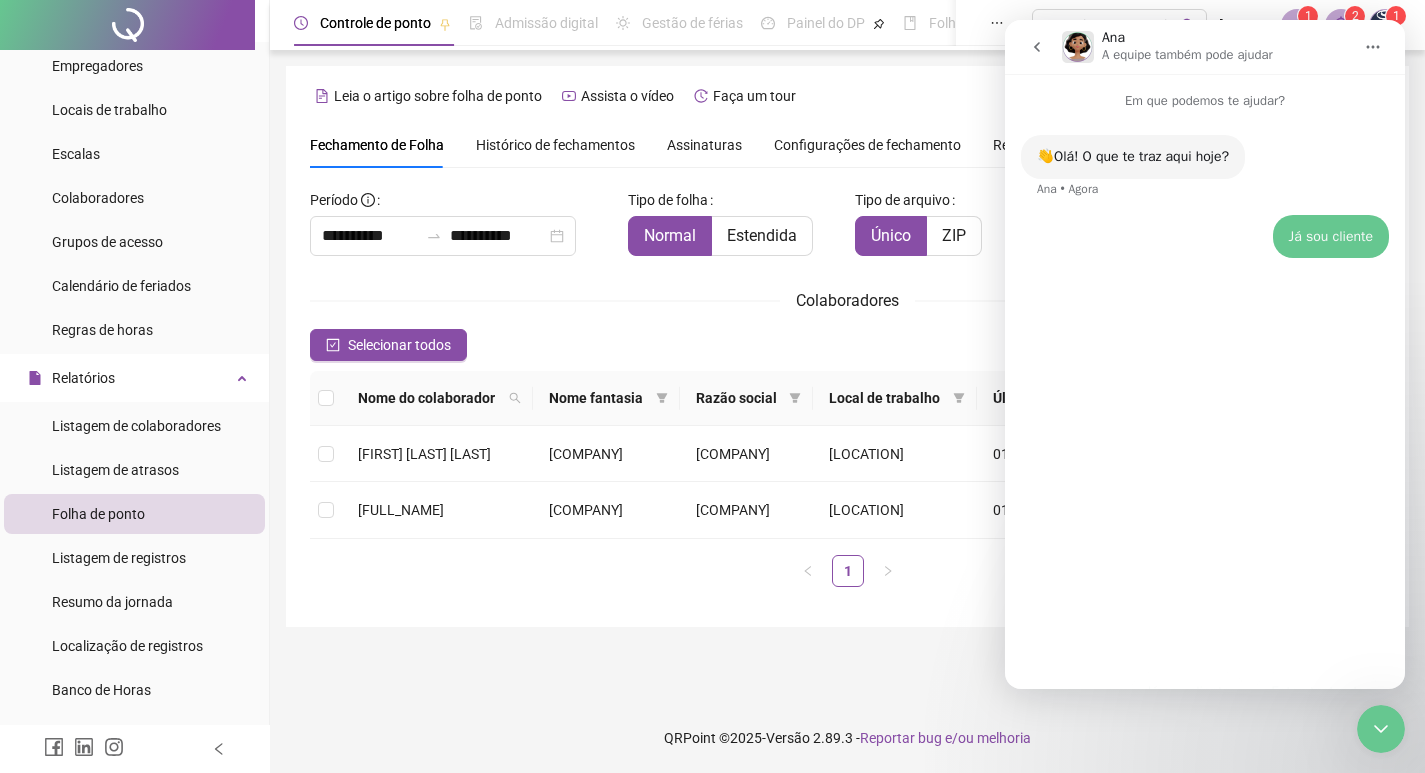 scroll, scrollTop: 47, scrollLeft: 0, axis: vertical 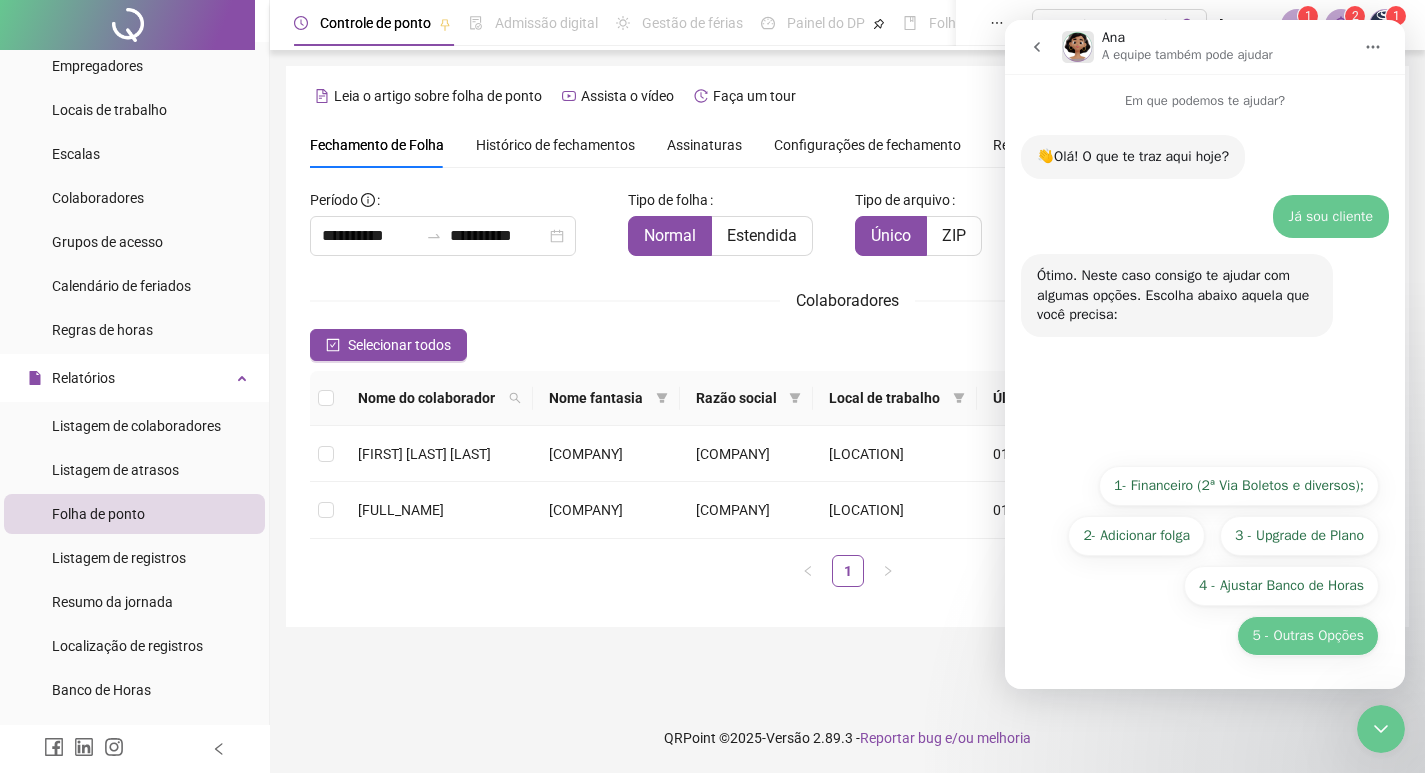 click on "5 - Outras Opções" at bounding box center [1308, 636] 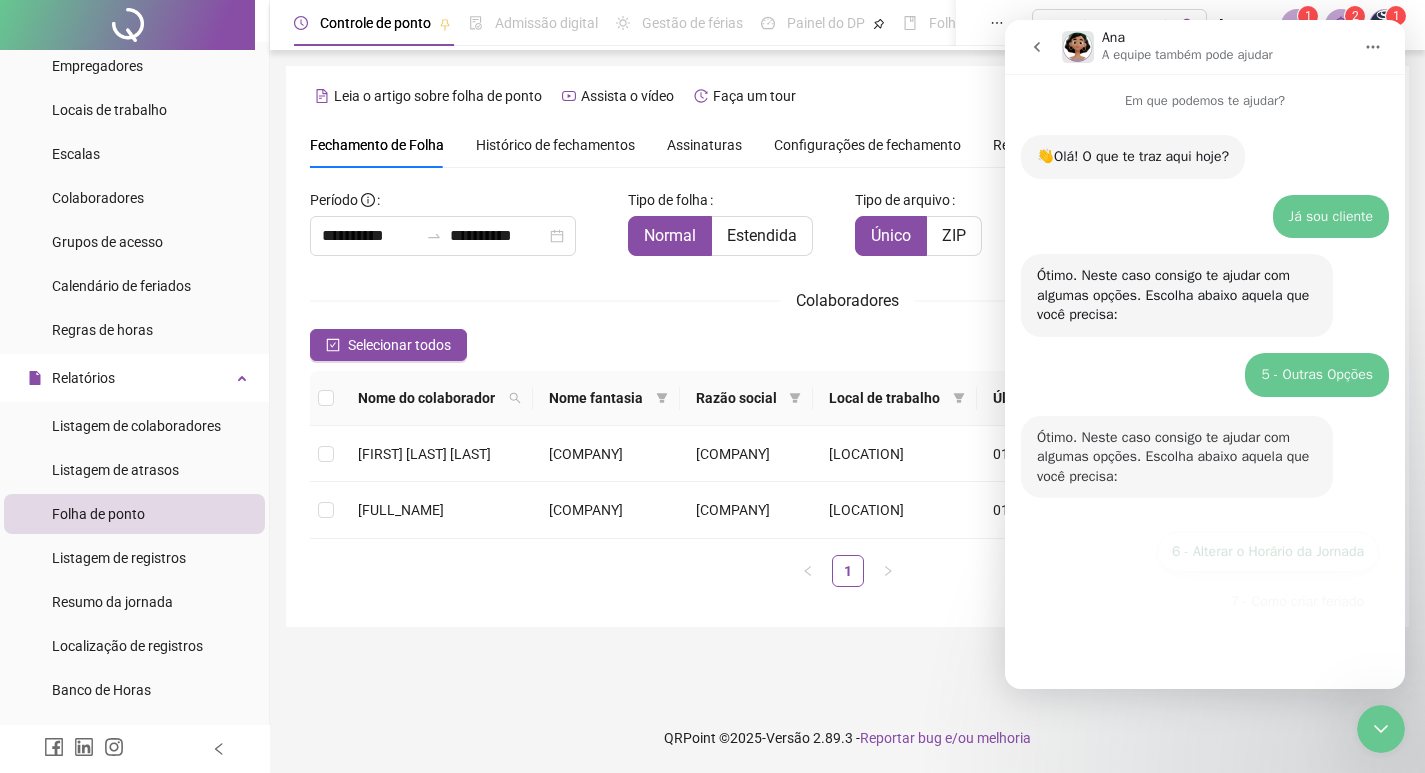 scroll, scrollTop: 134, scrollLeft: 0, axis: vertical 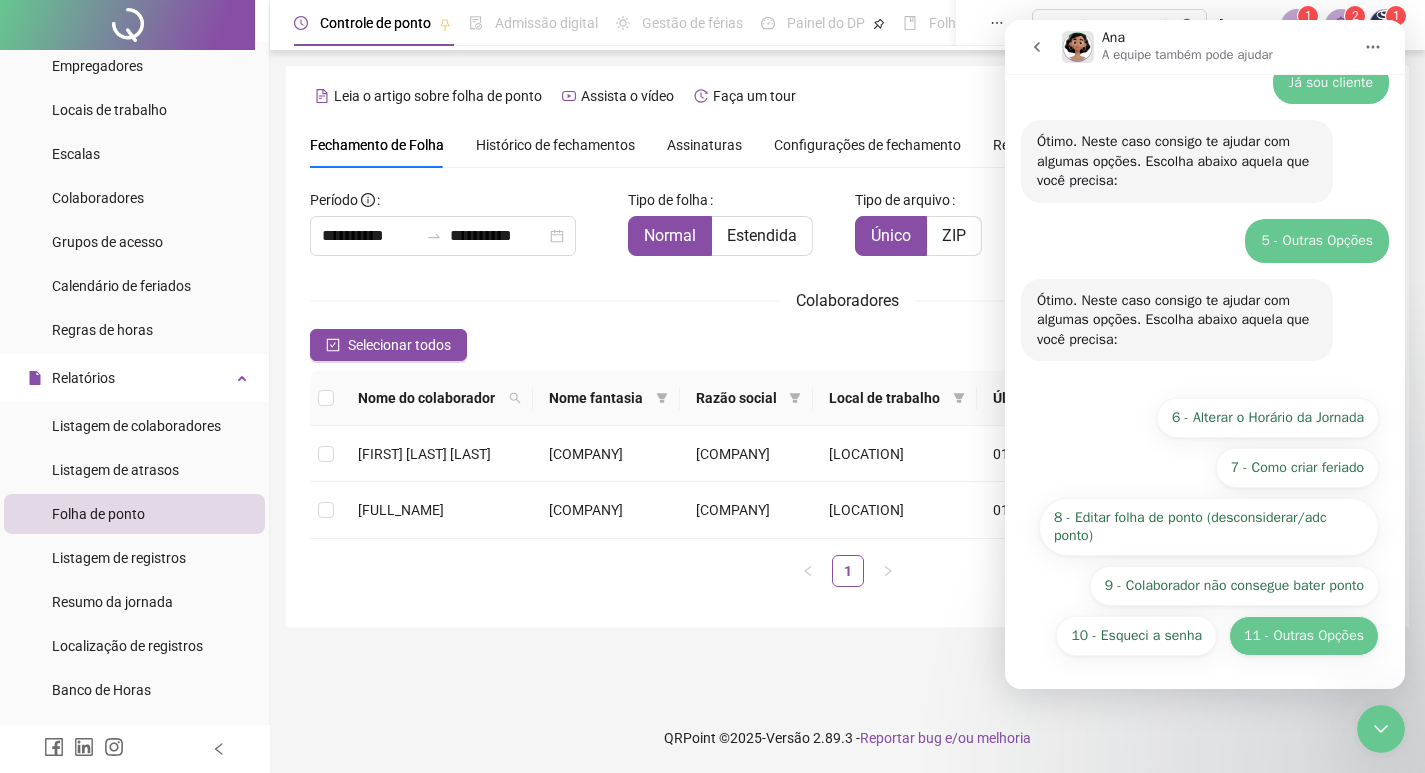 click on "11 - Outras Opções" at bounding box center [1304, 636] 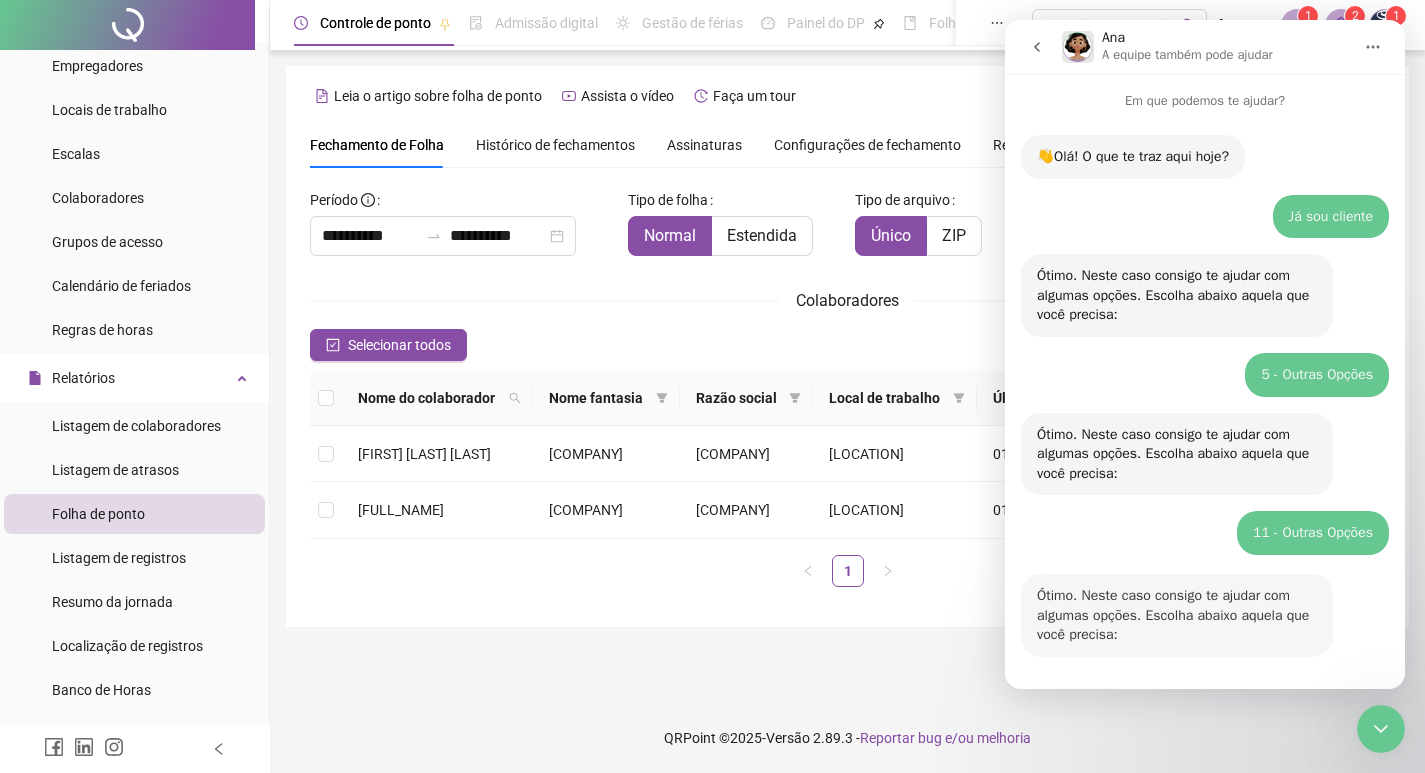 scroll, scrollTop: 275, scrollLeft: 0, axis: vertical 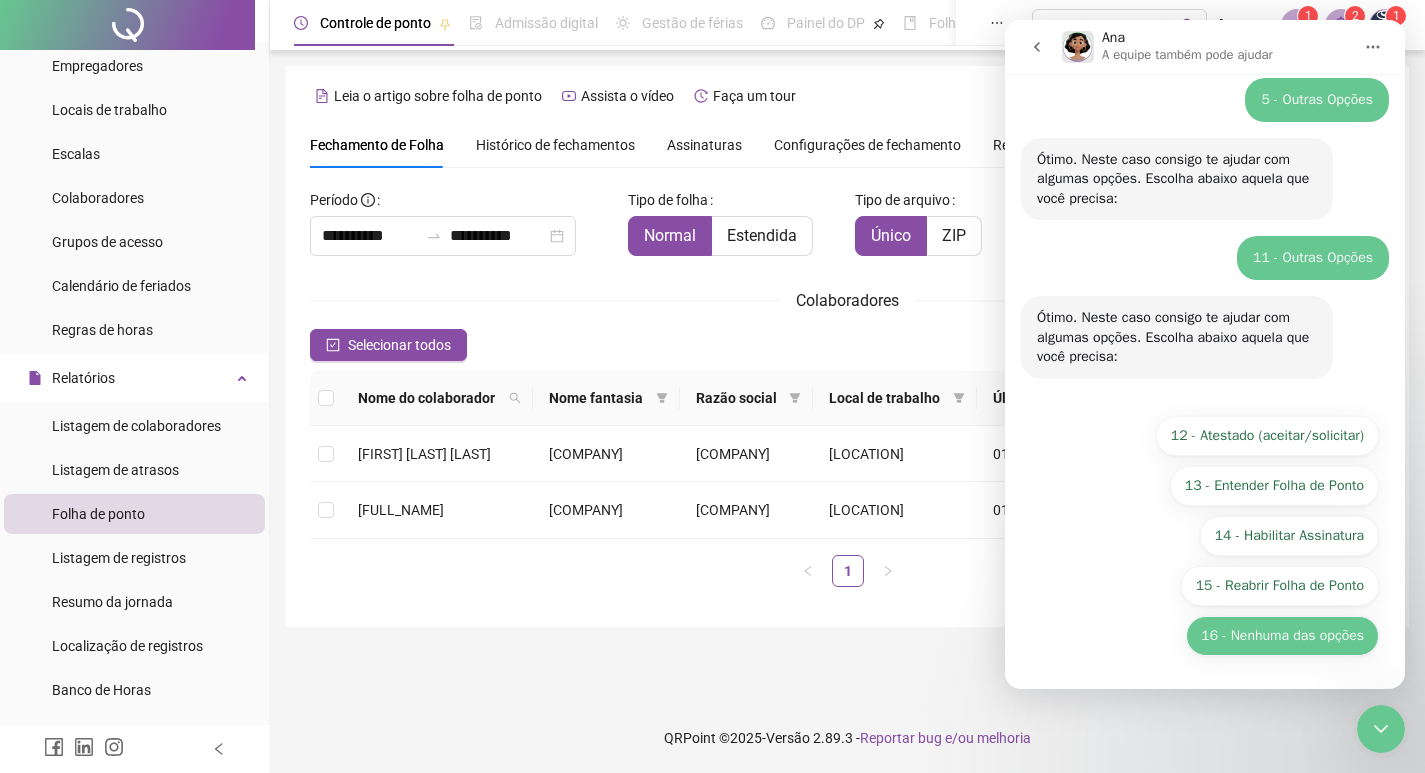 click on "16 - Nenhuma das opções" at bounding box center [1282, 636] 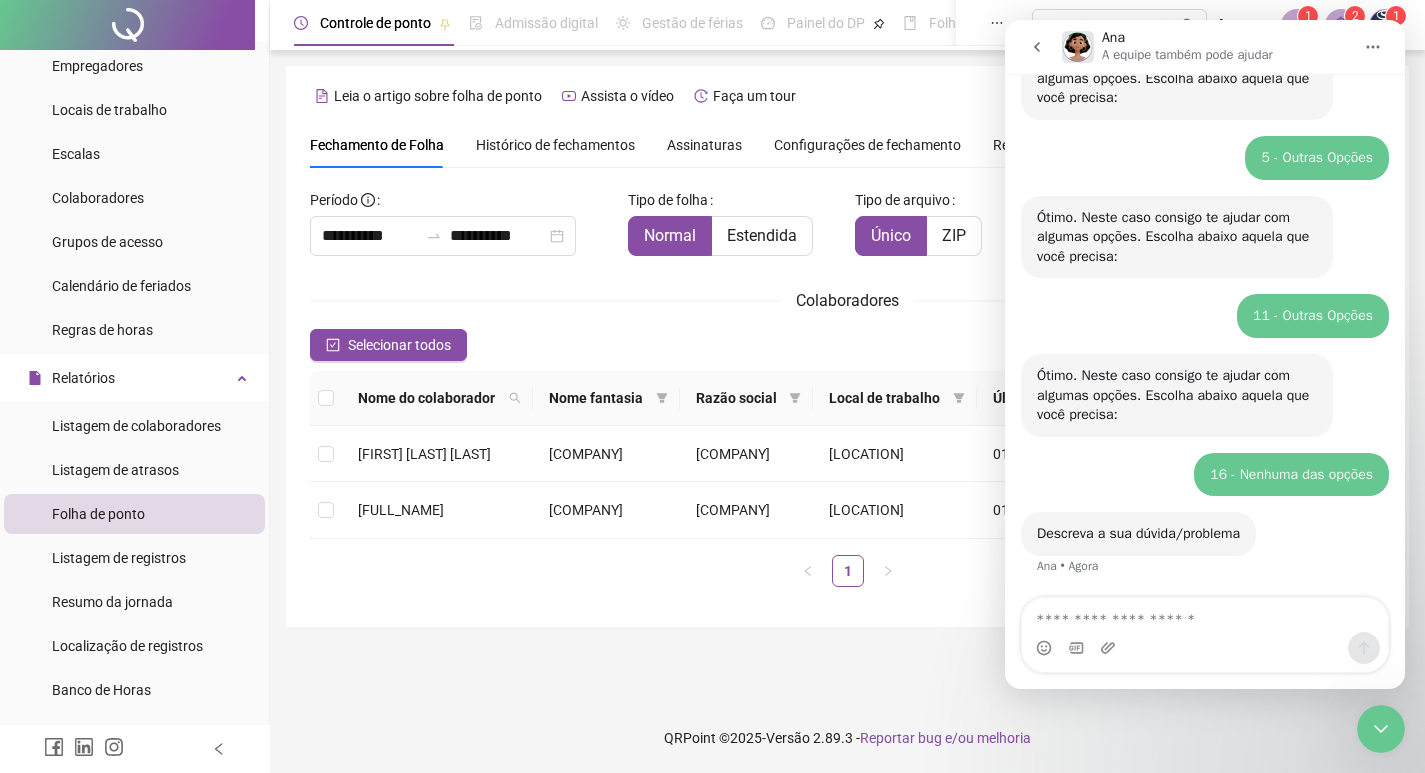 scroll, scrollTop: 307, scrollLeft: 0, axis: vertical 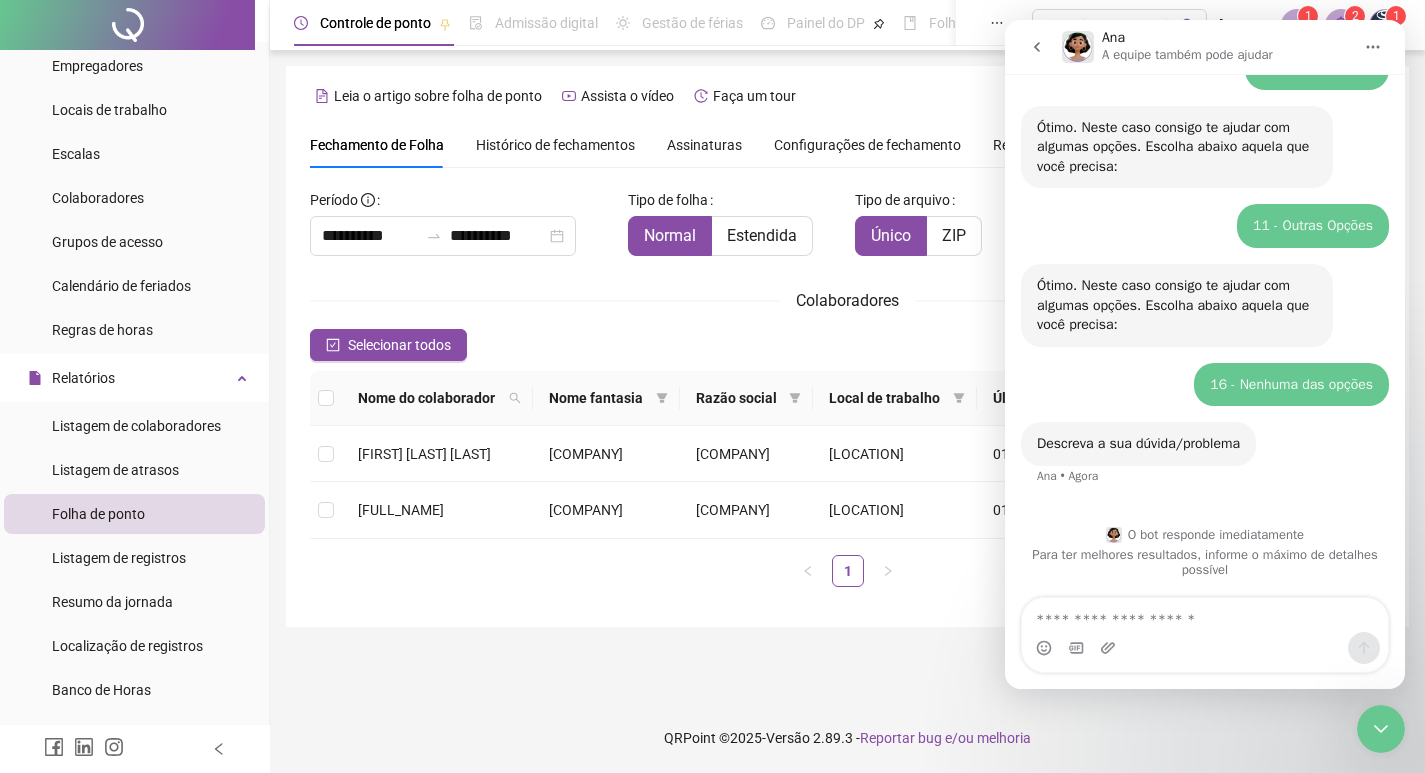 click at bounding box center [1205, 615] 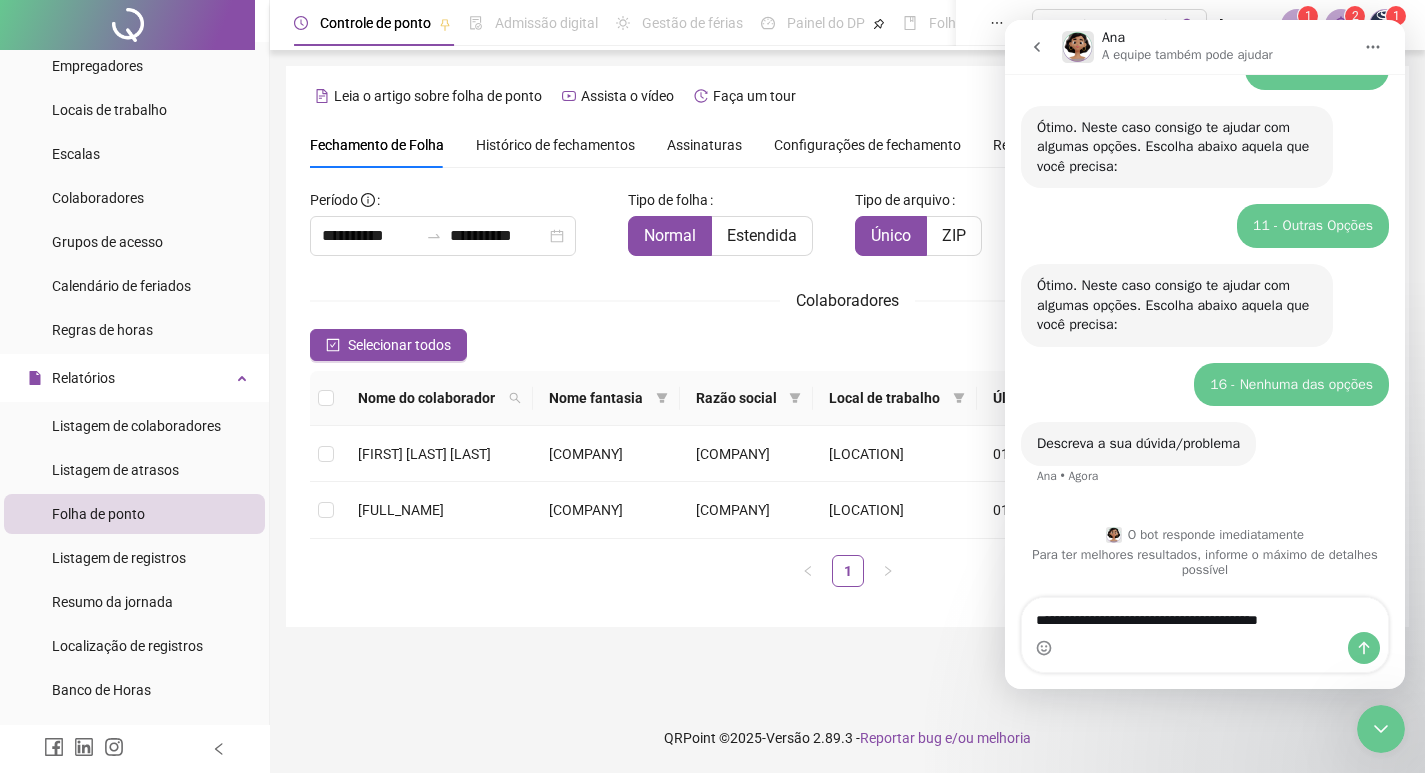 click on "**********" at bounding box center (1205, 615) 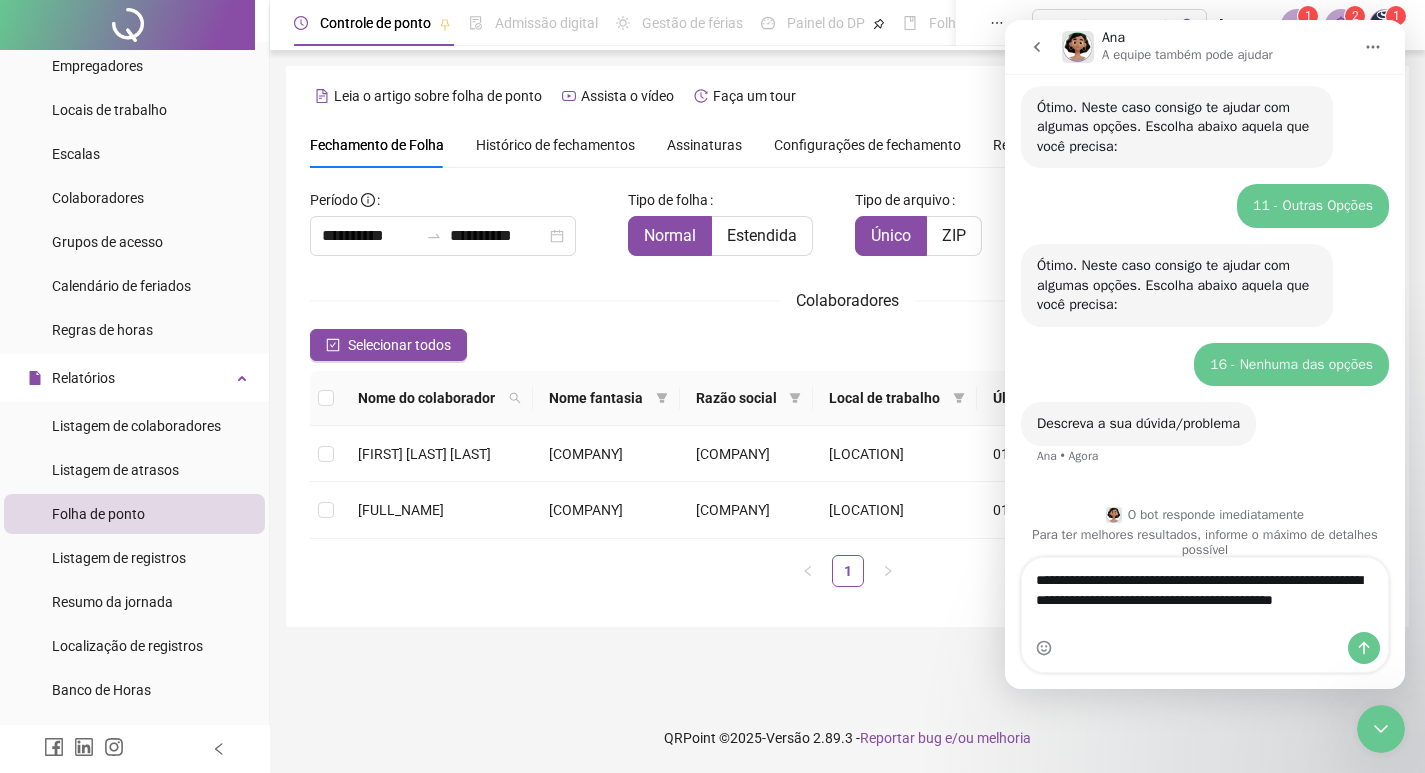 scroll, scrollTop: 347, scrollLeft: 0, axis: vertical 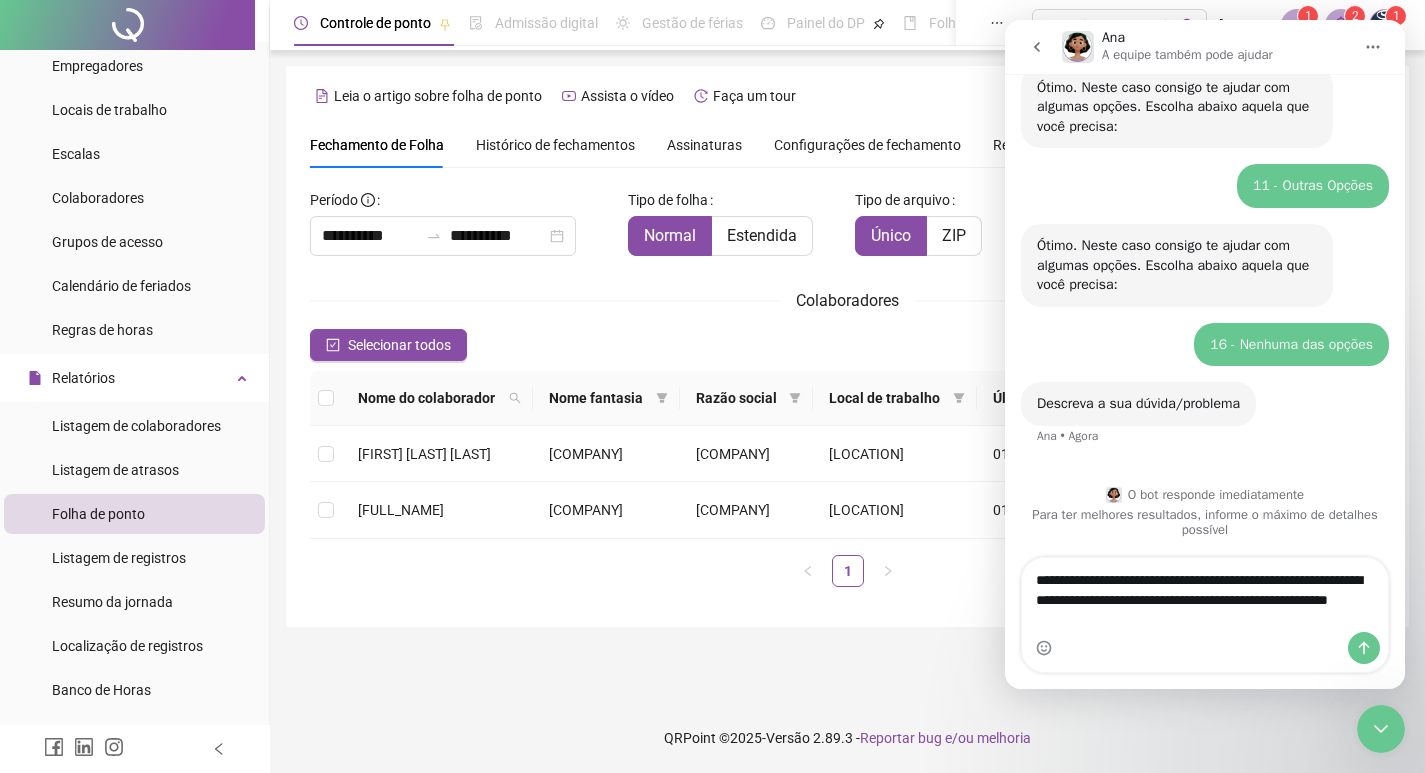 type on "**********" 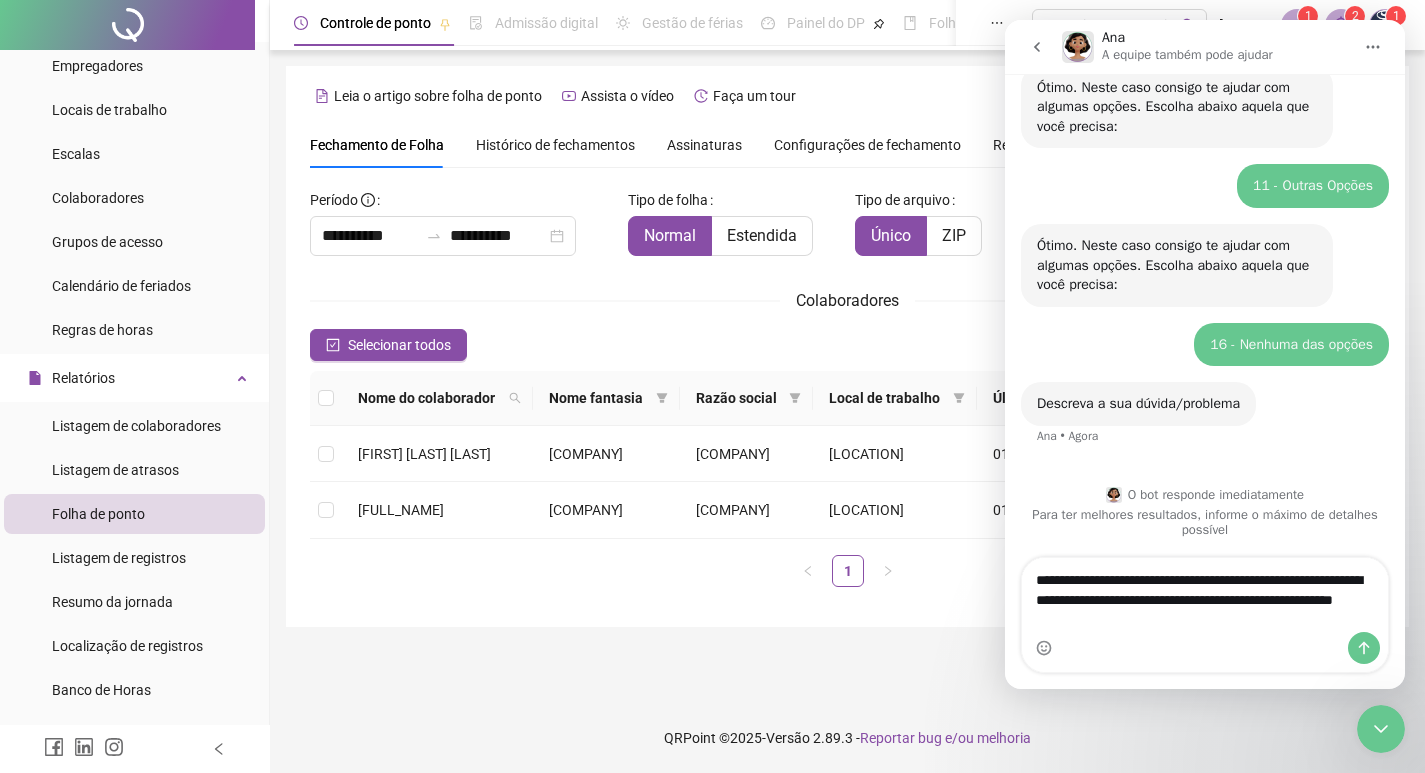 type 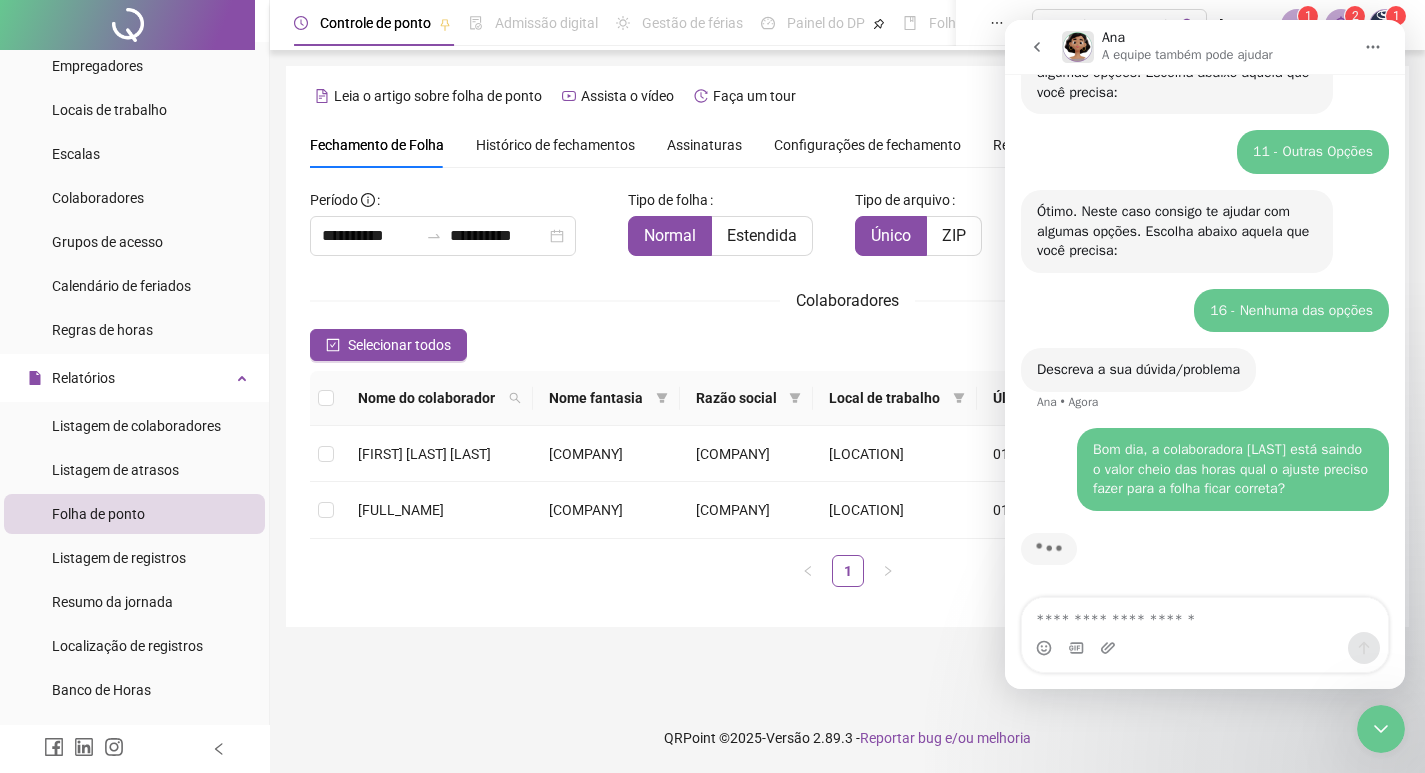 scroll, scrollTop: 386, scrollLeft: 0, axis: vertical 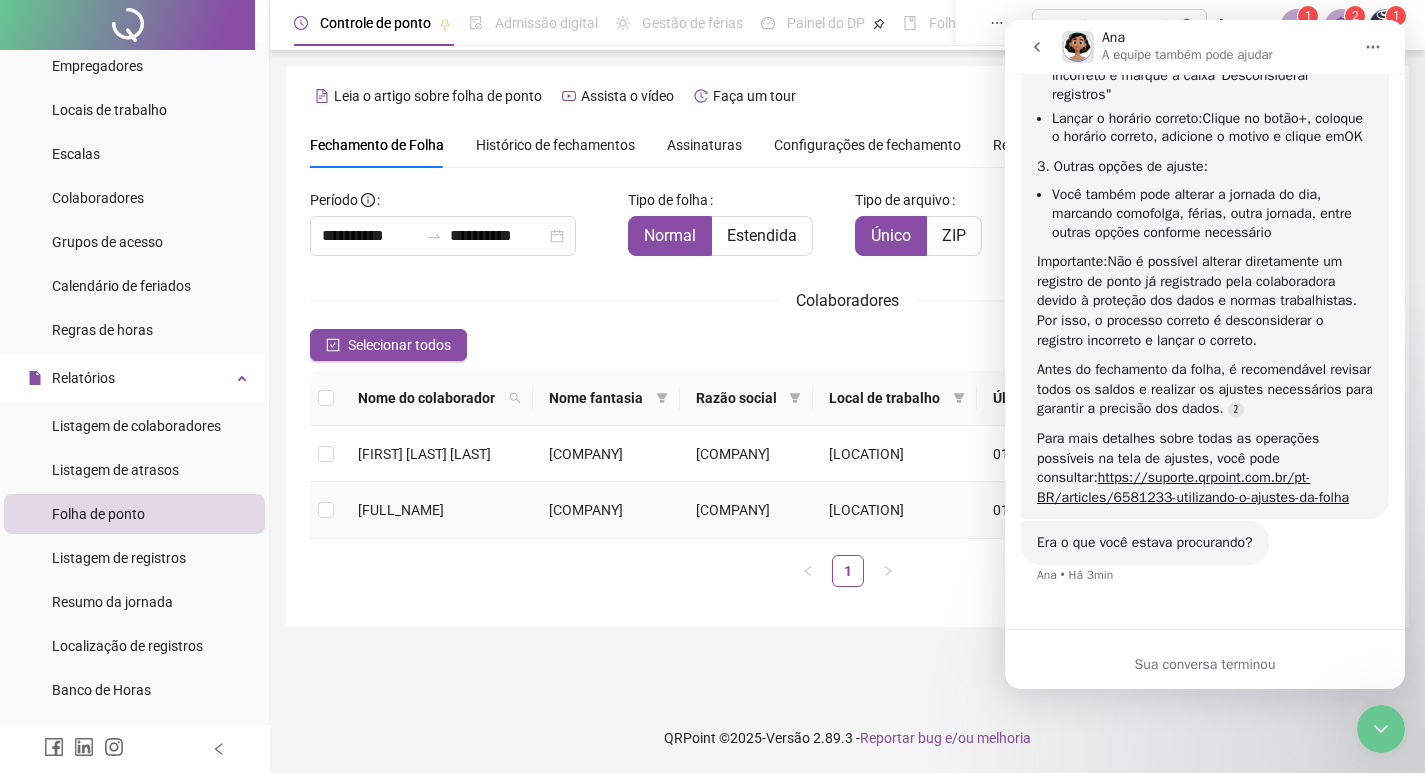click on "[COMPANY]" at bounding box center [606, 510] 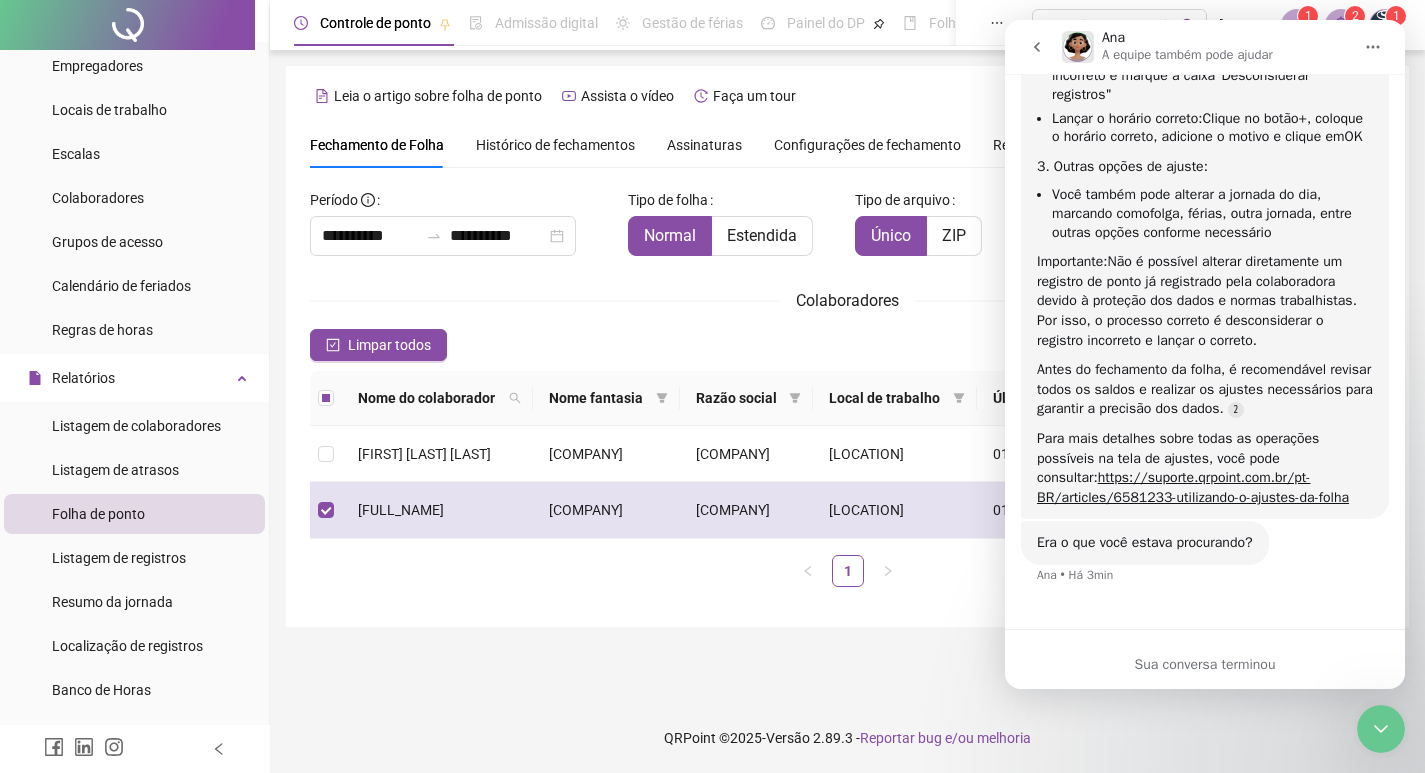 drag, startPoint x: 618, startPoint y: 526, endPoint x: 610, endPoint y: 535, distance: 12.0415945 